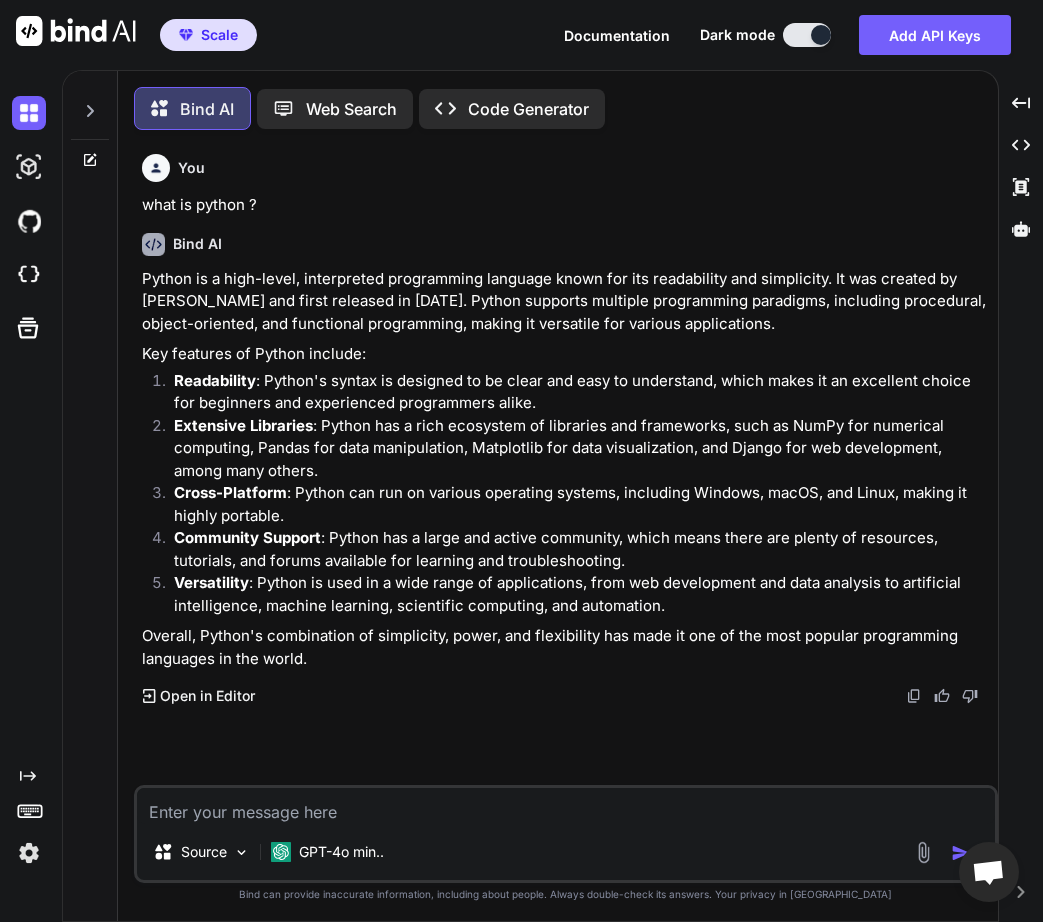 scroll, scrollTop: 0, scrollLeft: 0, axis: both 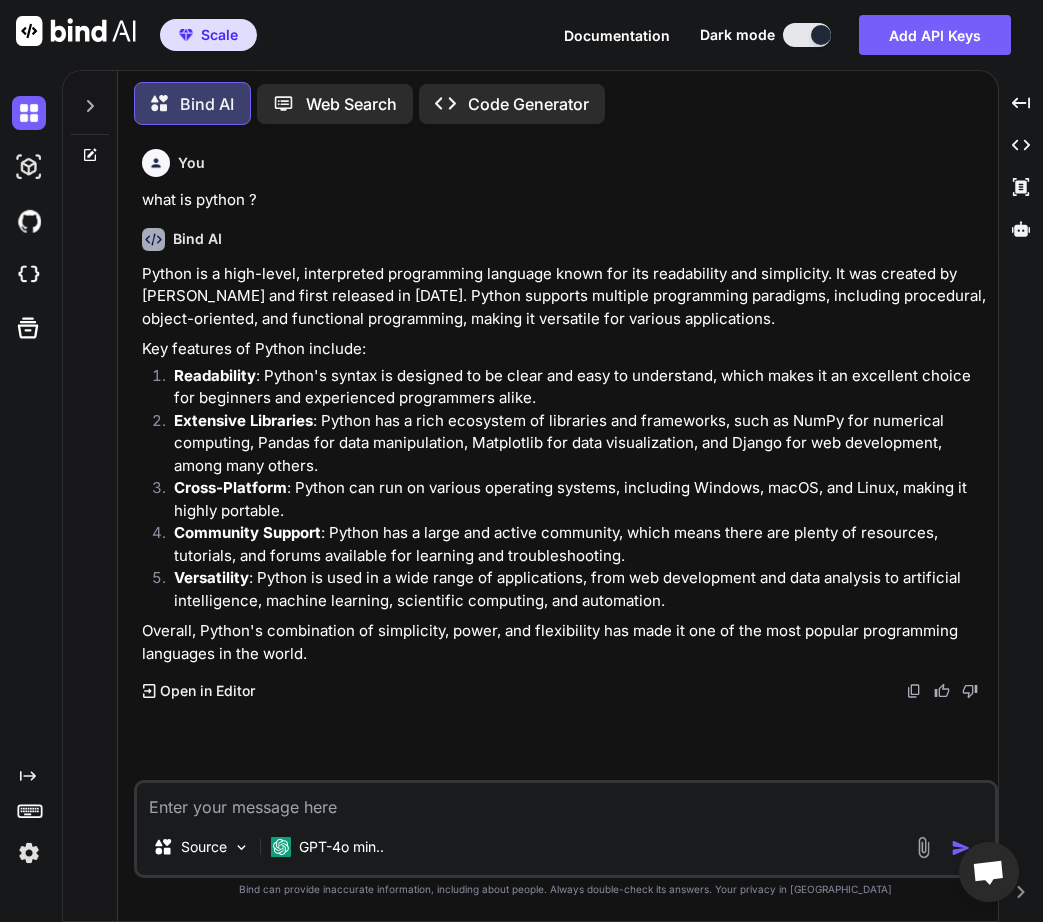 click at bounding box center [566, 801] 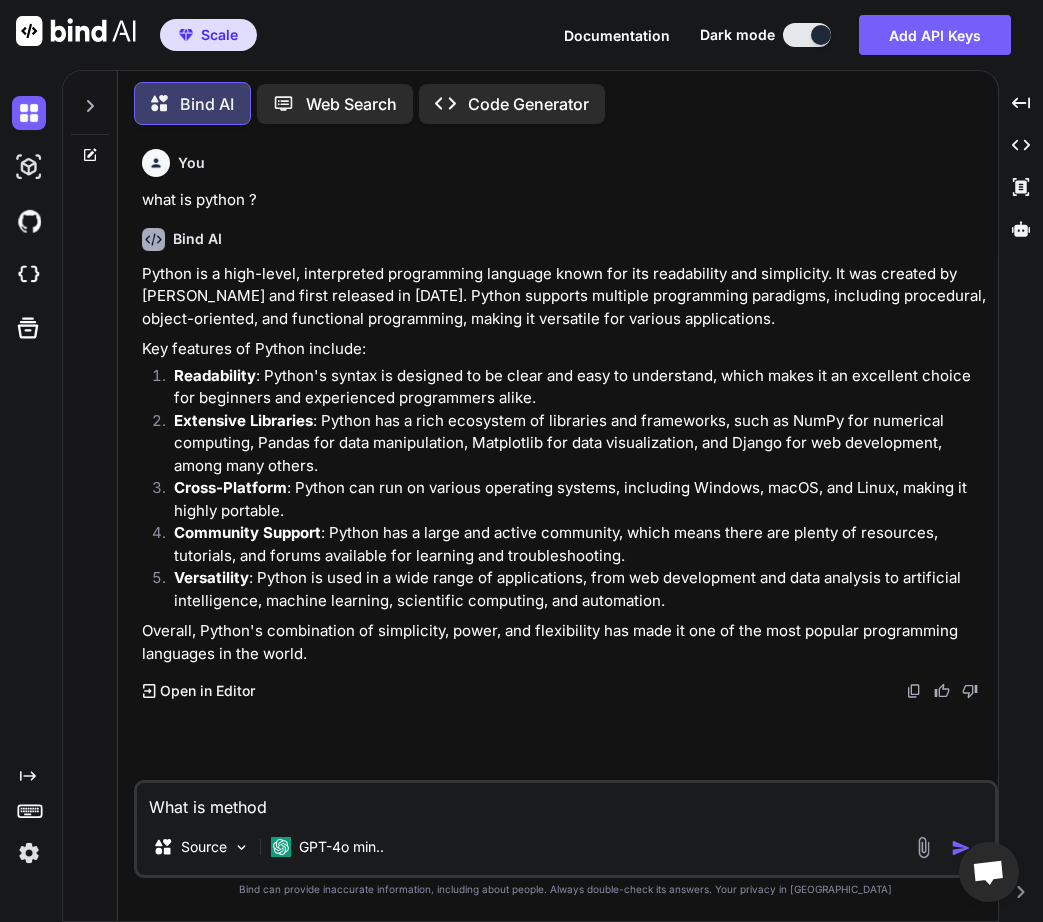 type on "What is method" 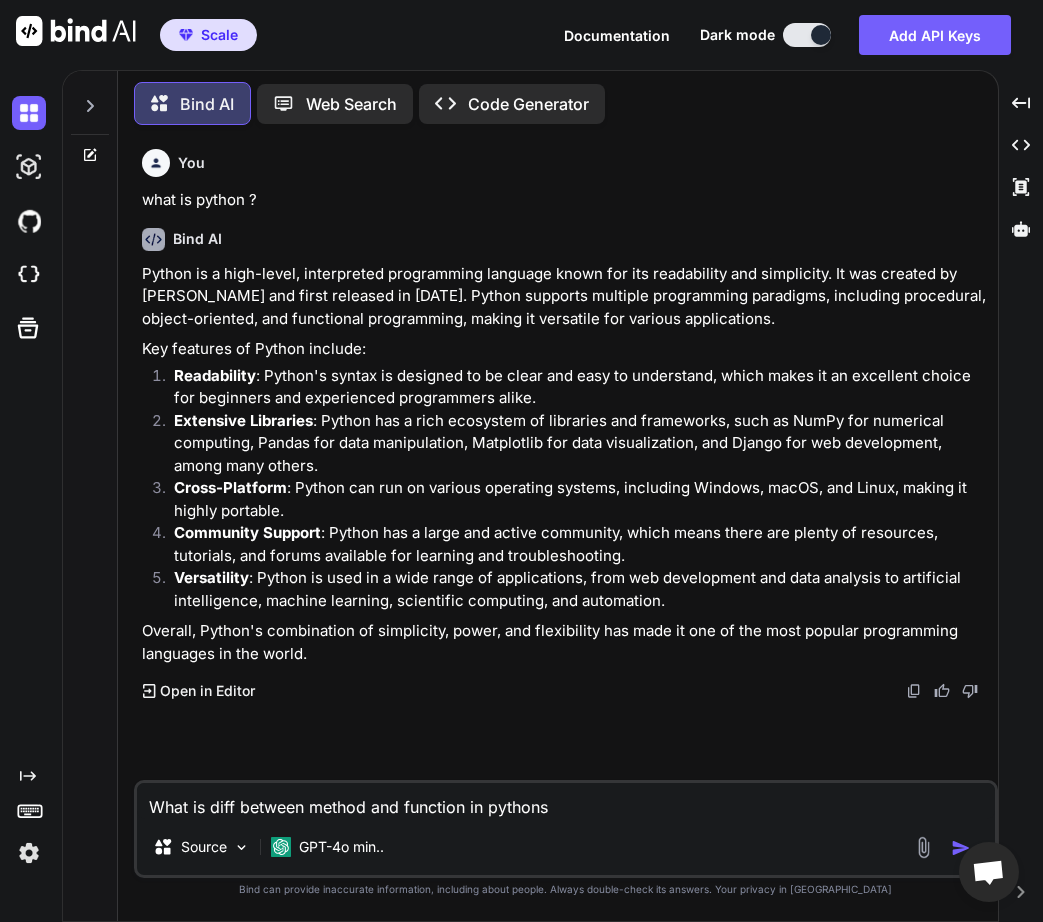 type on "What is diff between method and function in pythons ?" 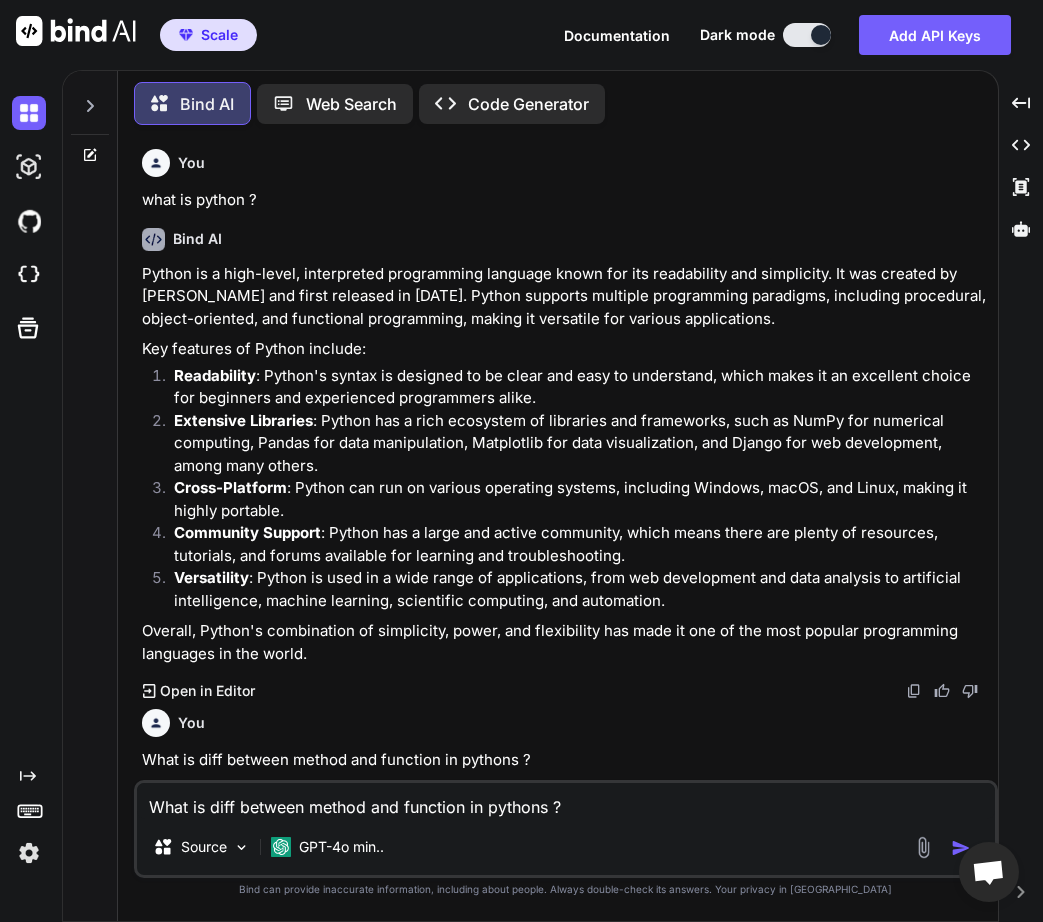 type 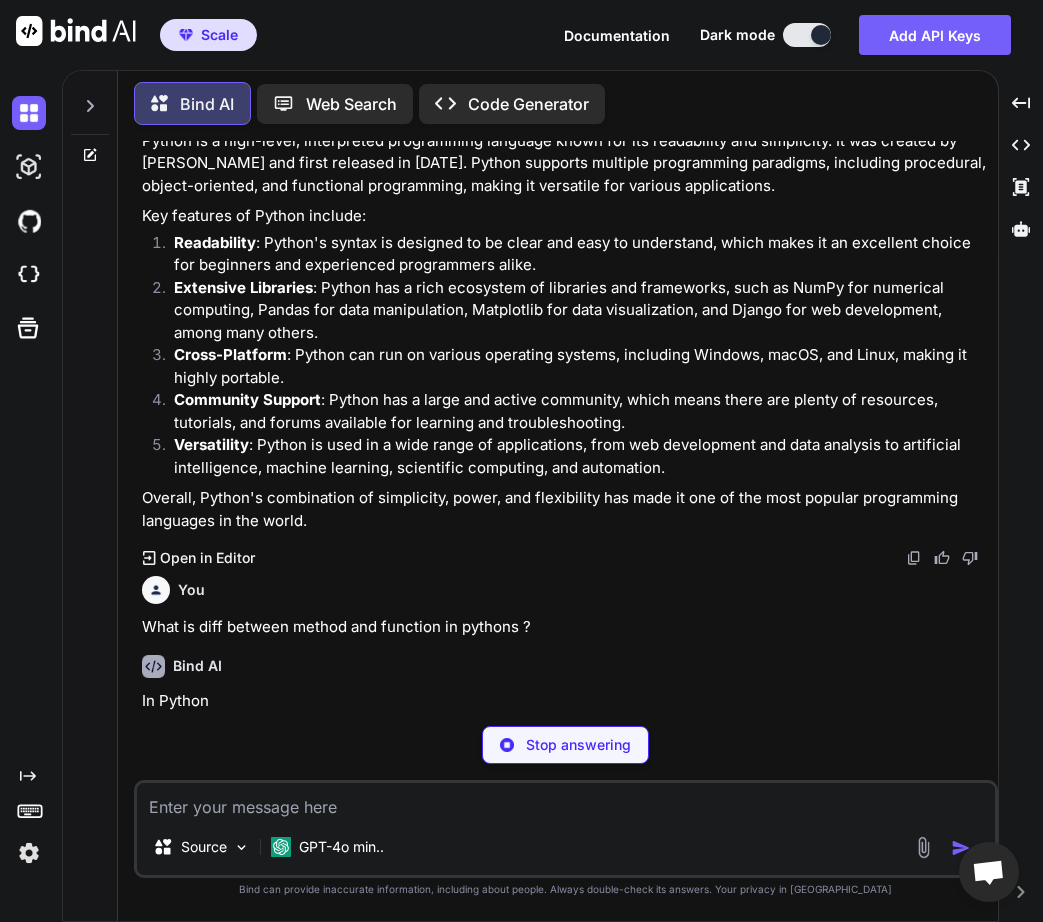 scroll, scrollTop: 113, scrollLeft: 0, axis: vertical 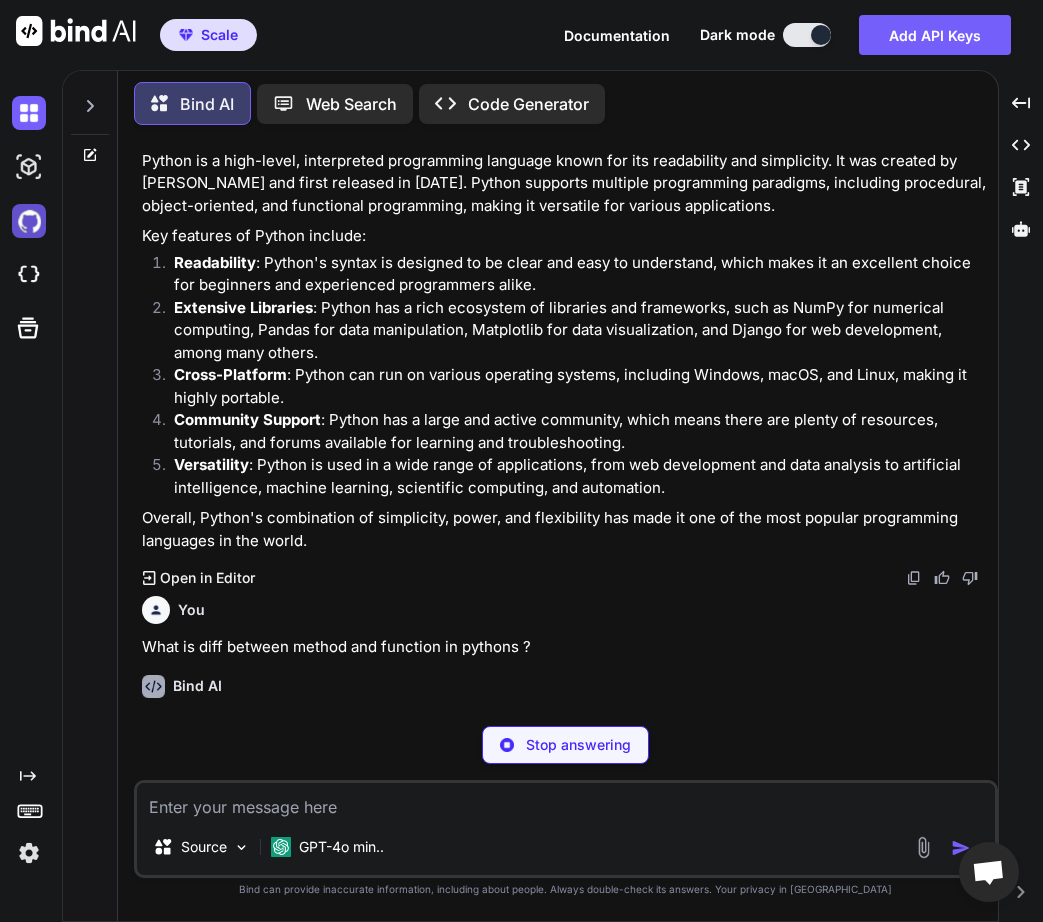 click at bounding box center [29, 221] 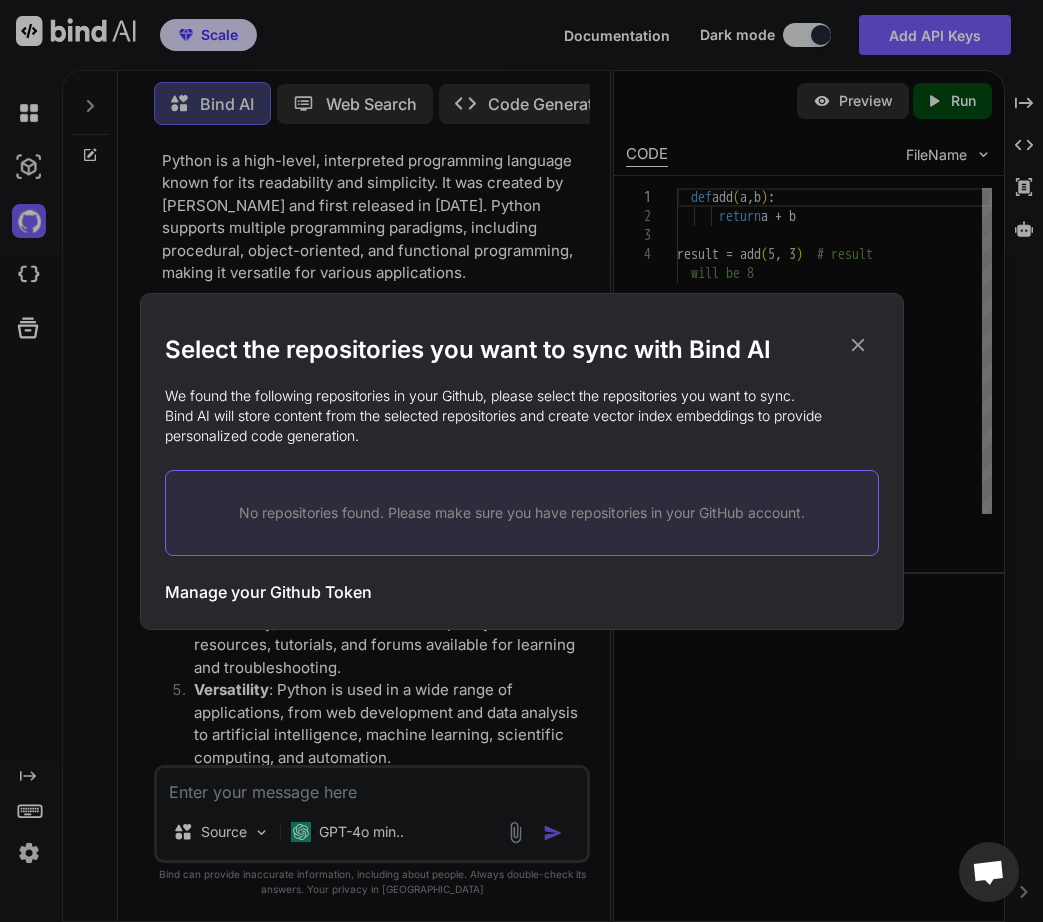 click 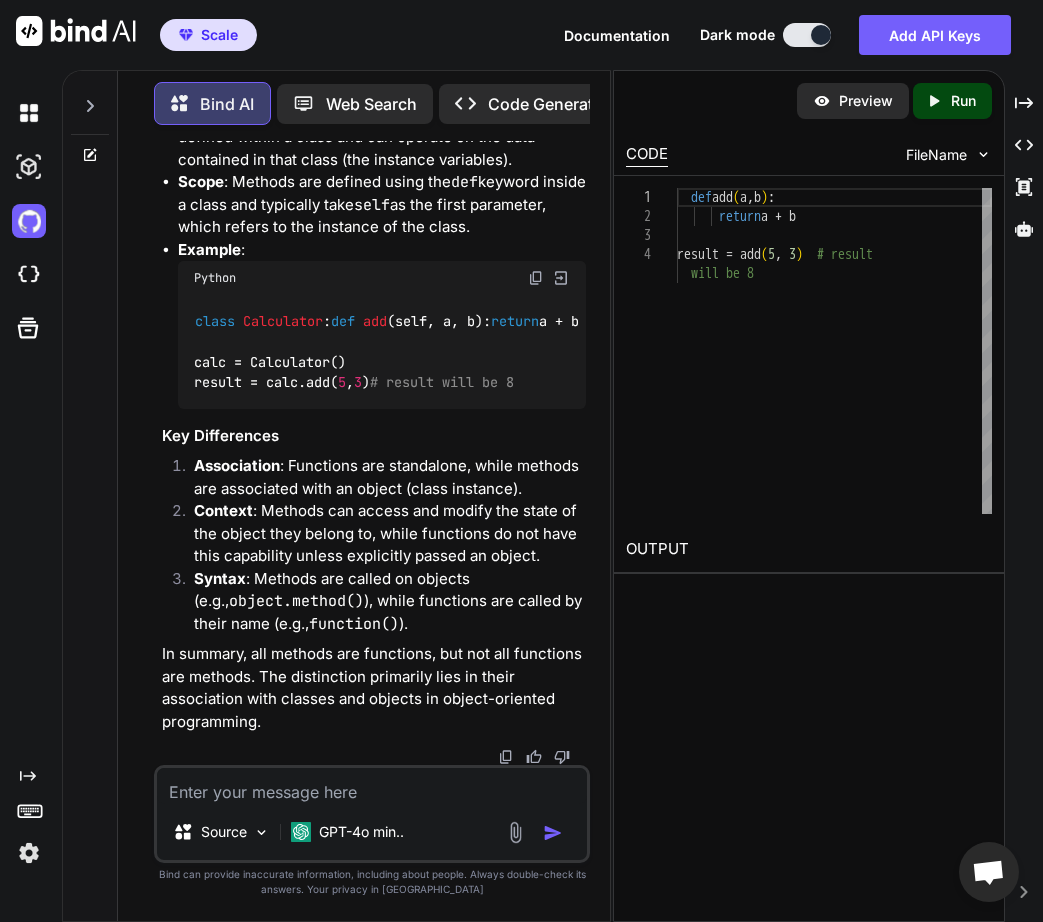 scroll, scrollTop: 1543, scrollLeft: 0, axis: vertical 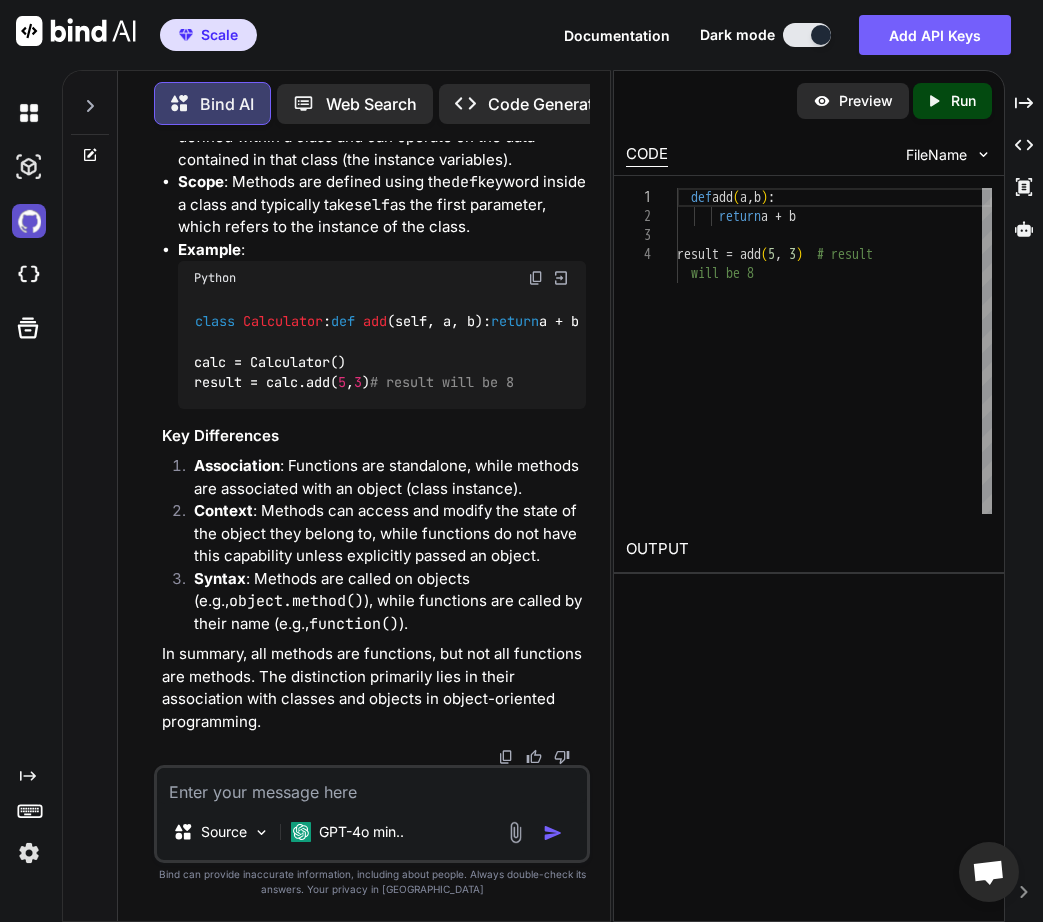 click at bounding box center (29, 221) 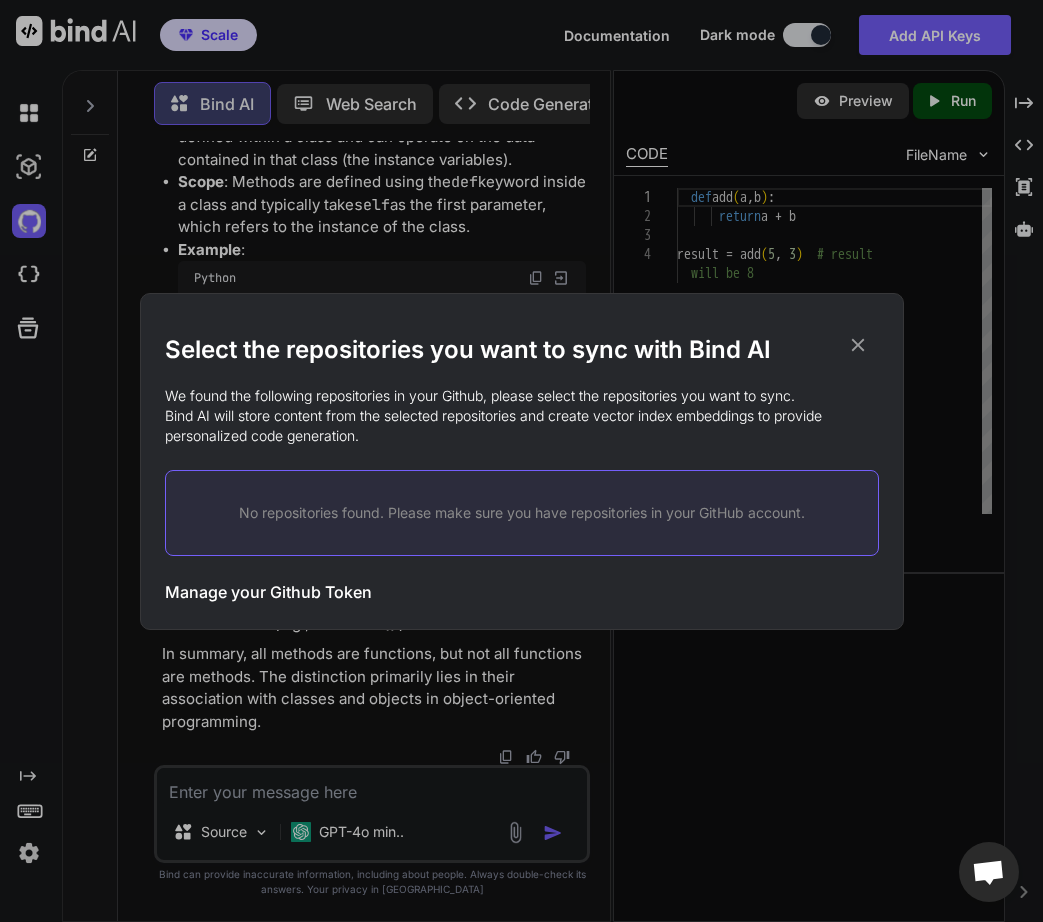 click on "Manage your Github Token" at bounding box center (268, 592) 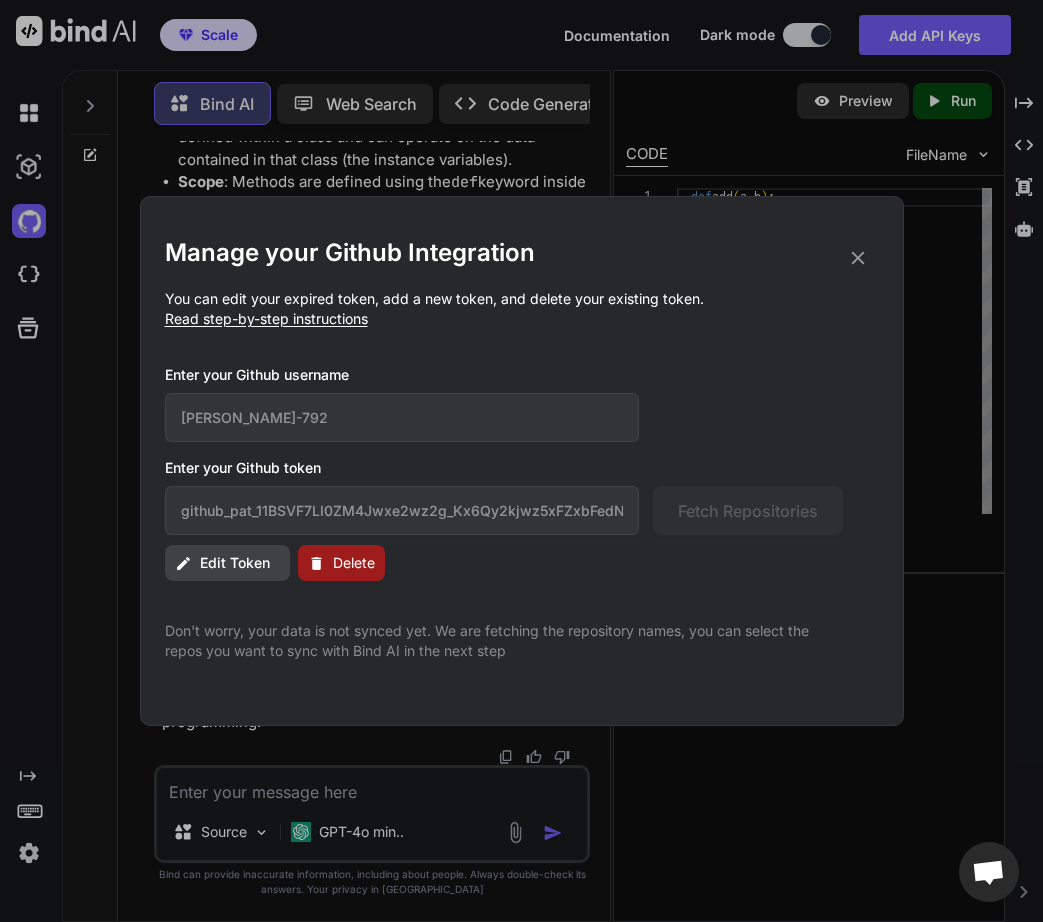 click on "Edit Token" at bounding box center (235, 563) 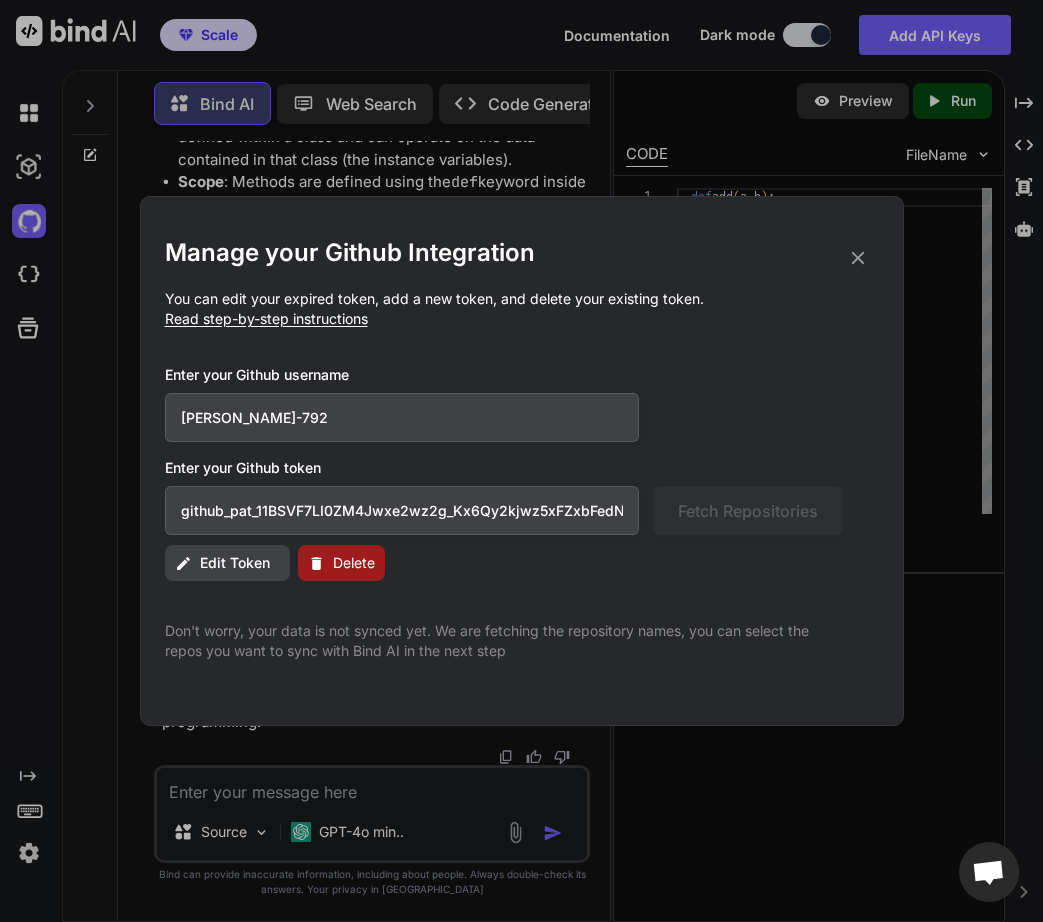 click on "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" at bounding box center (402, 510) 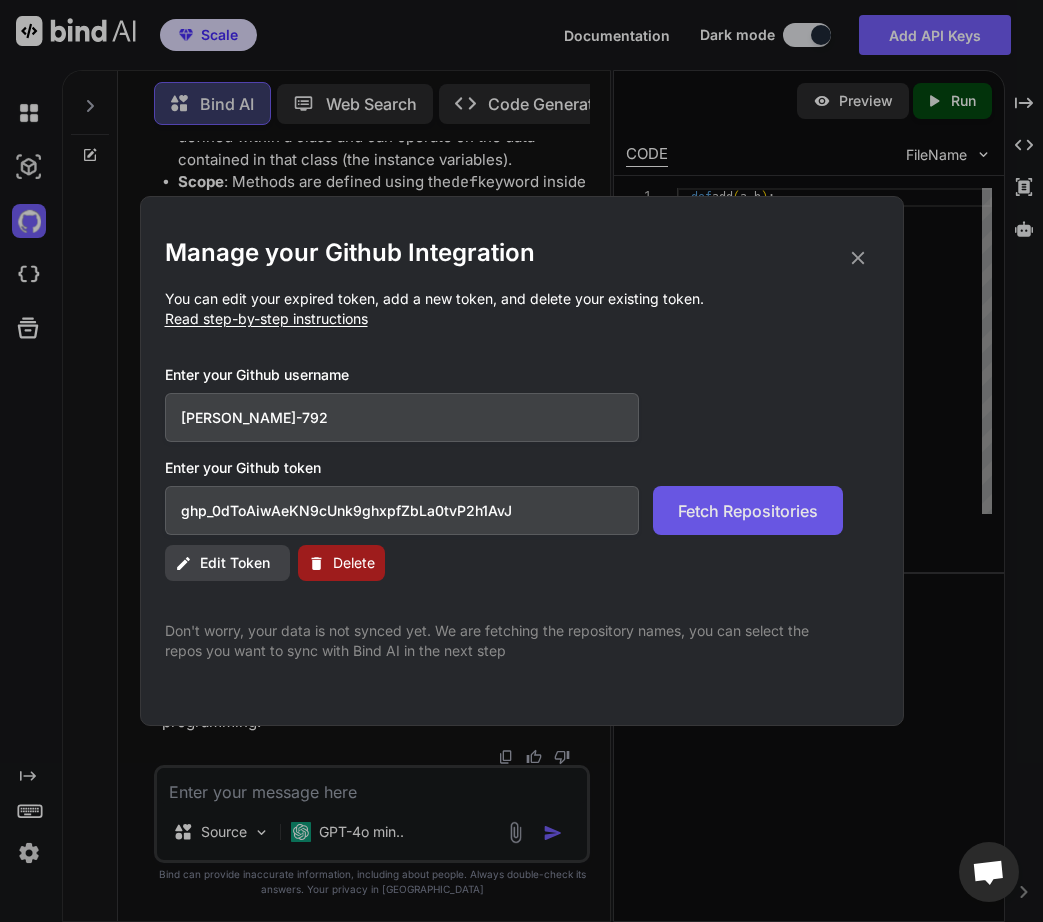 type on "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" 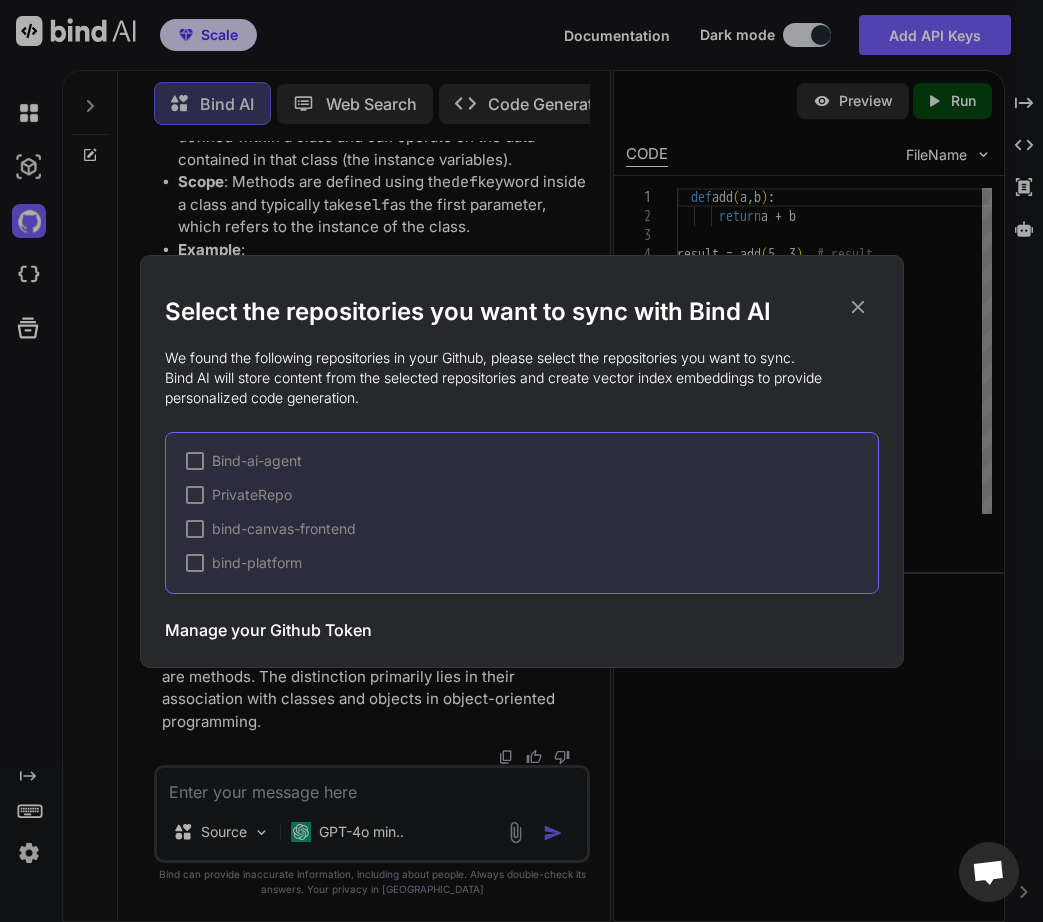 click on "bind-platform" at bounding box center [257, 563] 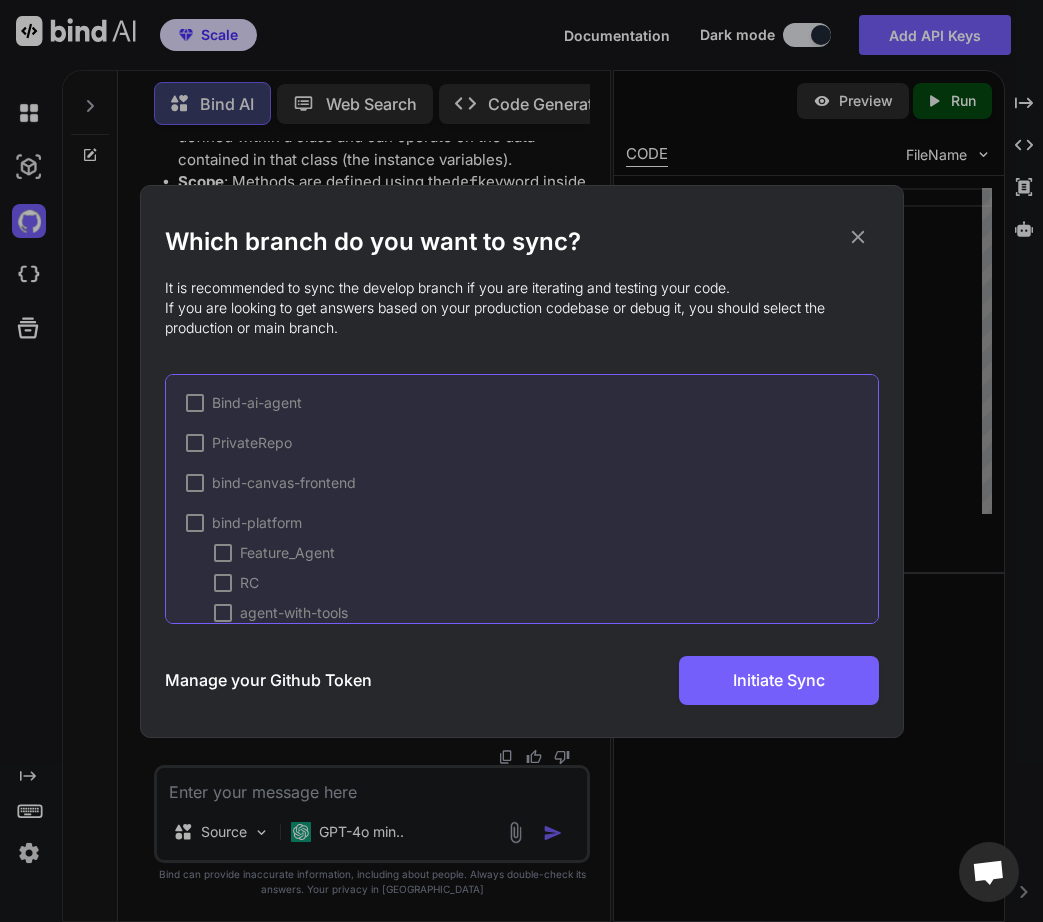 click on "bind-platform" at bounding box center (244, 523) 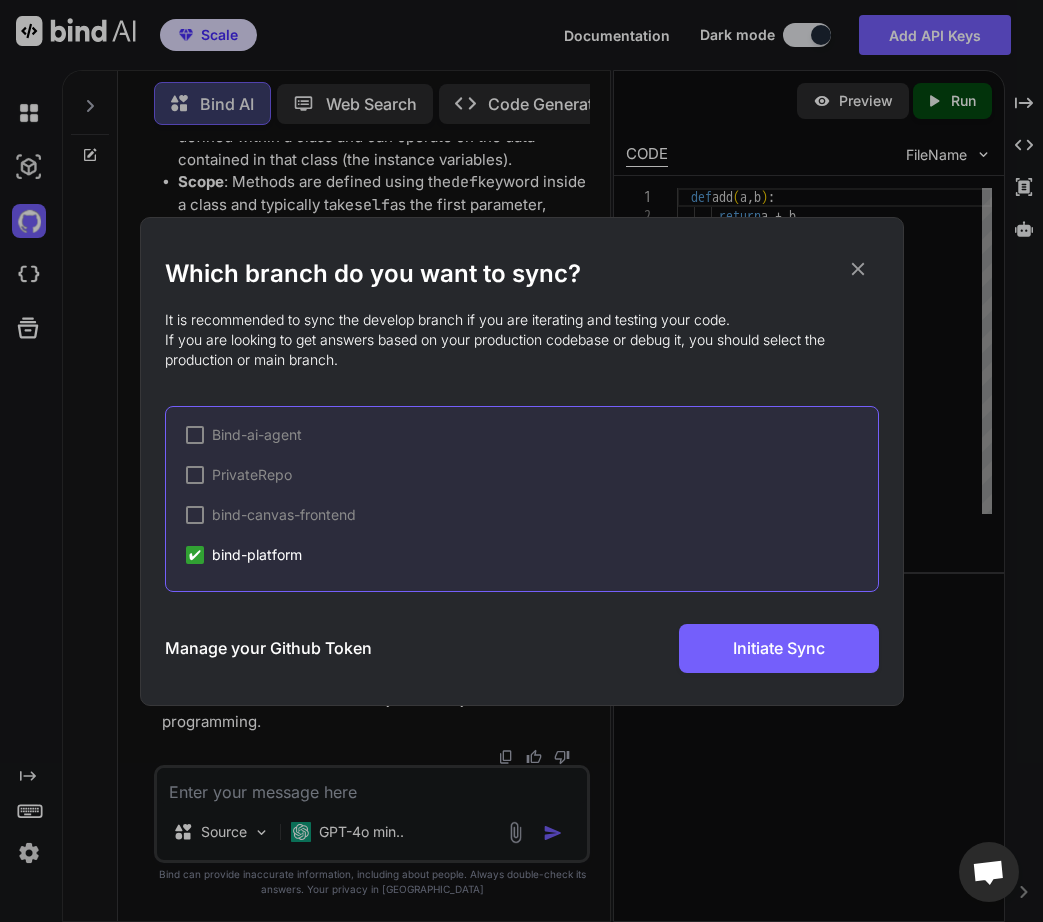click on "PrivateRepo" at bounding box center (252, 475) 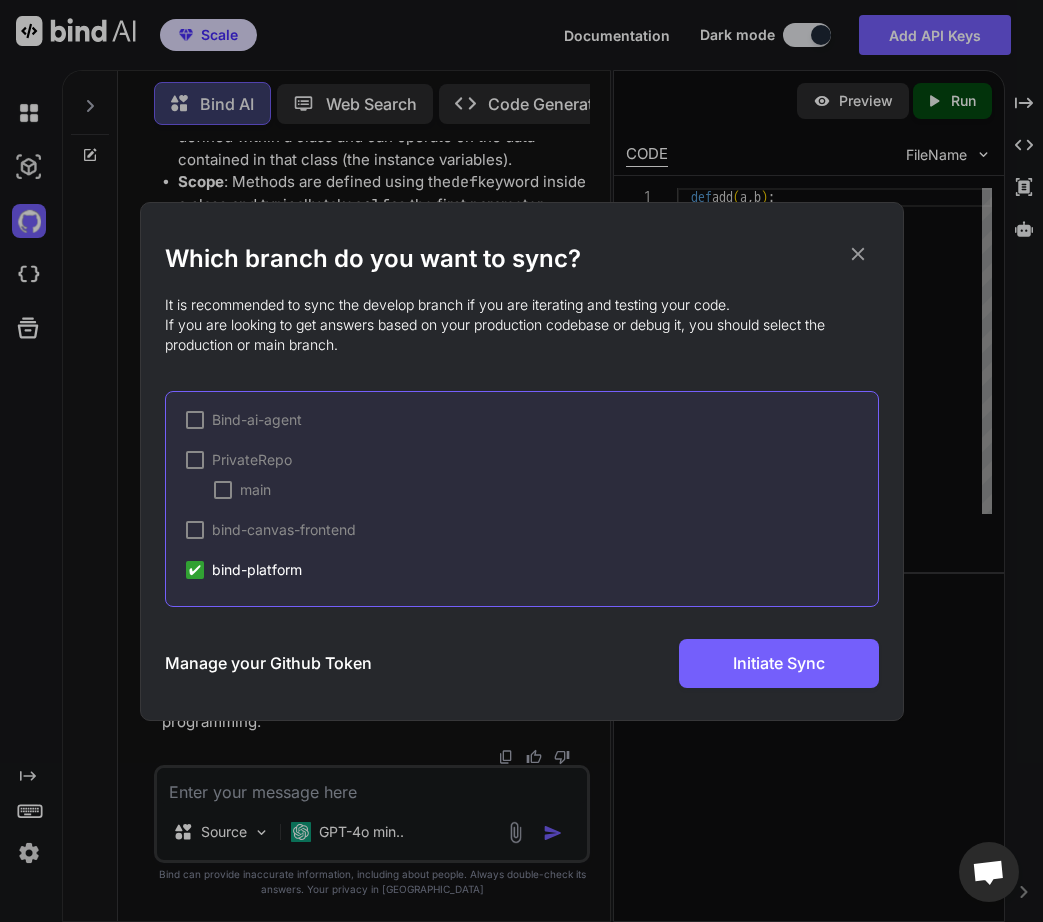 click on "PrivateRepo" at bounding box center [252, 460] 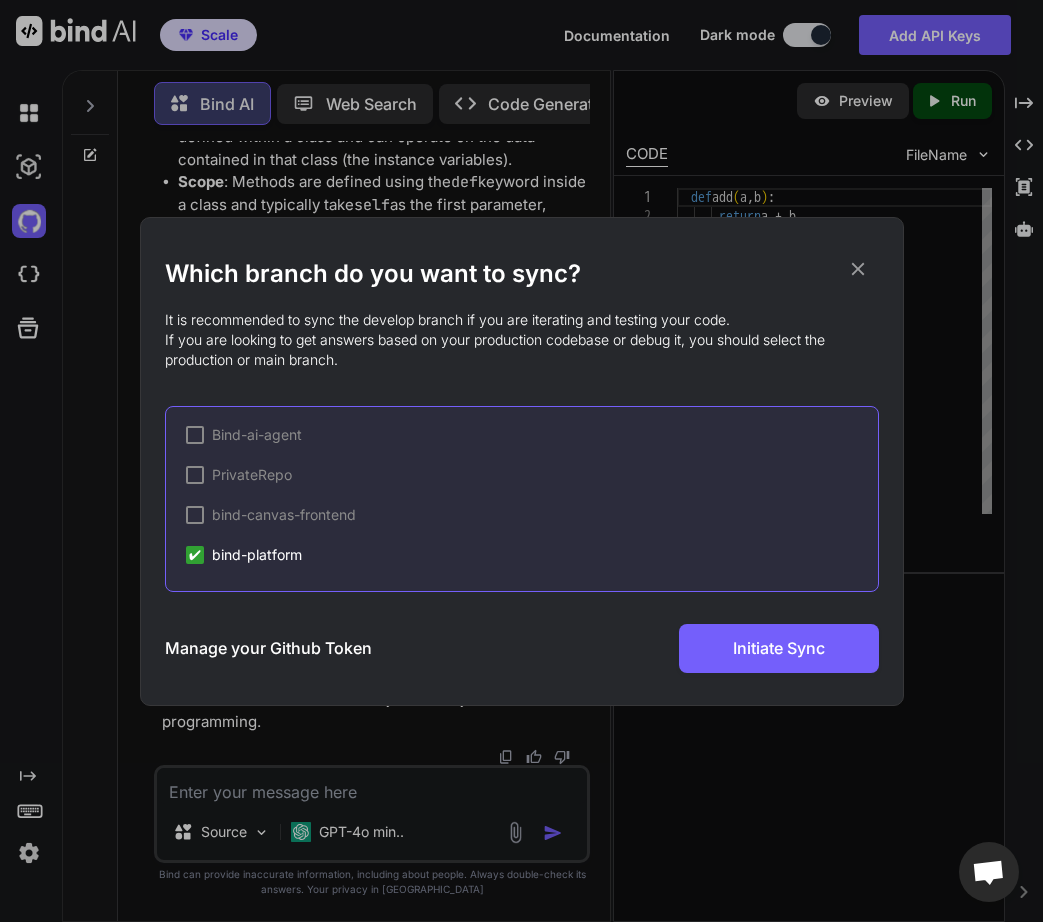 click on "bind-platform" at bounding box center [257, 555] 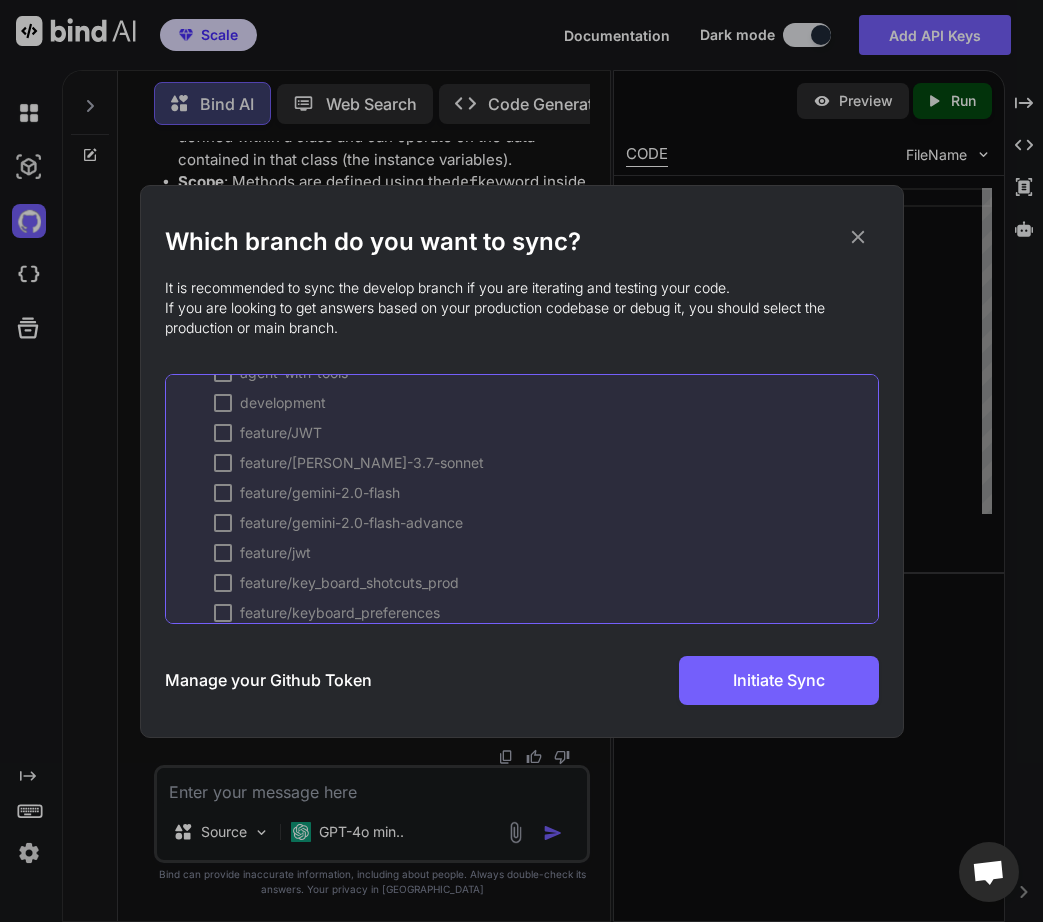 scroll, scrollTop: 0, scrollLeft: 0, axis: both 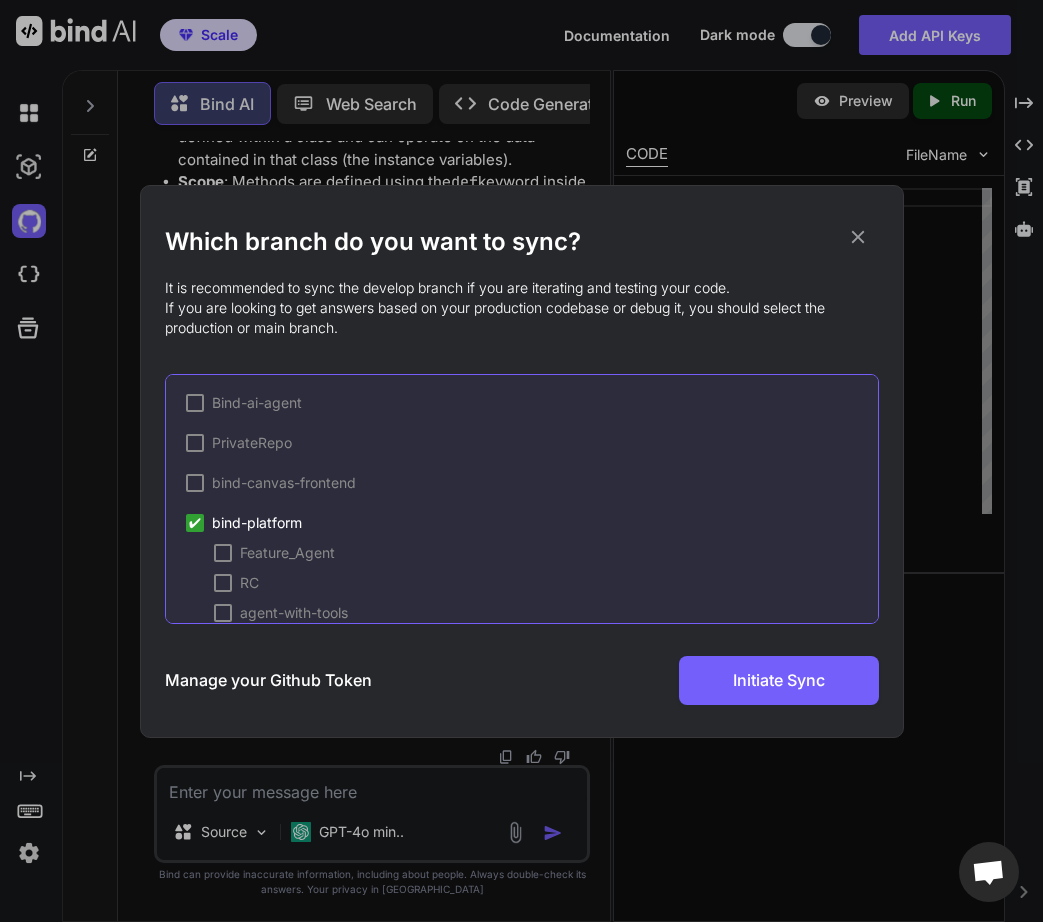 click on "✔" at bounding box center [195, 523] 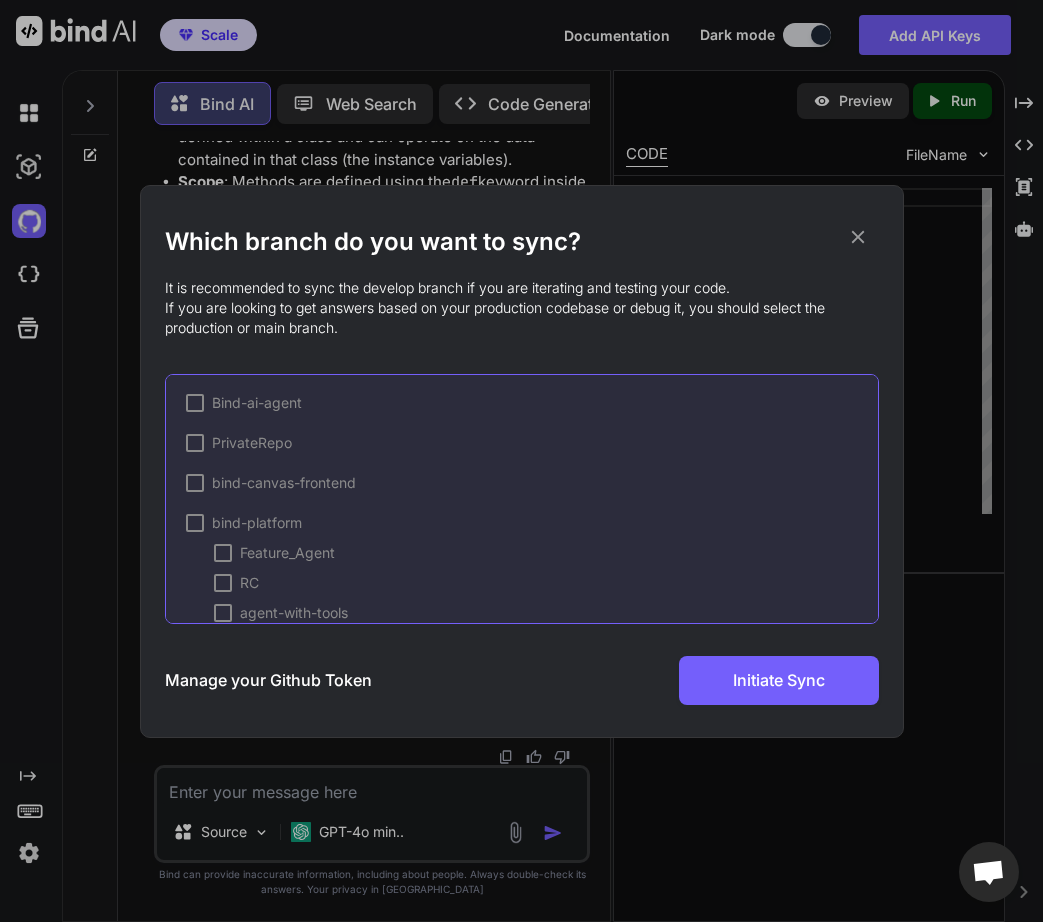 click at bounding box center (195, 443) 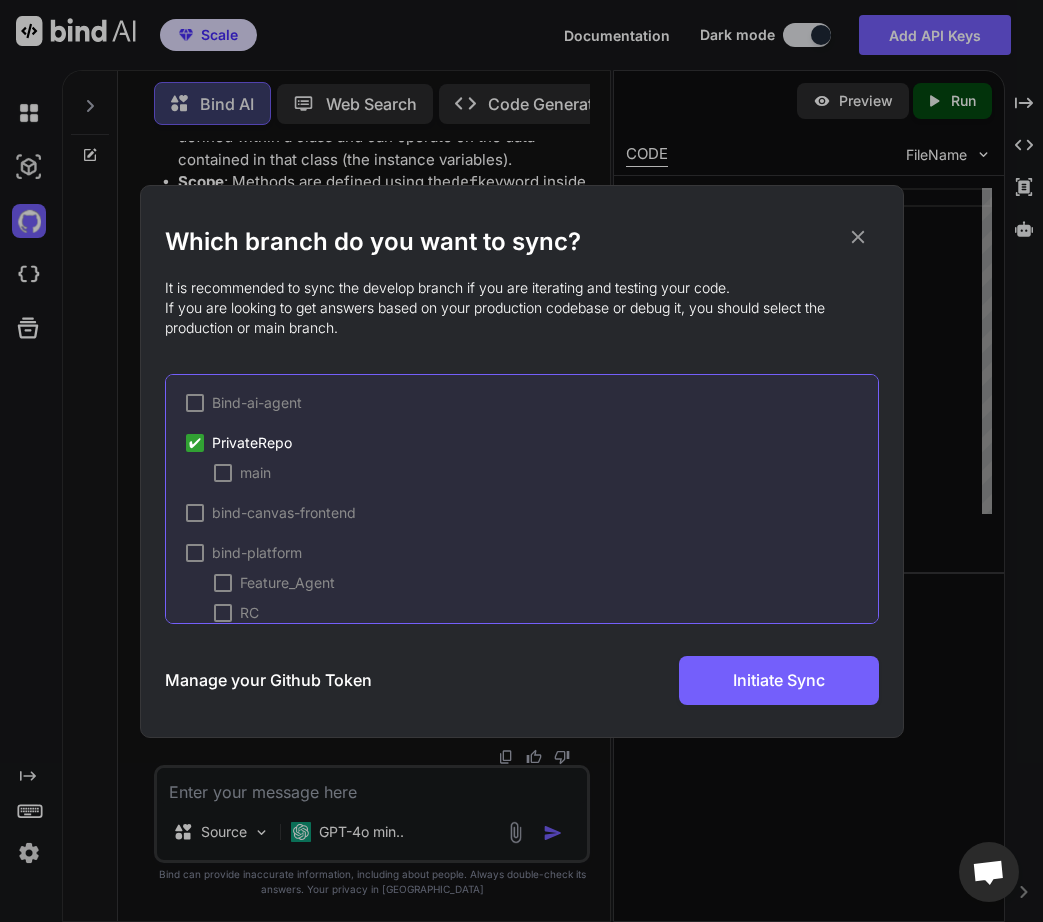 click at bounding box center [223, 473] 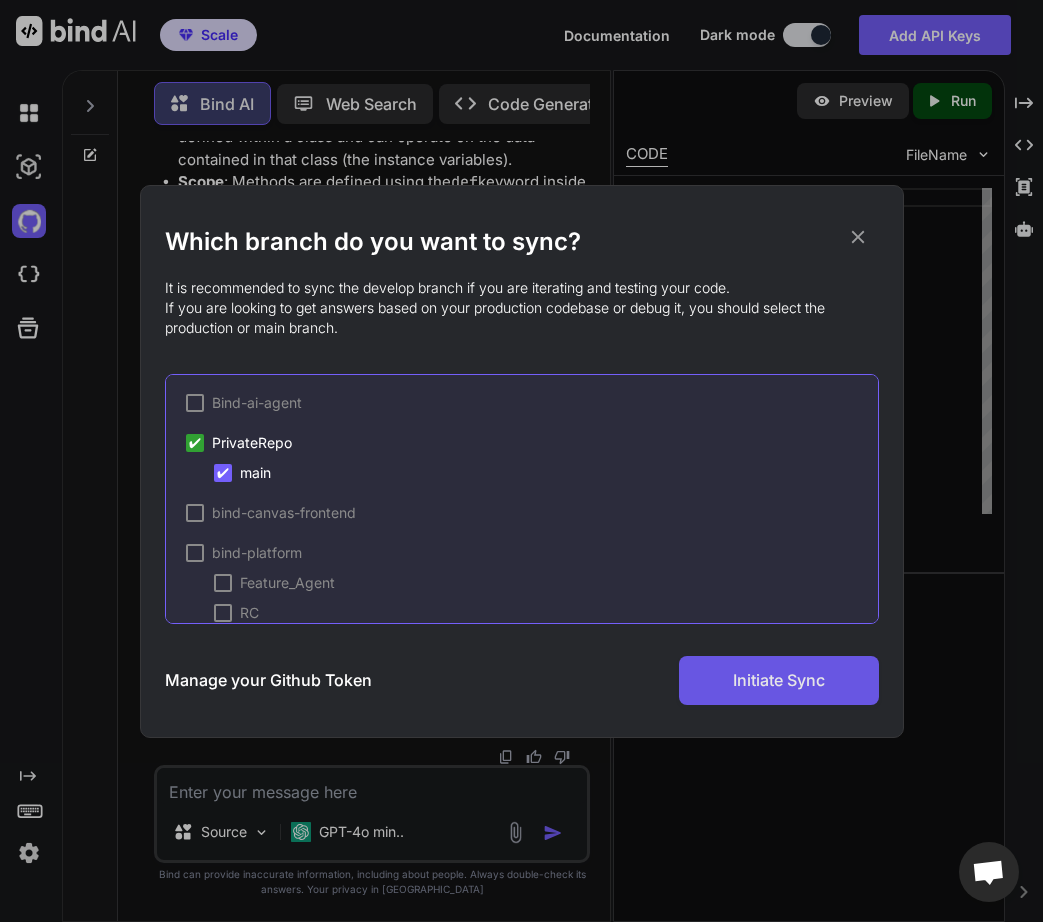 click on "Initiate Sync" at bounding box center [779, 680] 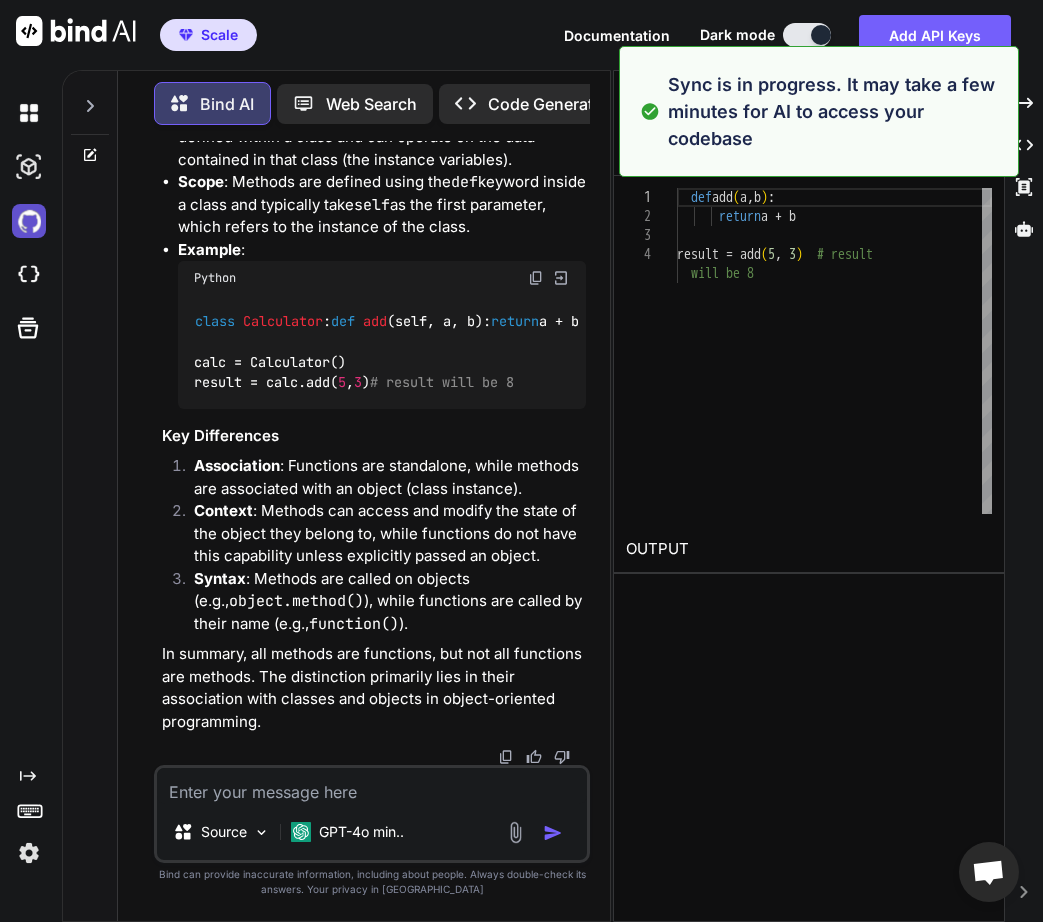 click at bounding box center [29, 221] 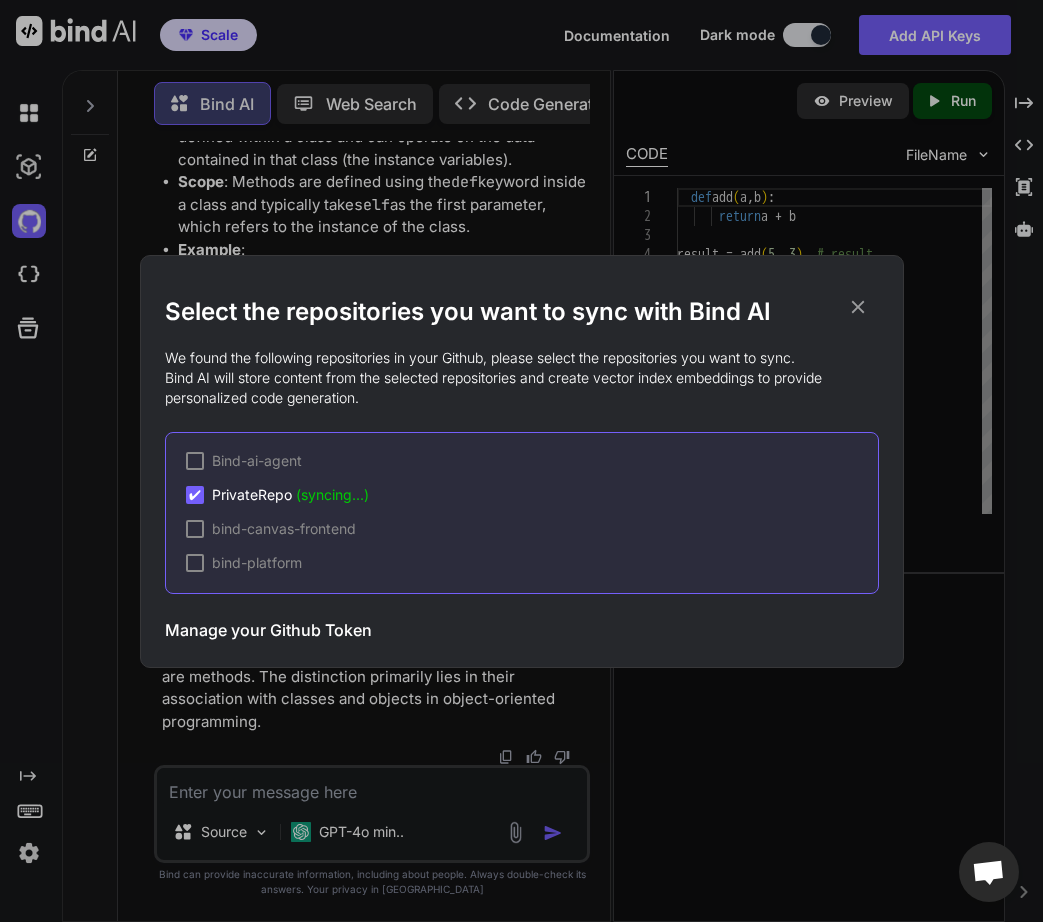 click on "(syncing...)" at bounding box center [332, 494] 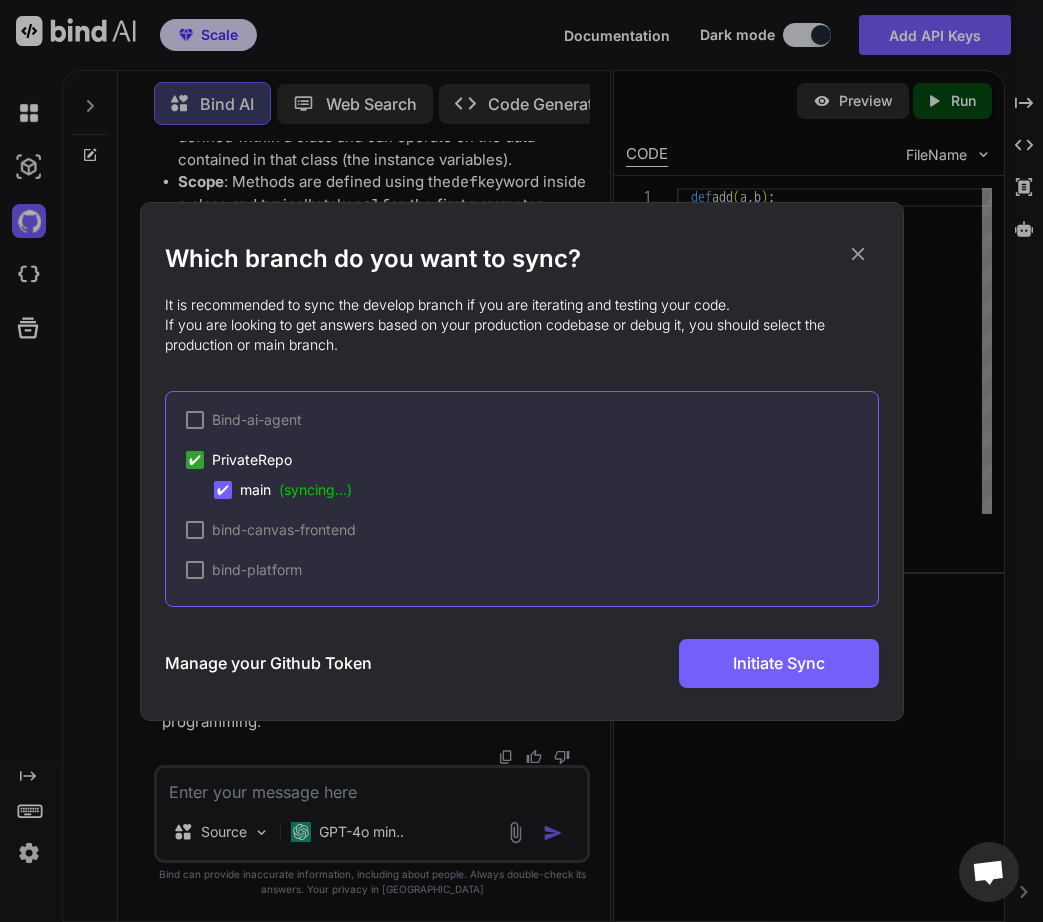 click on "✔ PrivateRepo ✔ main (syncing...)" at bounding box center (532, 475) 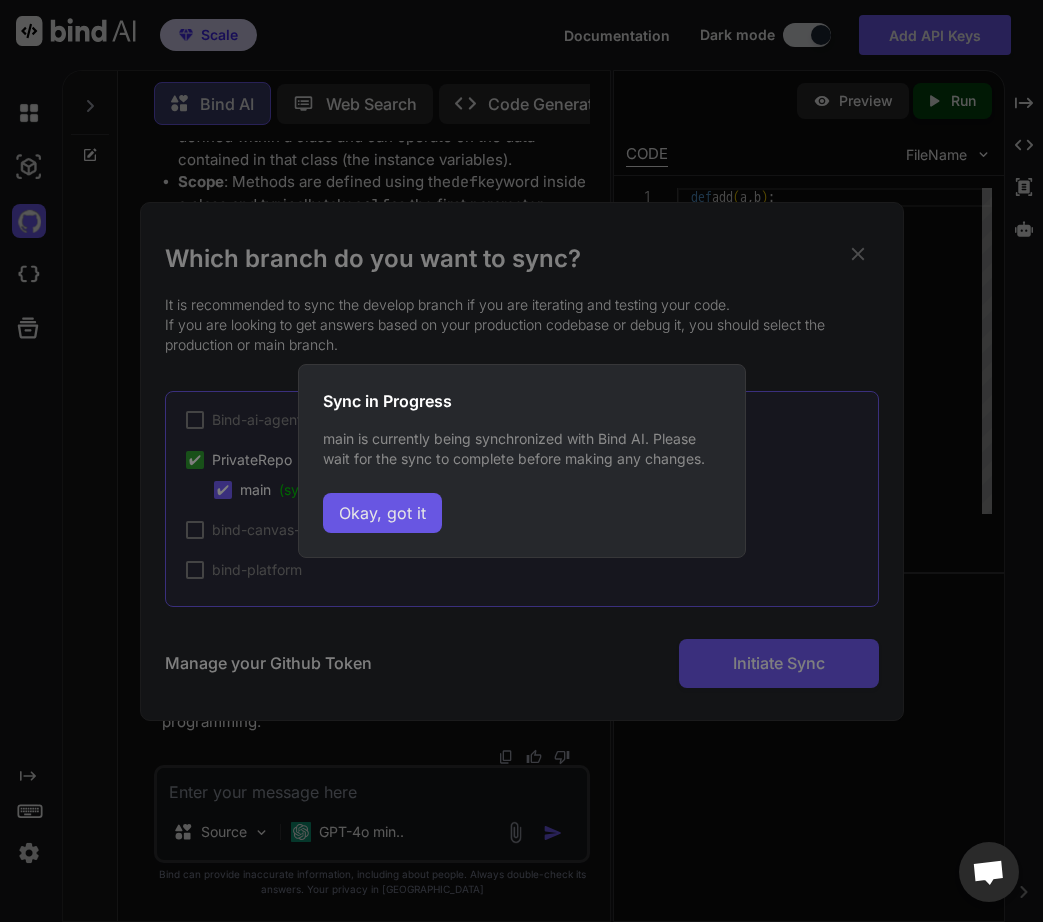 click on "Okay, got it" at bounding box center [382, 513] 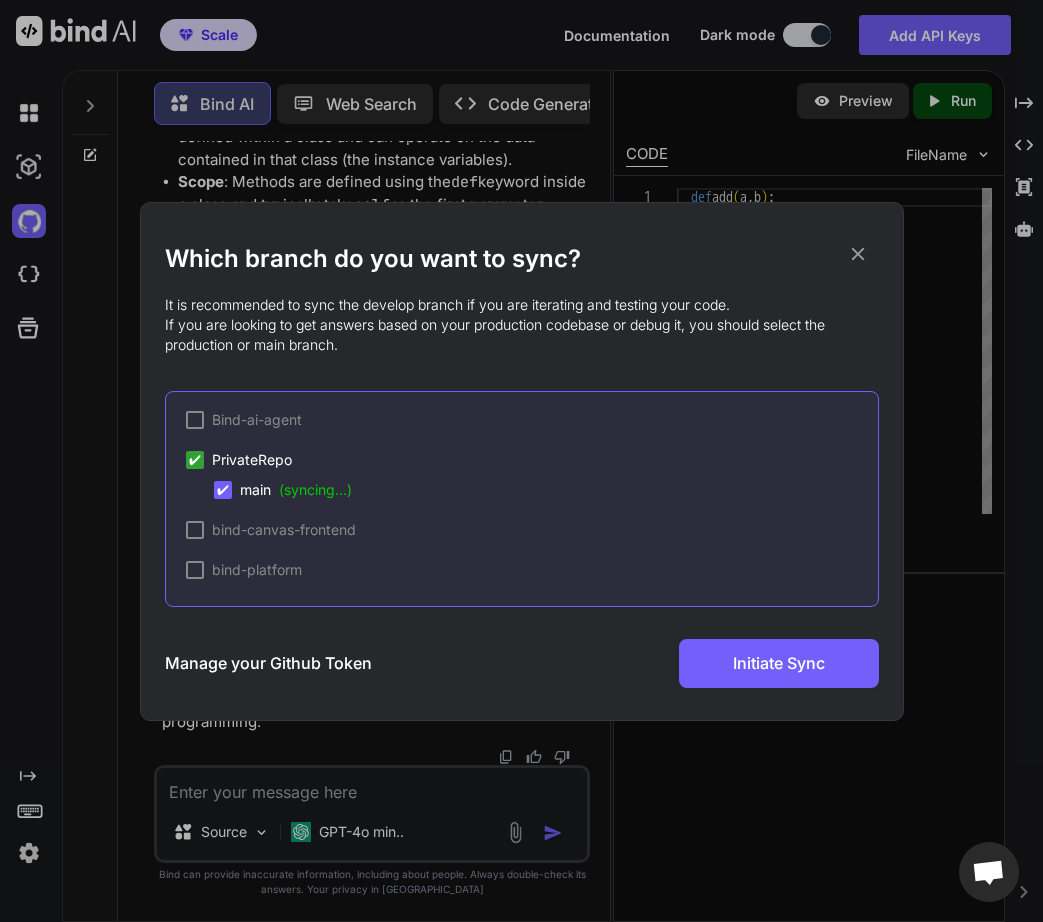 click 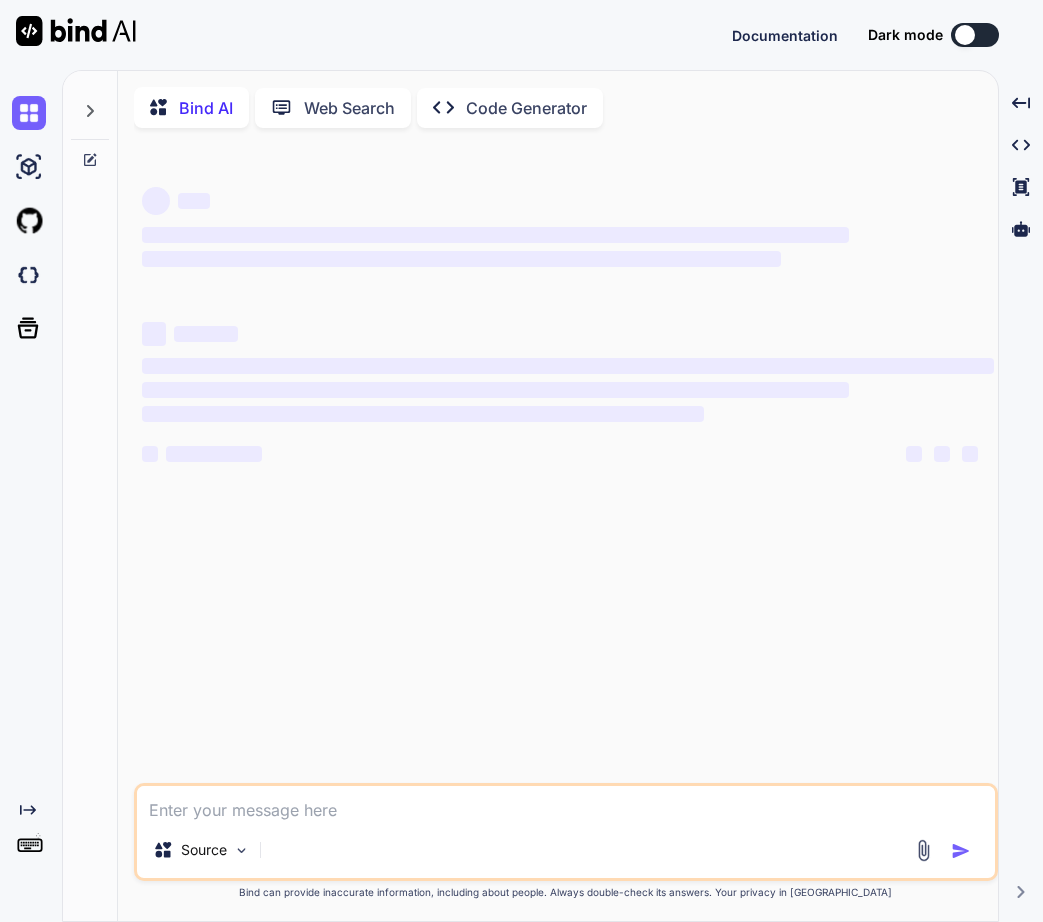 scroll, scrollTop: 0, scrollLeft: 0, axis: both 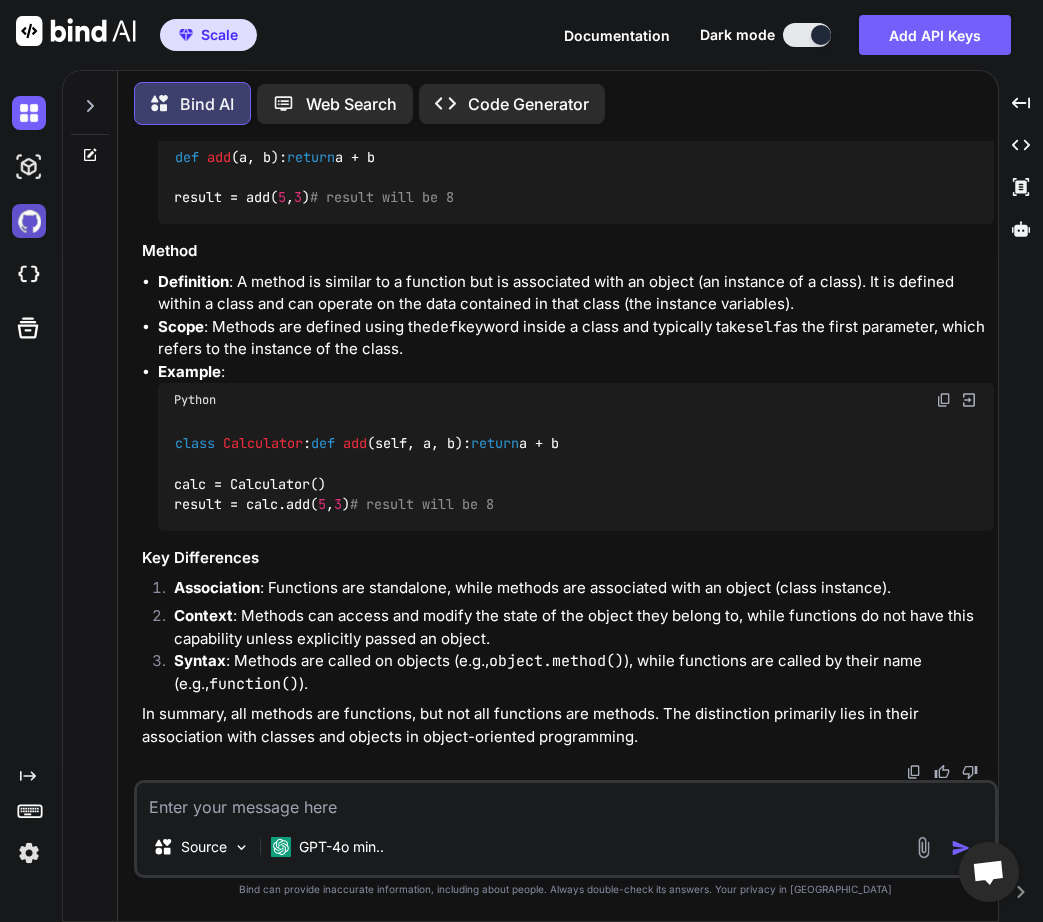 click at bounding box center (29, 221) 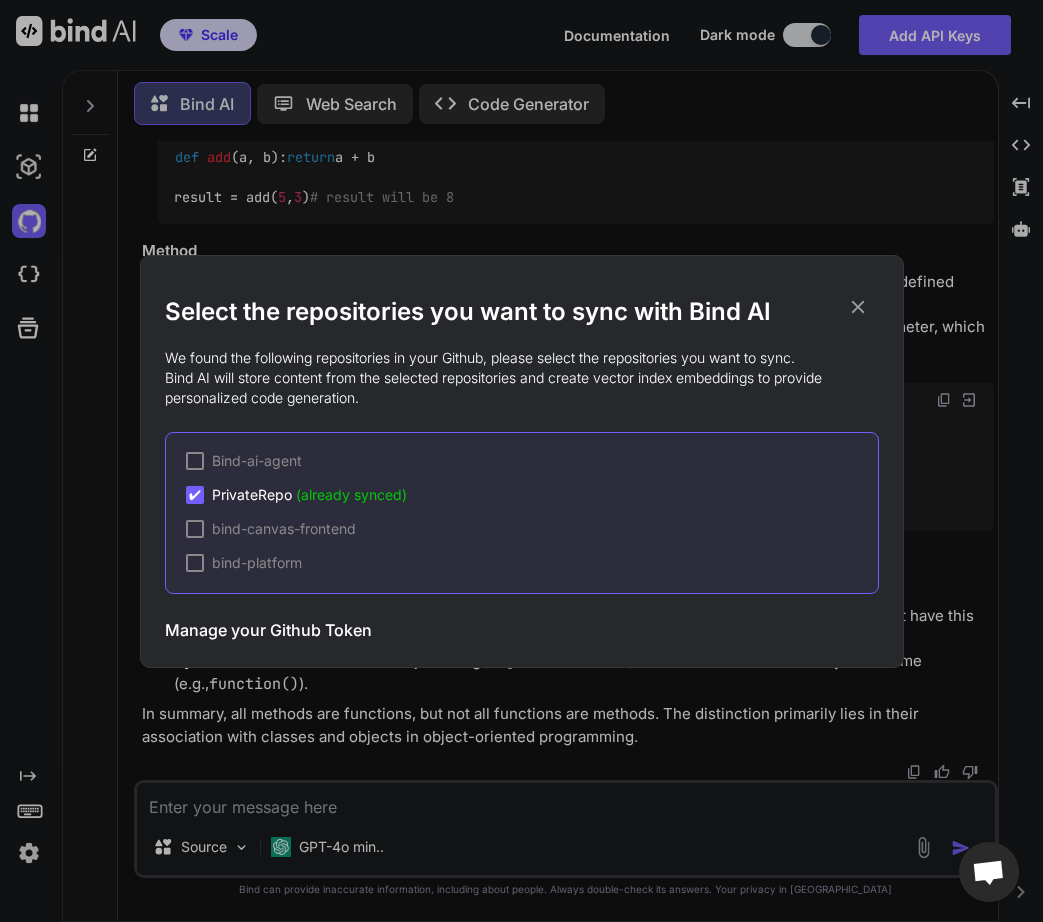 click 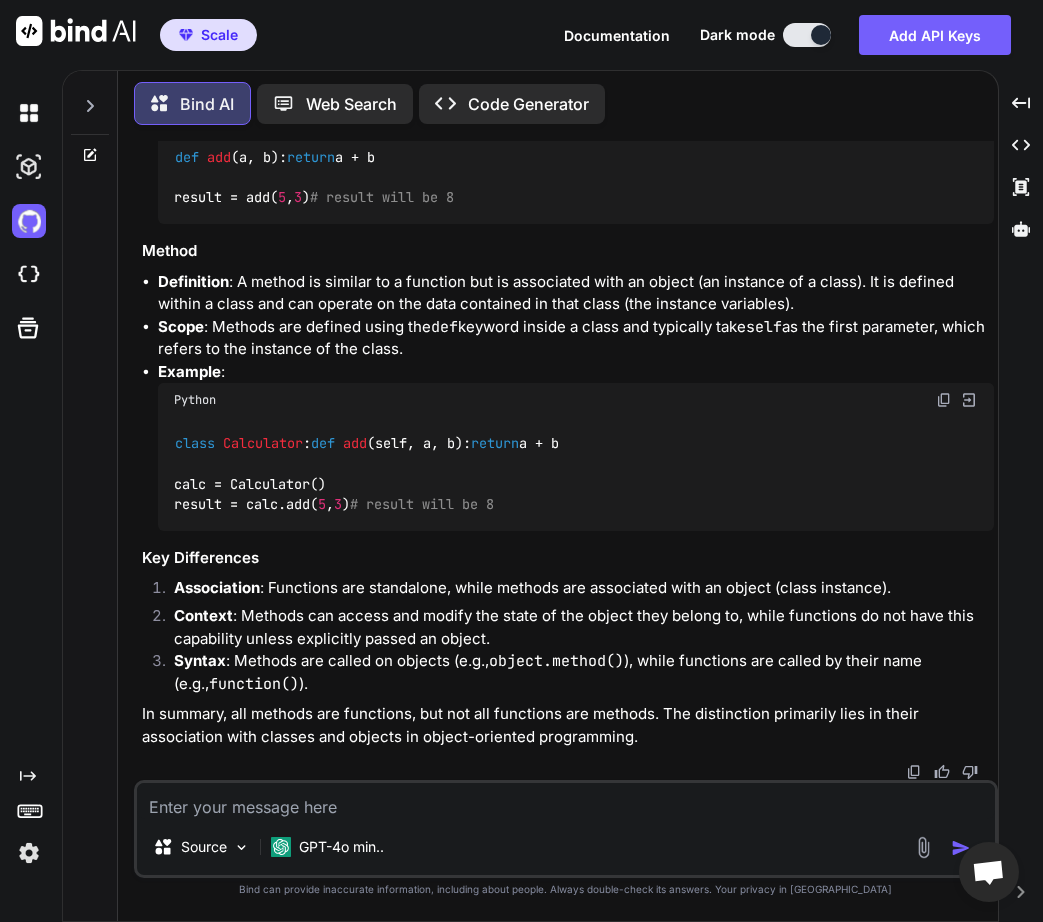 click 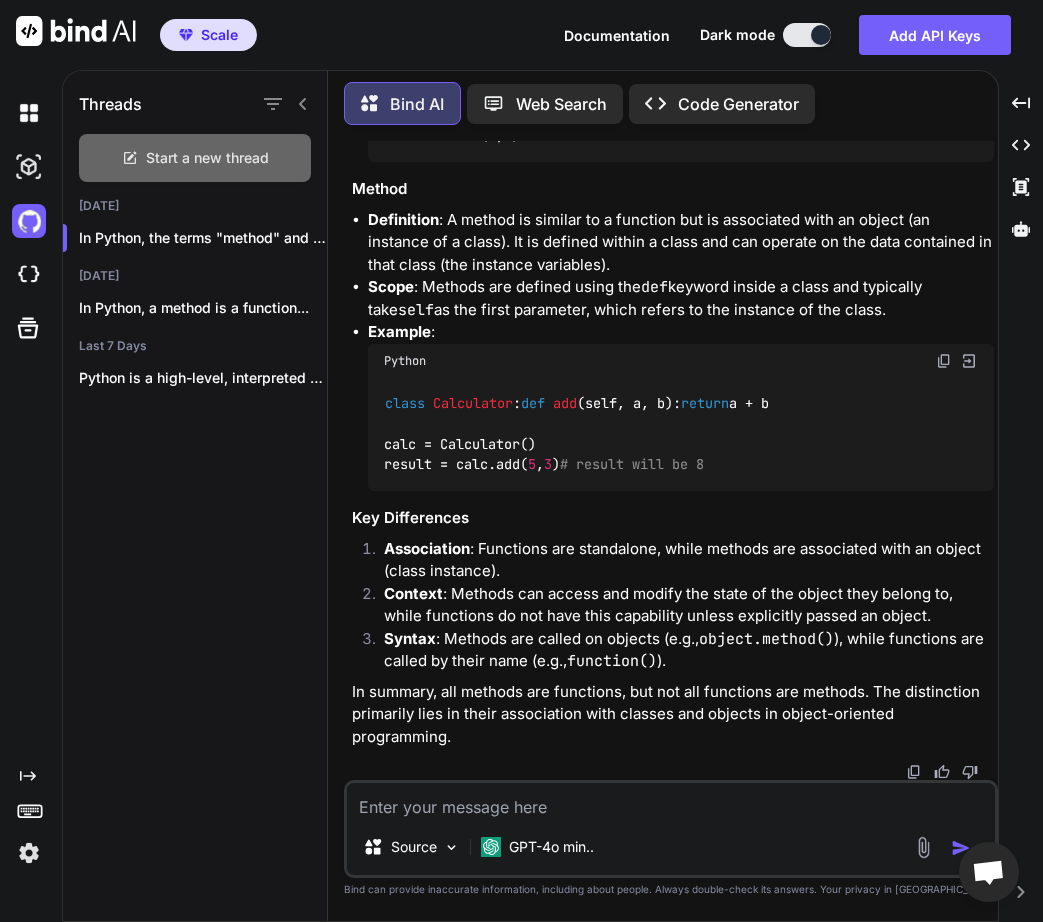 click on "Start a new thread" at bounding box center [207, 158] 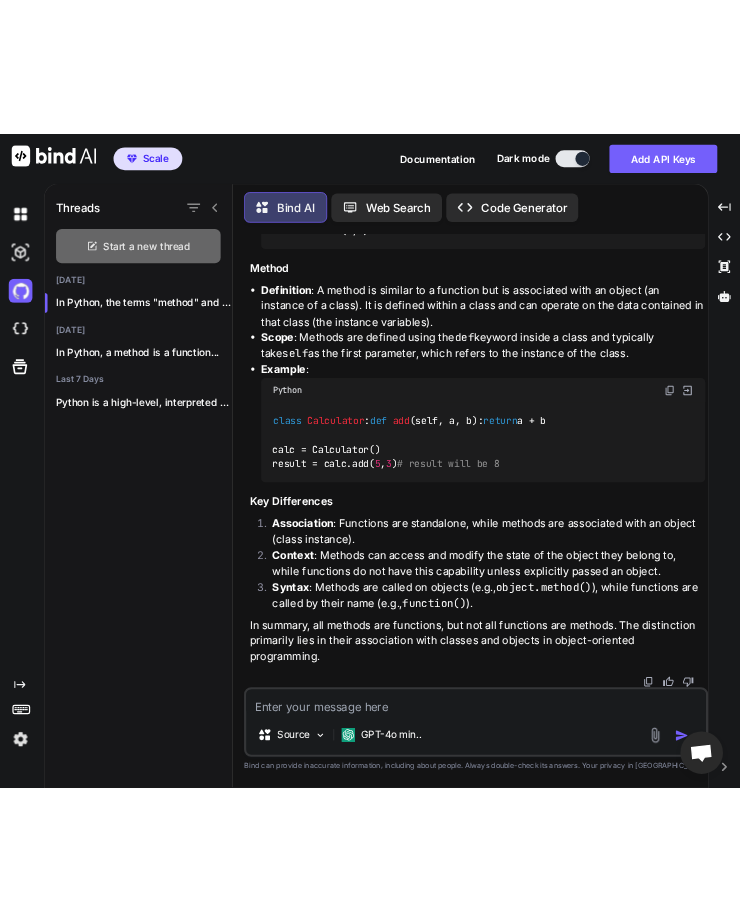 scroll, scrollTop: 0, scrollLeft: 0, axis: both 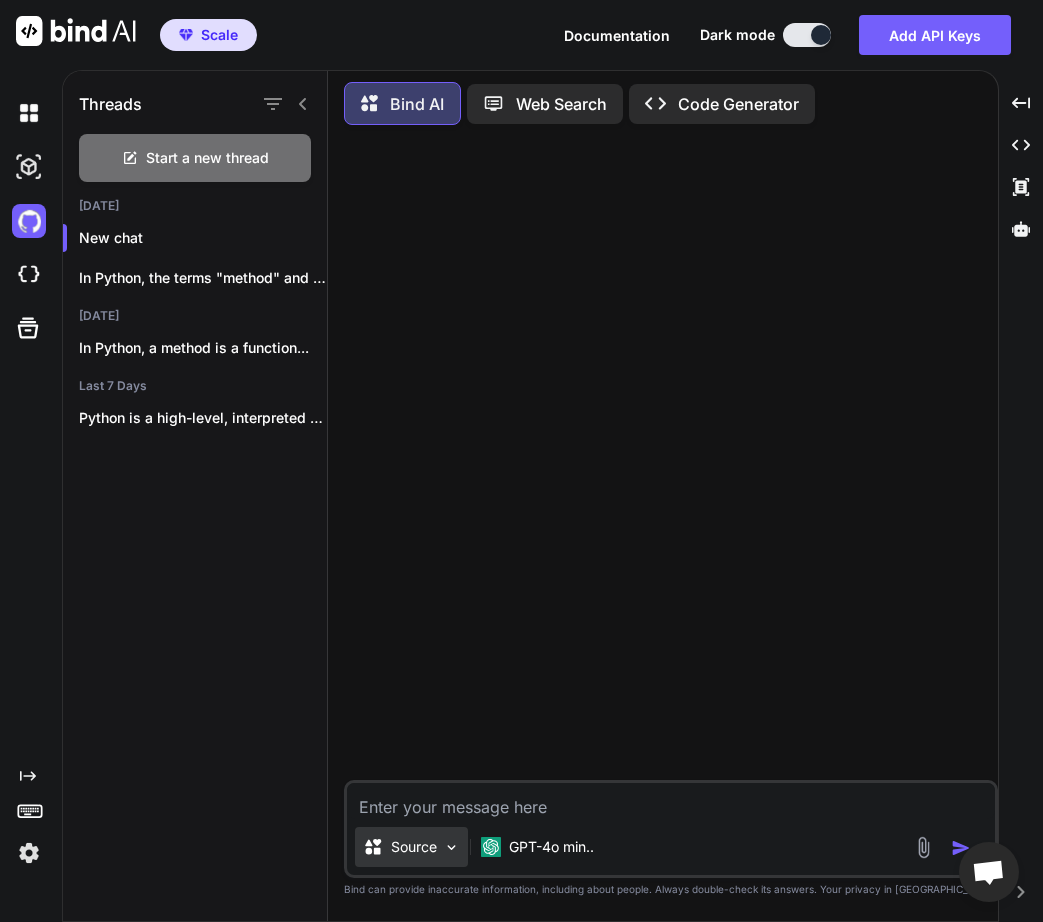 click on "Source" at bounding box center [414, 847] 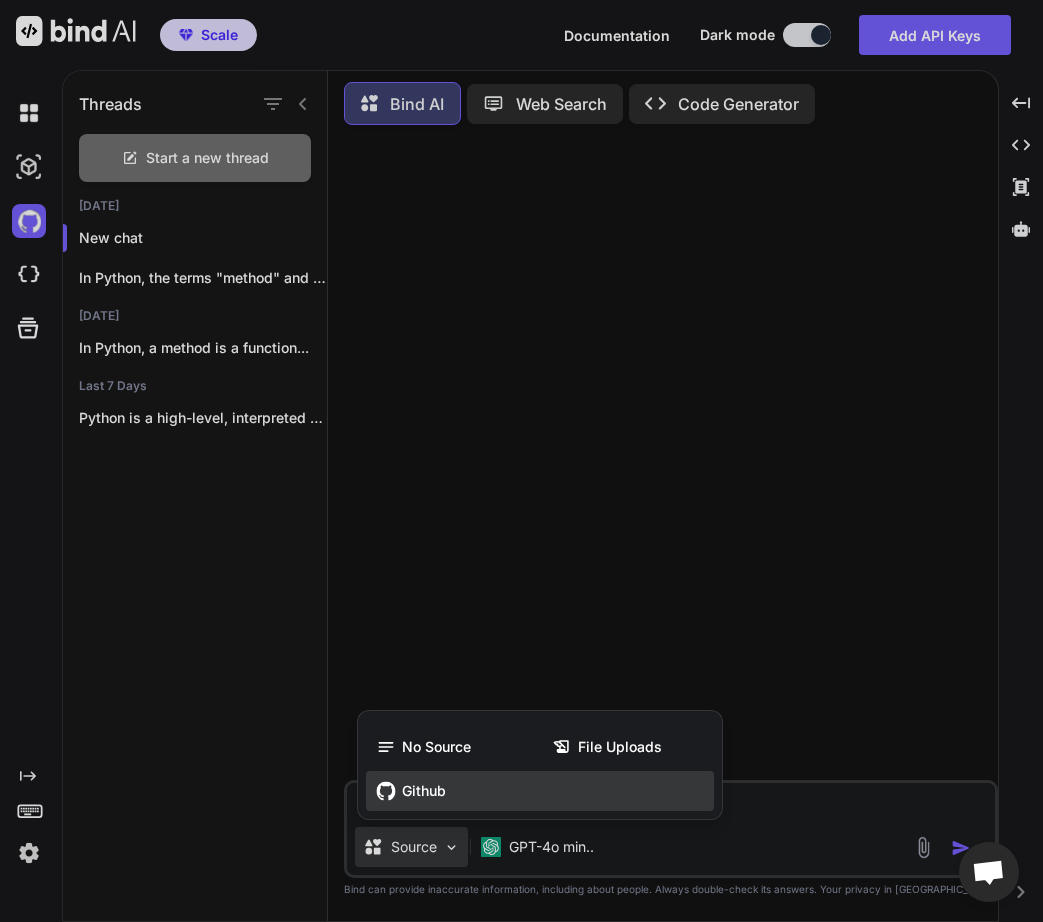 click on "Github" at bounding box center [540, 791] 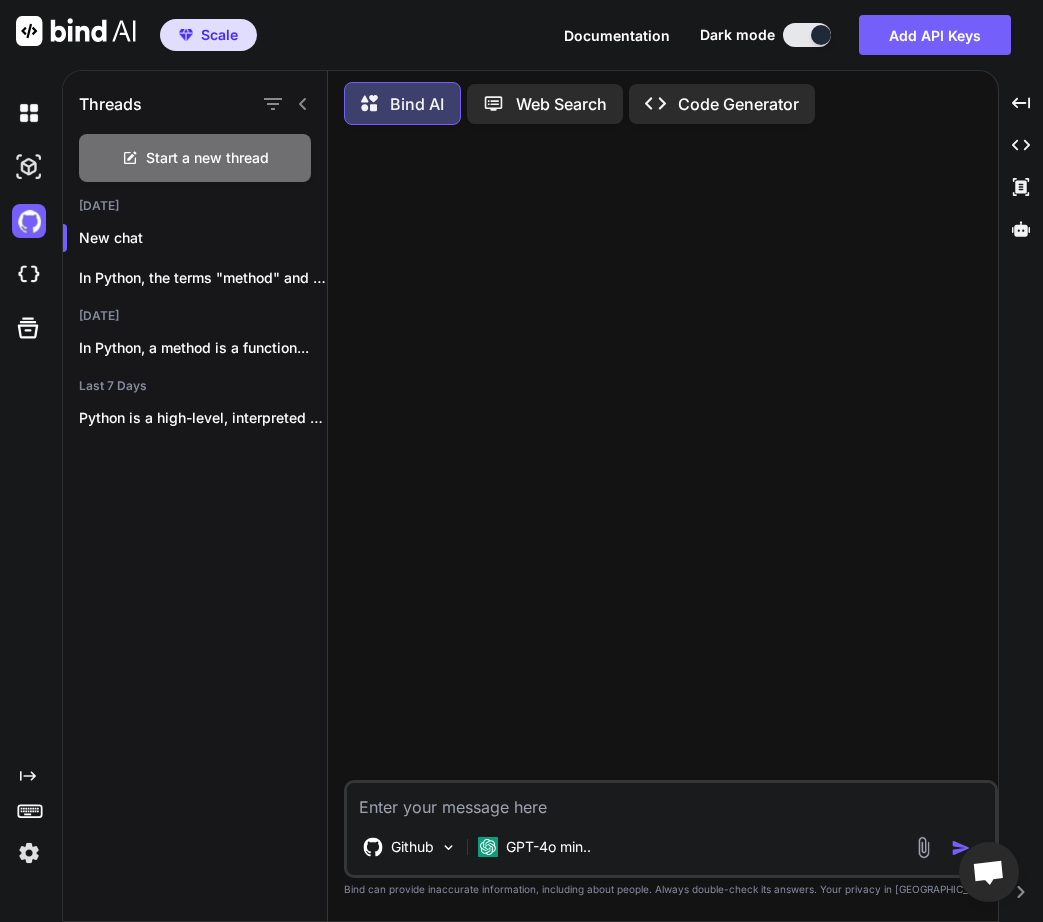 click at bounding box center [671, 801] 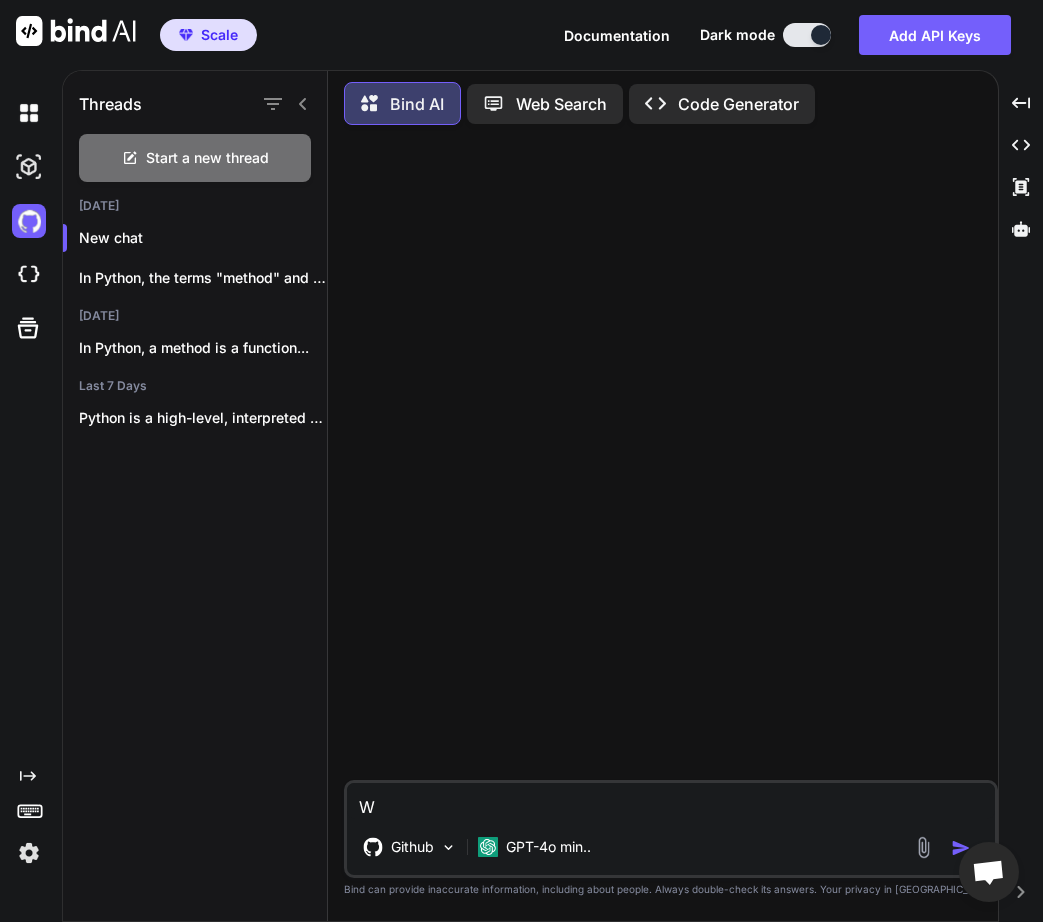 type on "x" 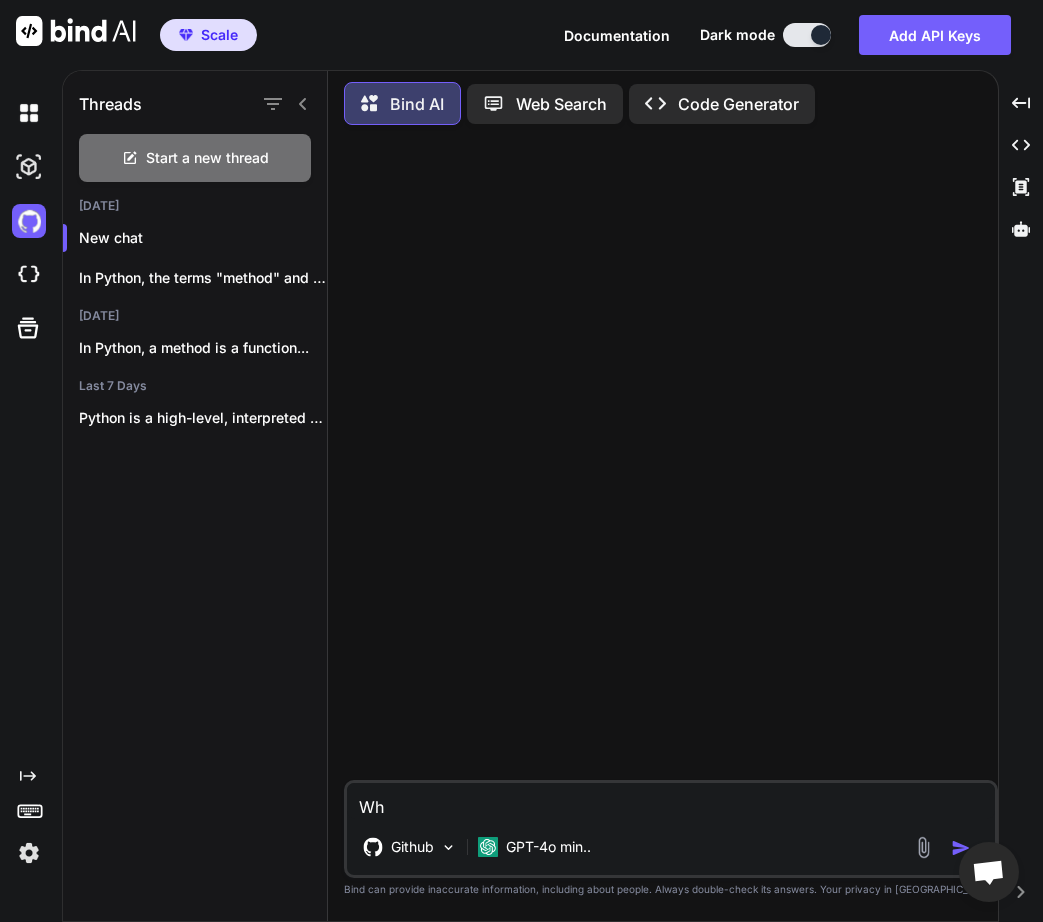 type on "x" 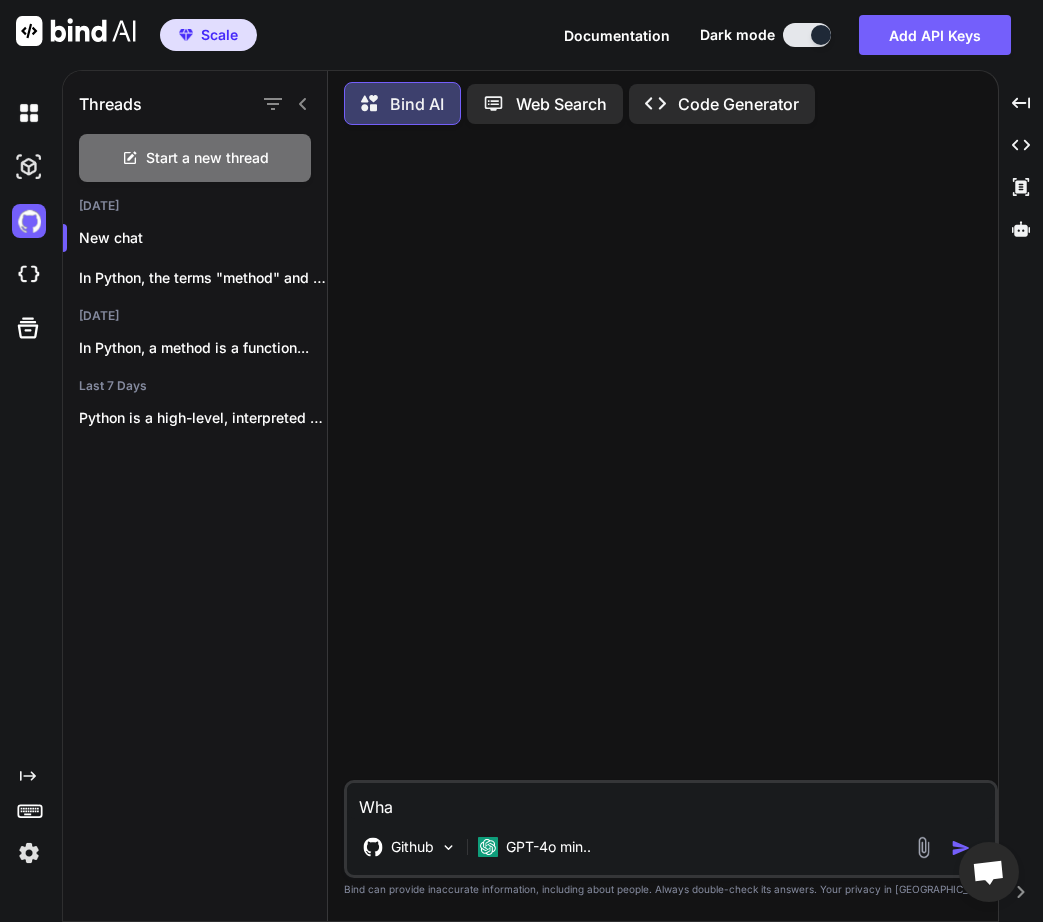 type on "What" 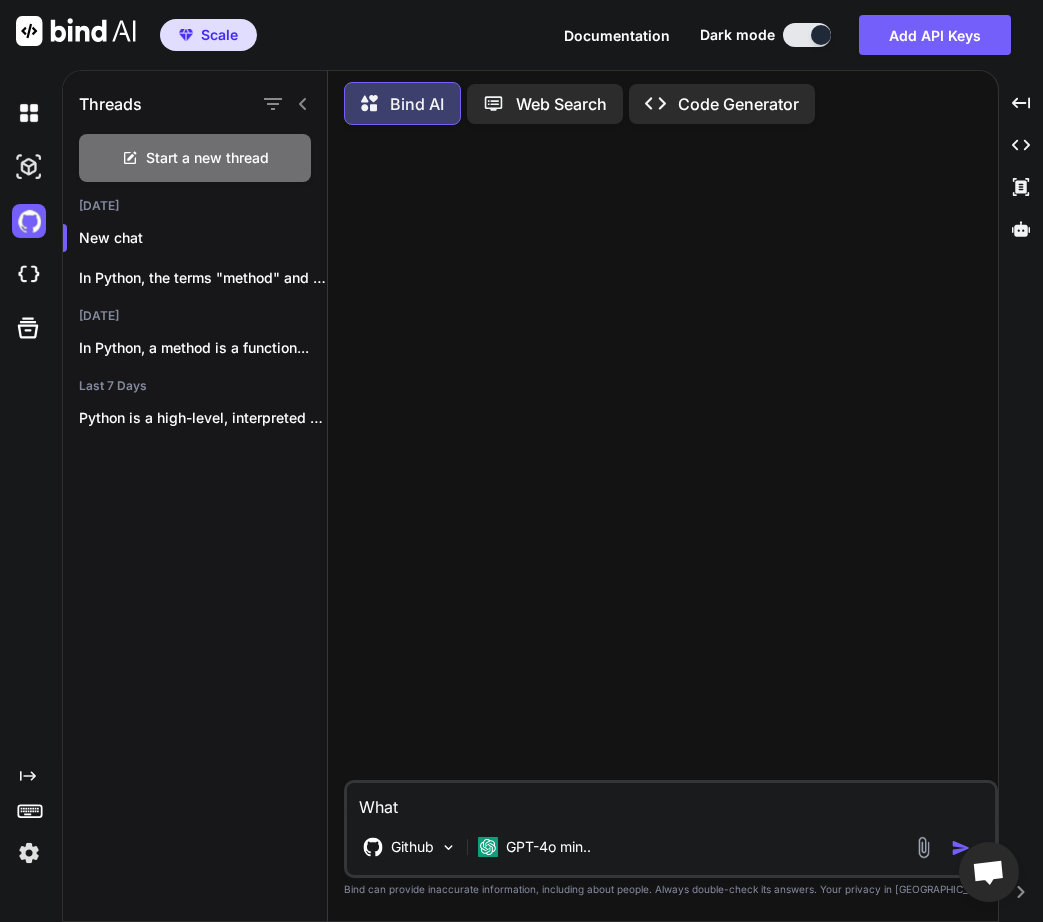 type on "What" 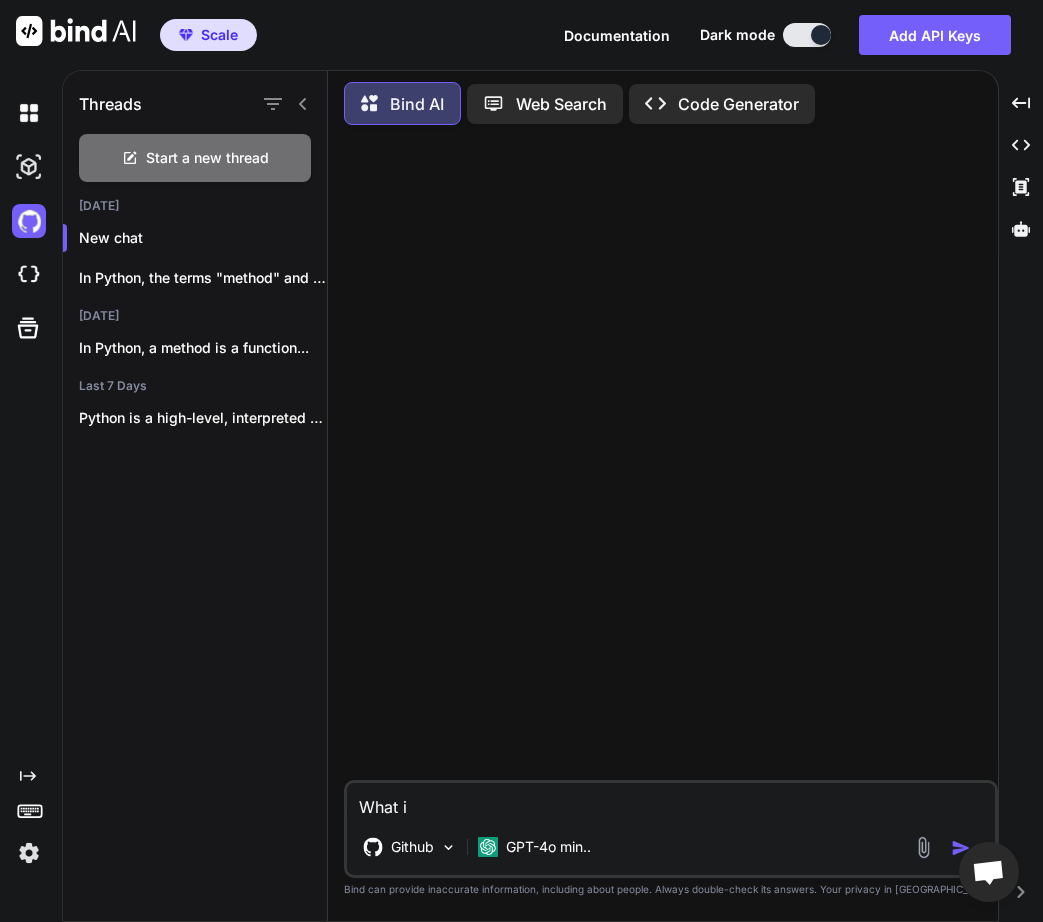 type on "x" 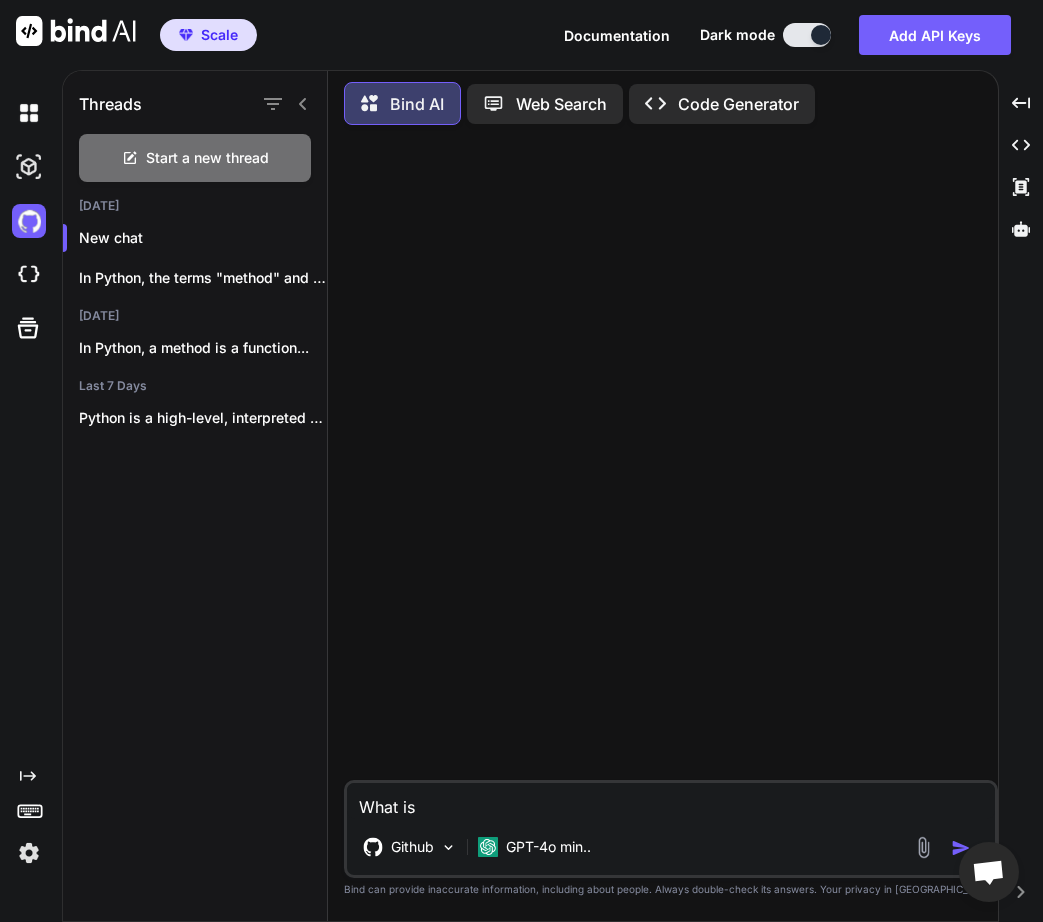 type on "What is" 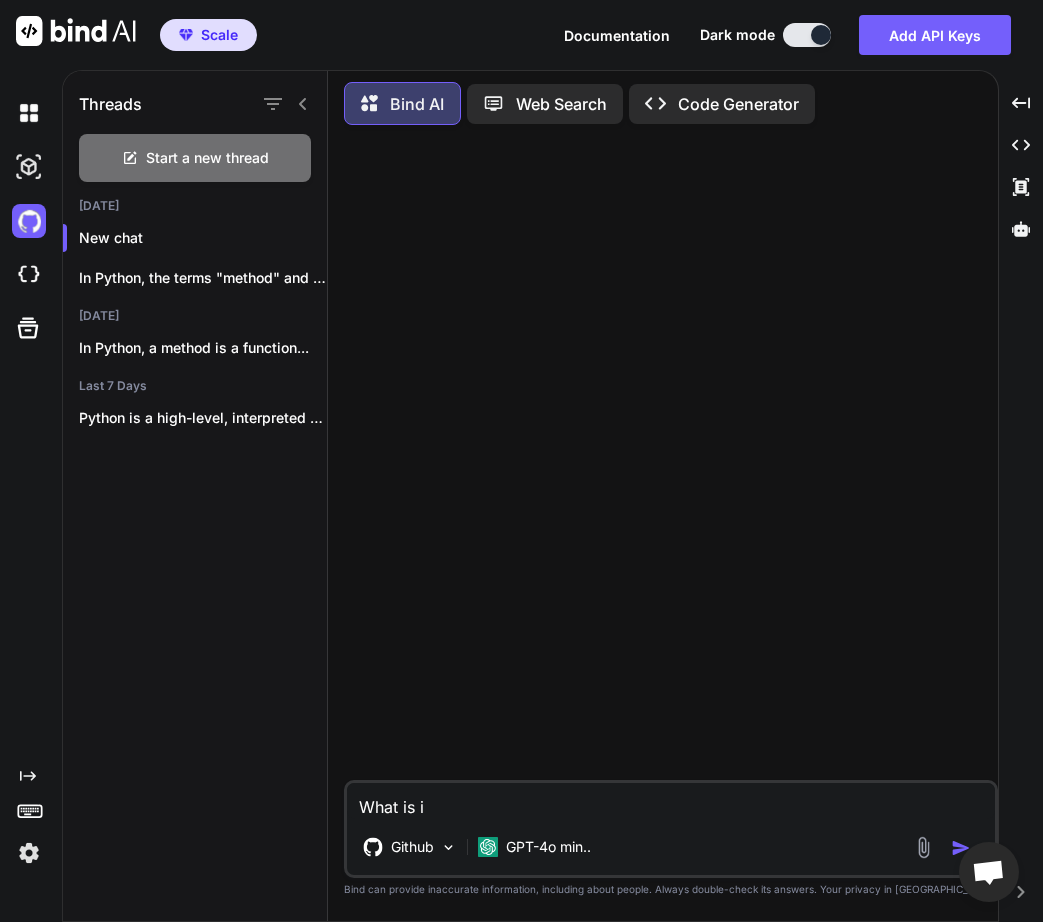 type on "What is in" 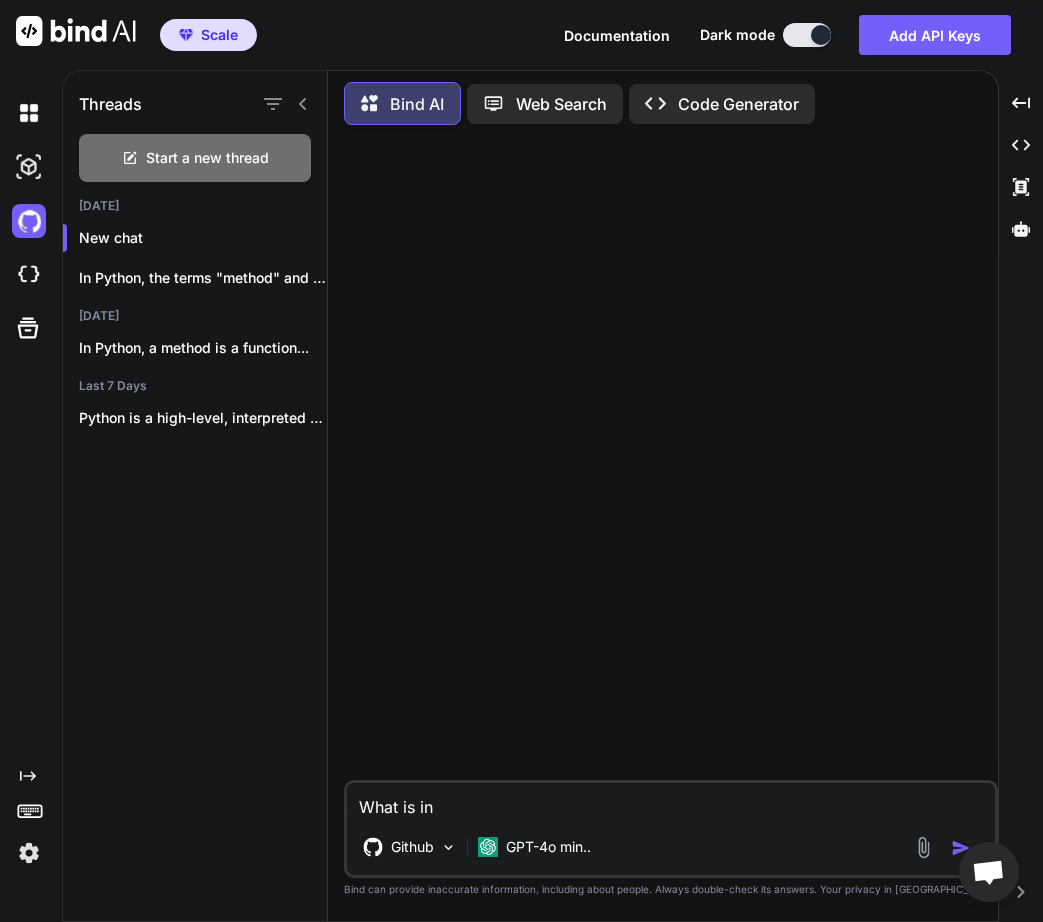 type on "What is in" 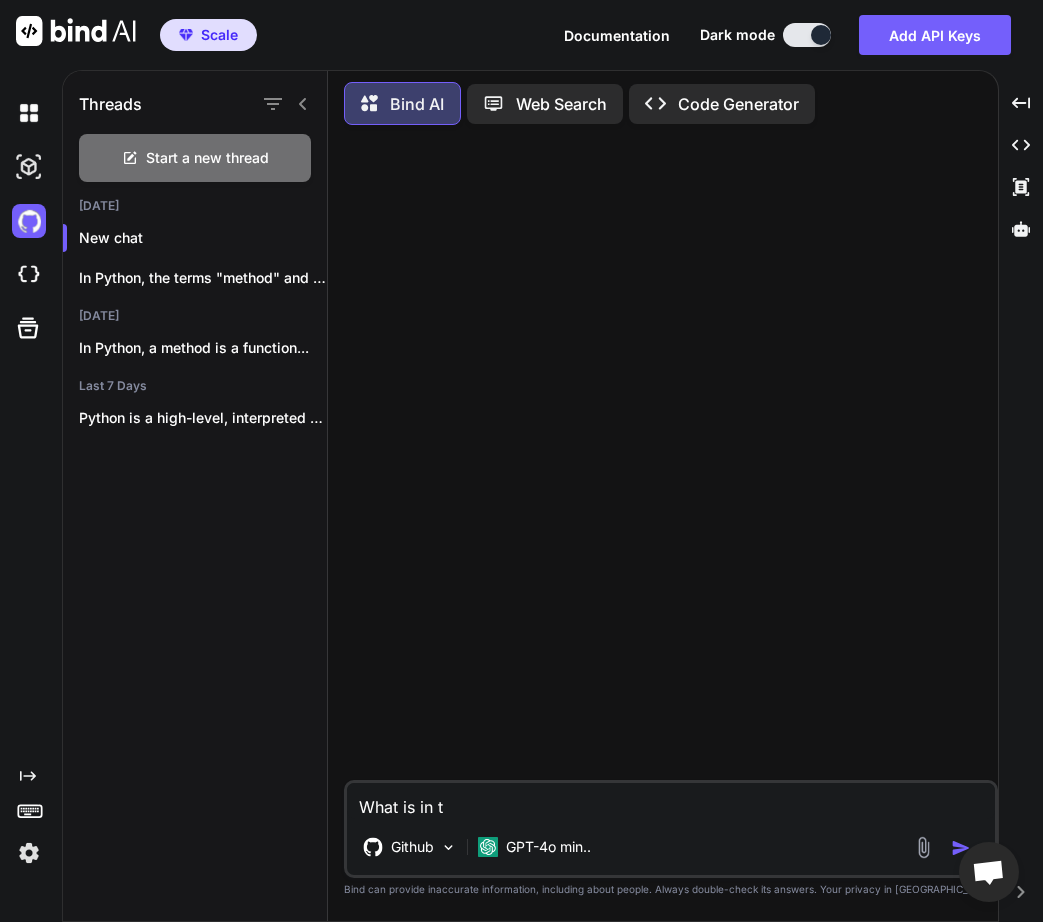 type on "What is in th" 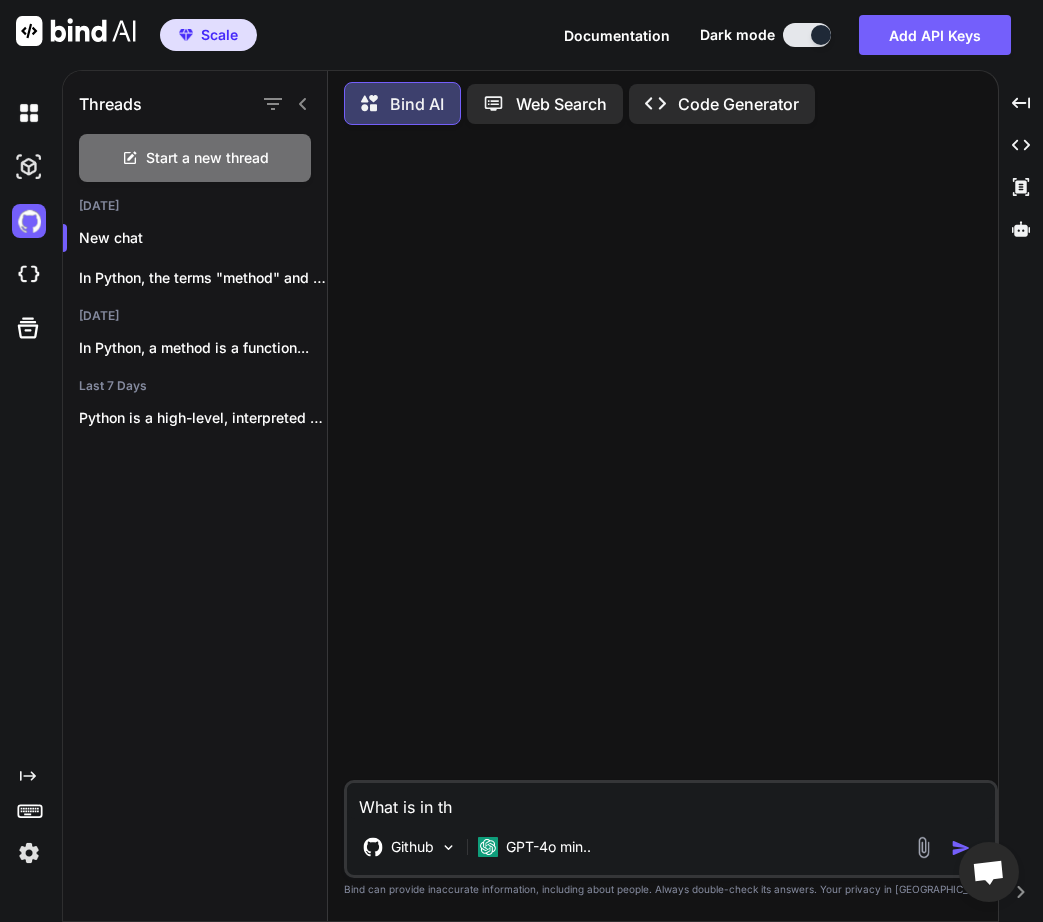 type on "x" 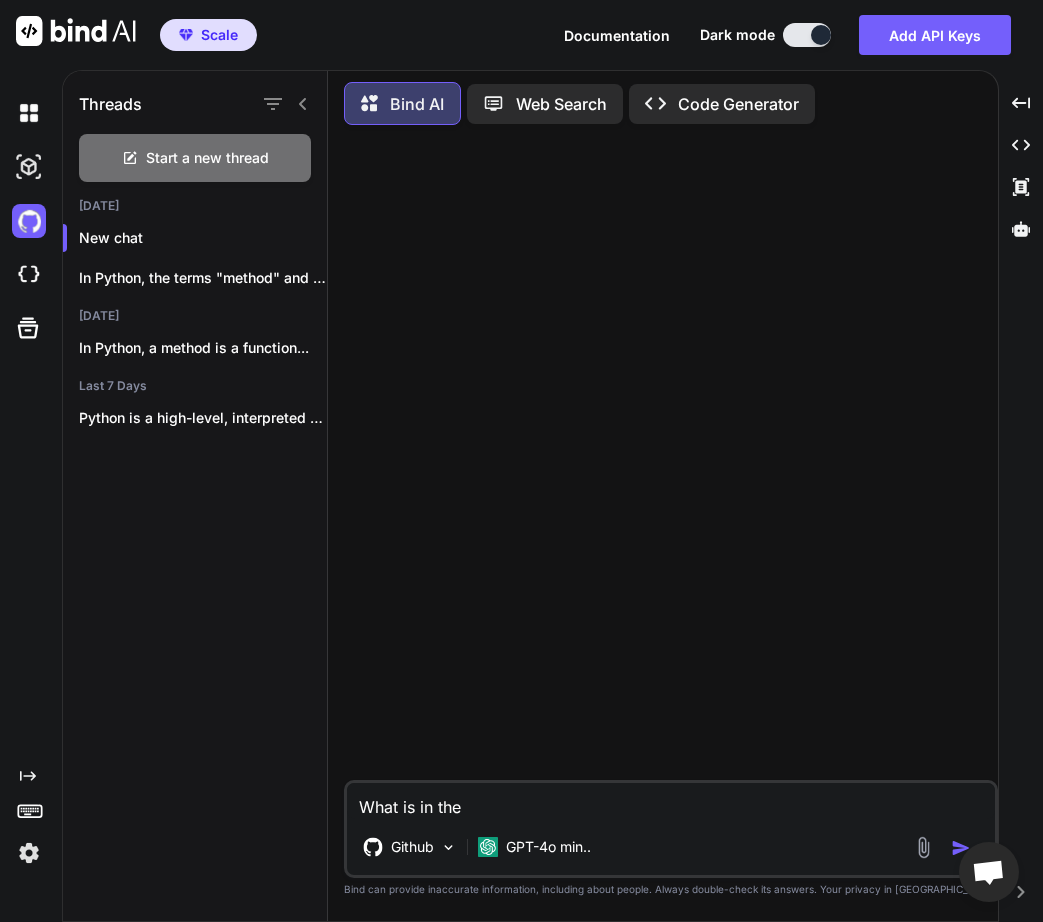 type on "What is in thes" 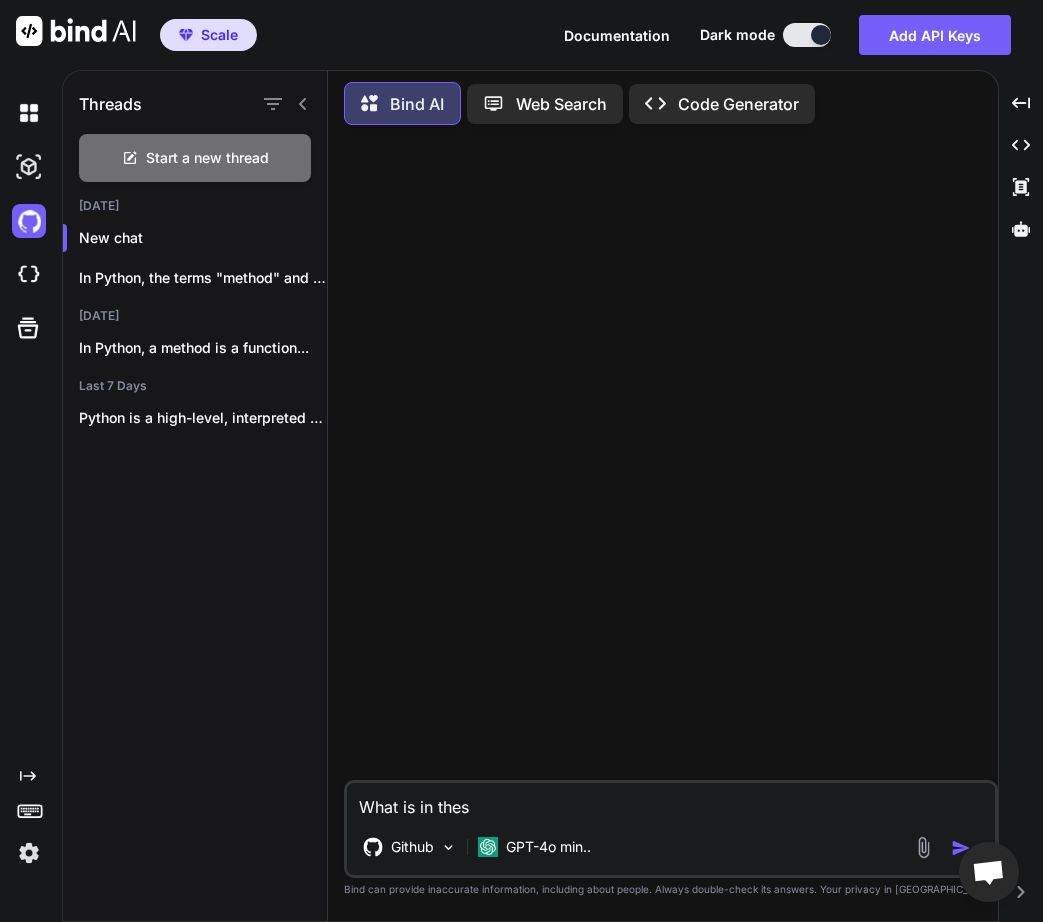 type on "What is in these" 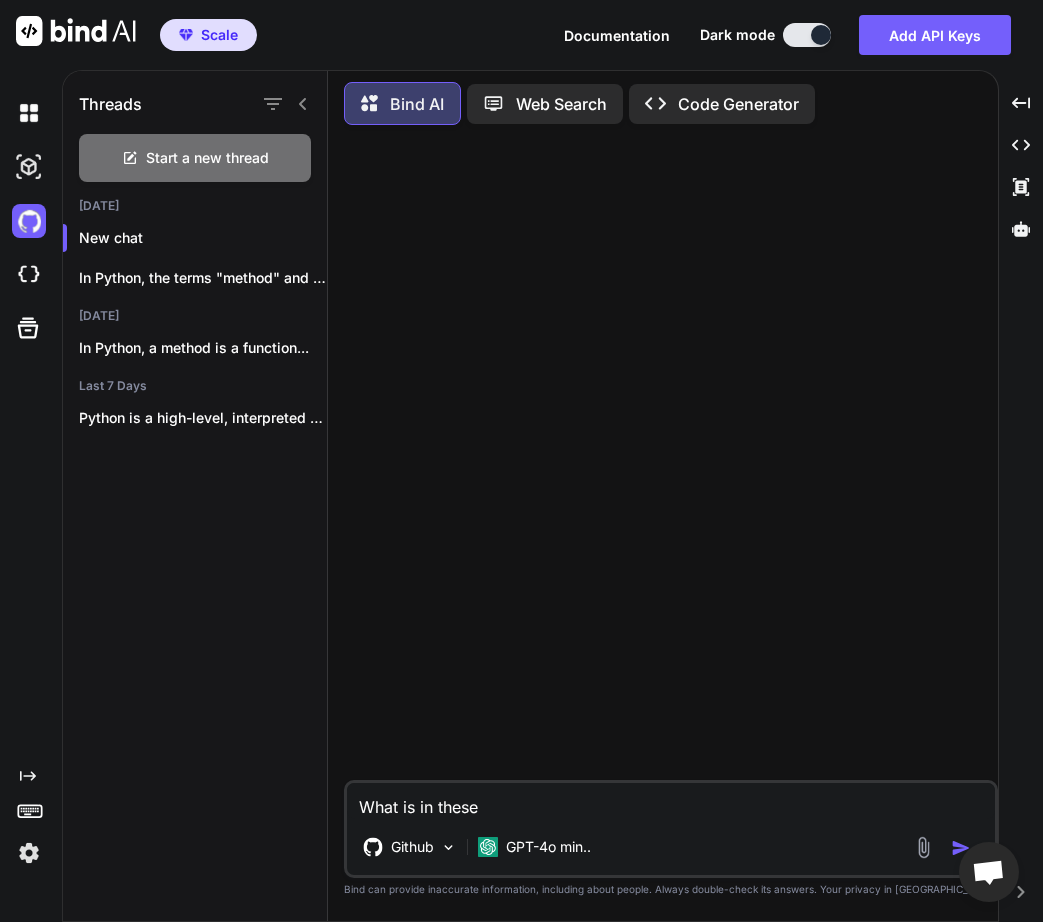 type on "What is in these" 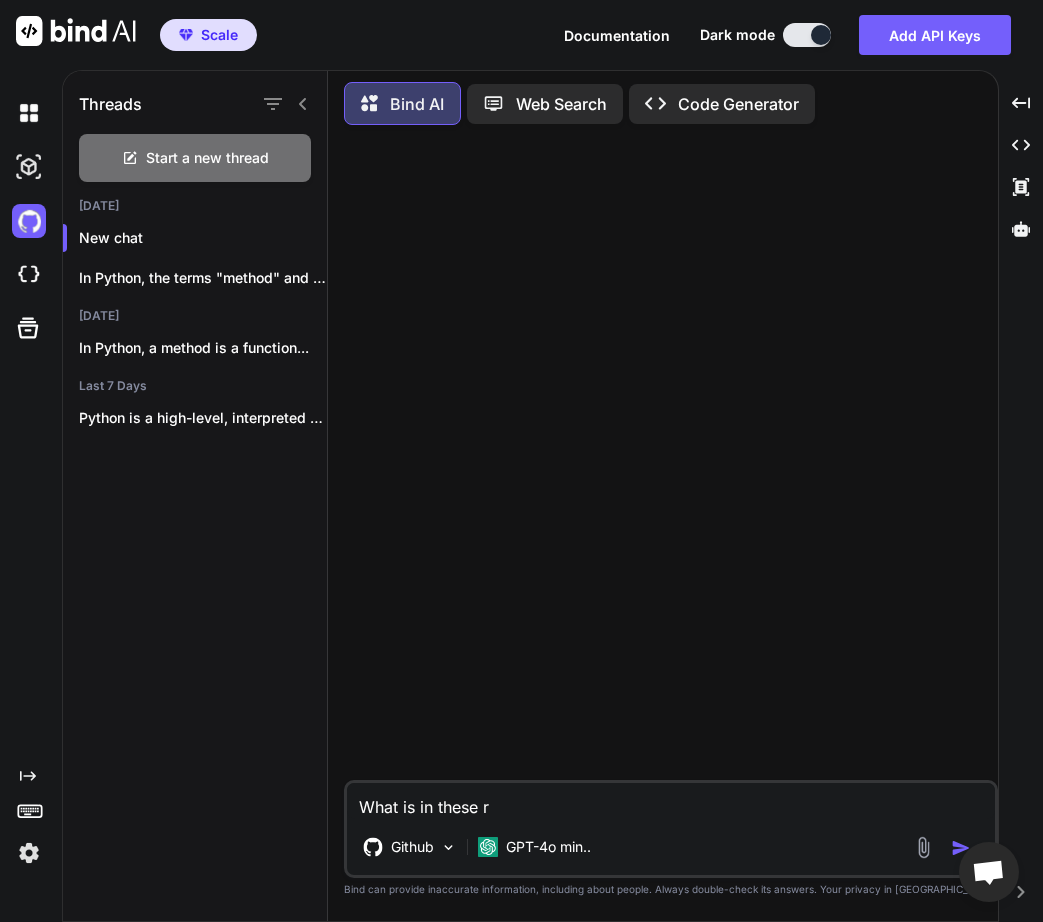 type on "What is in these re" 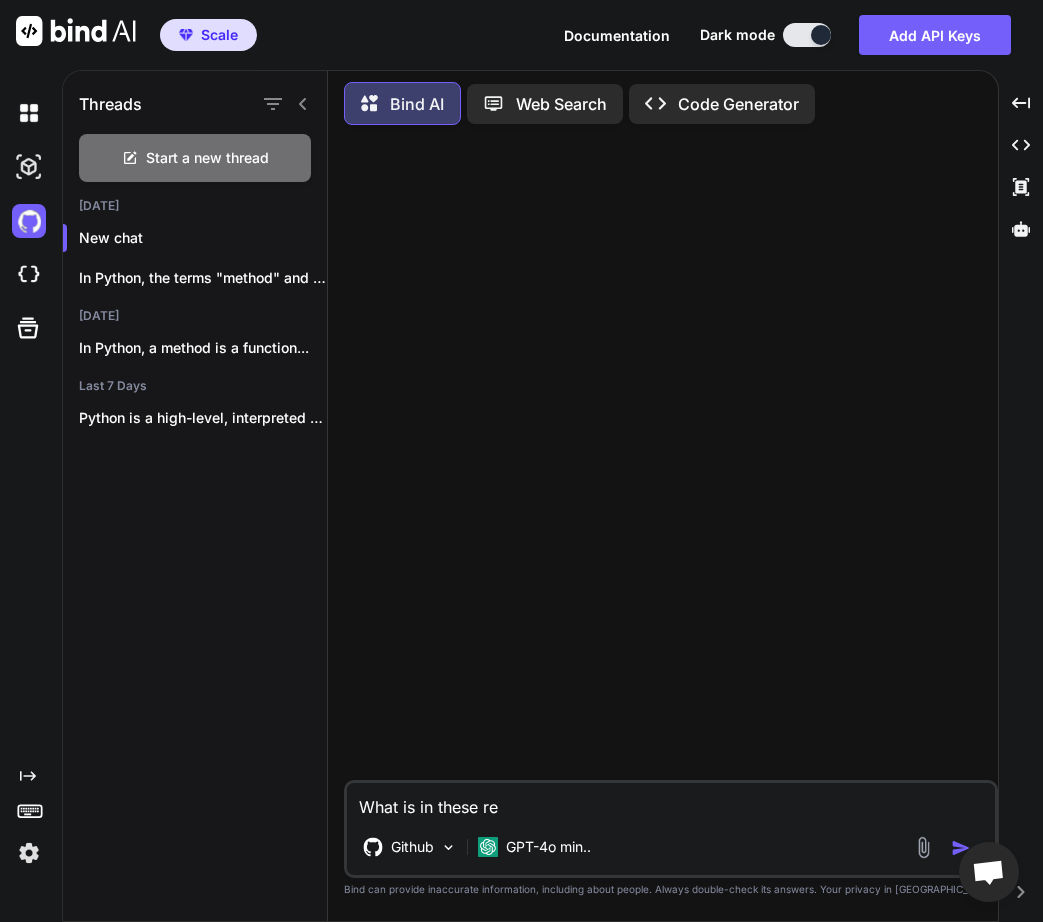 type on "x" 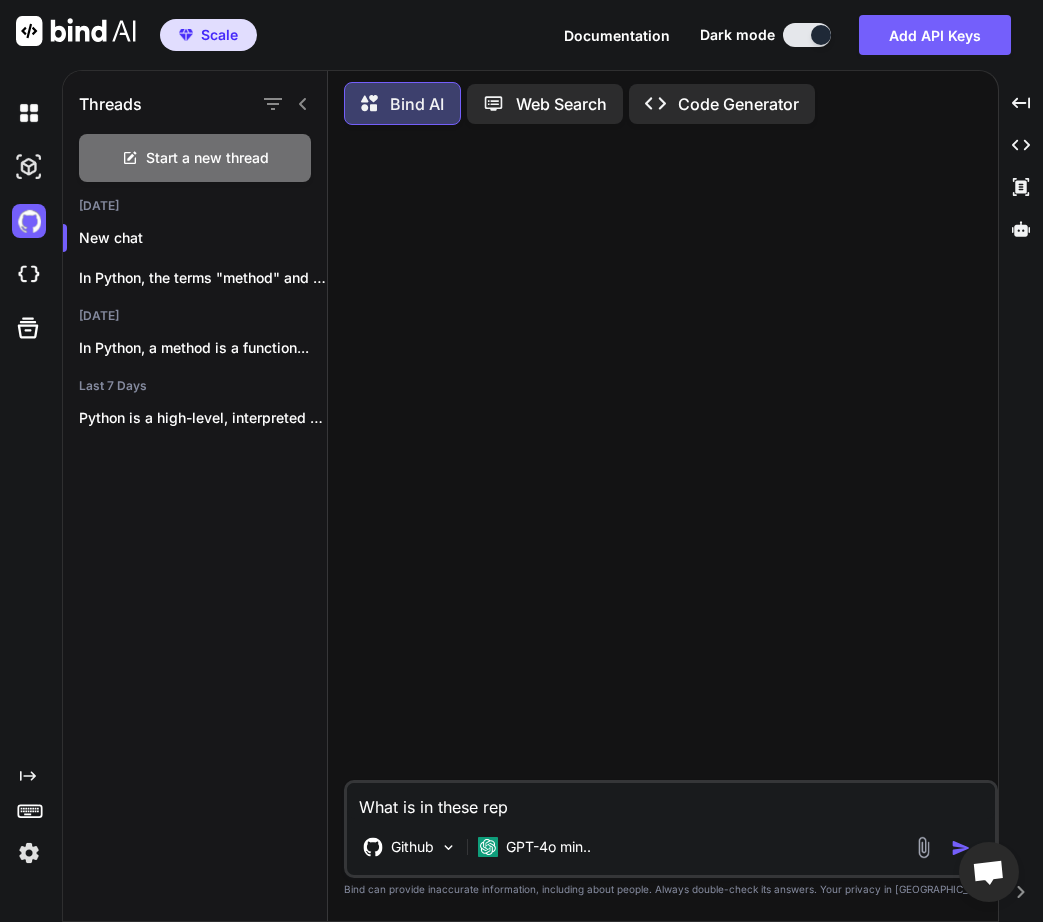type on "What is in these repo" 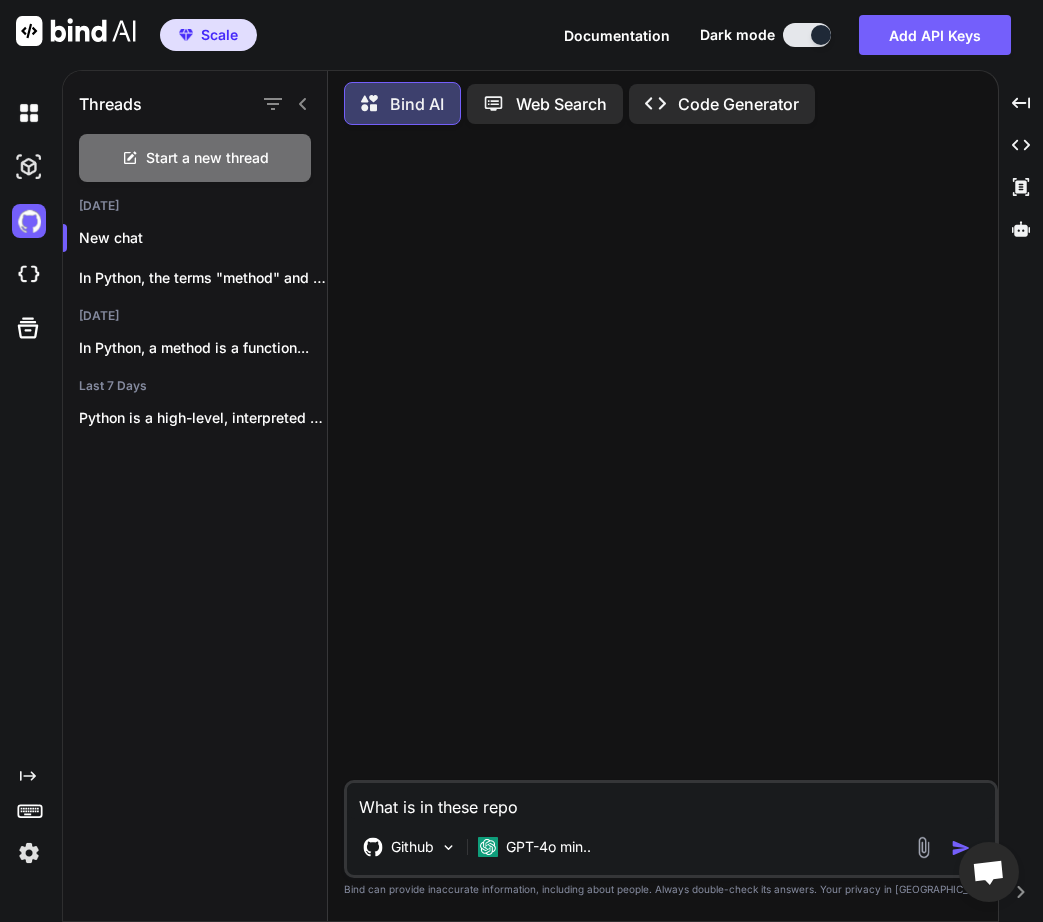 type on "What is in these repo" 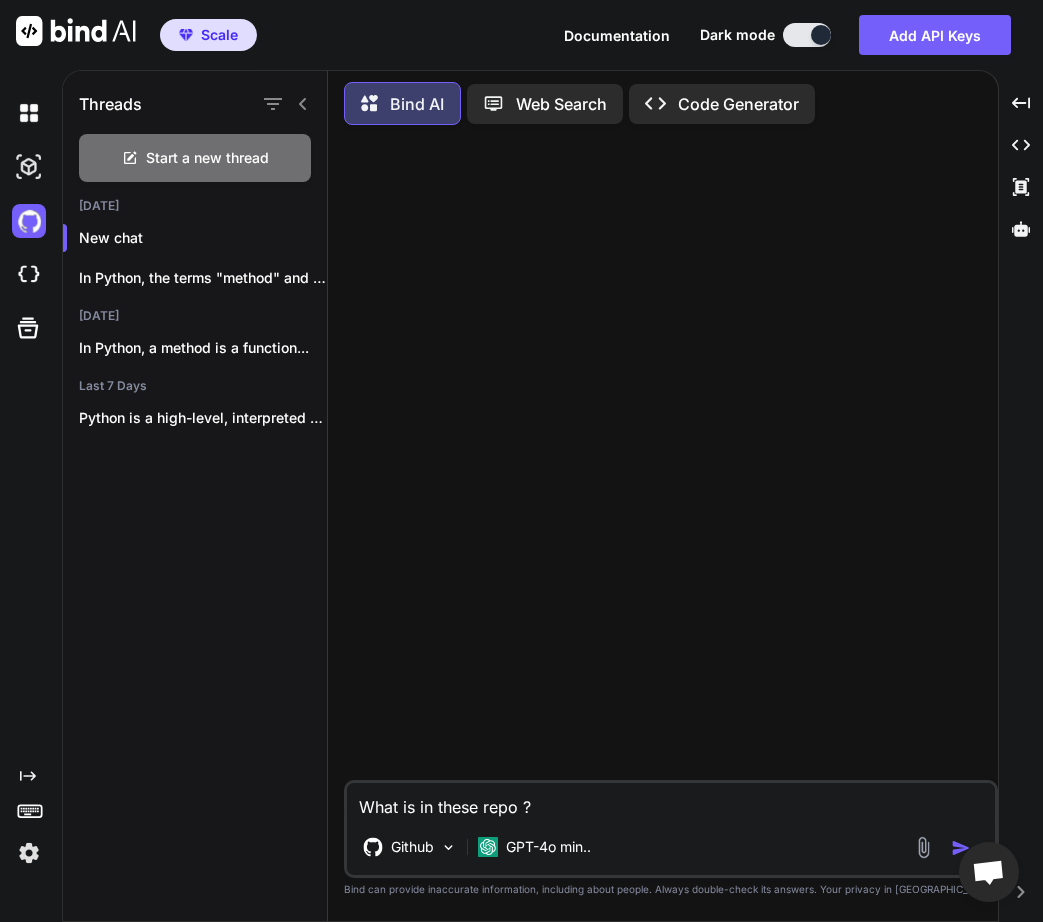 type on "x" 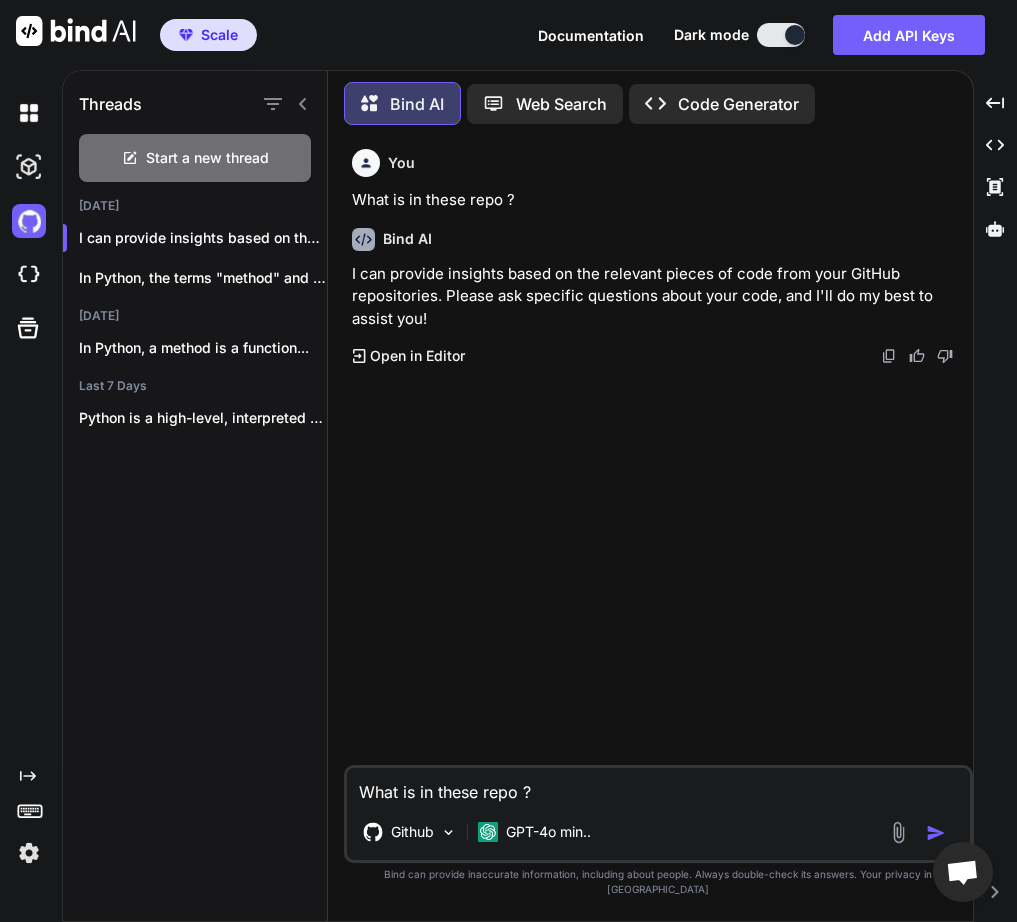 type on "x" 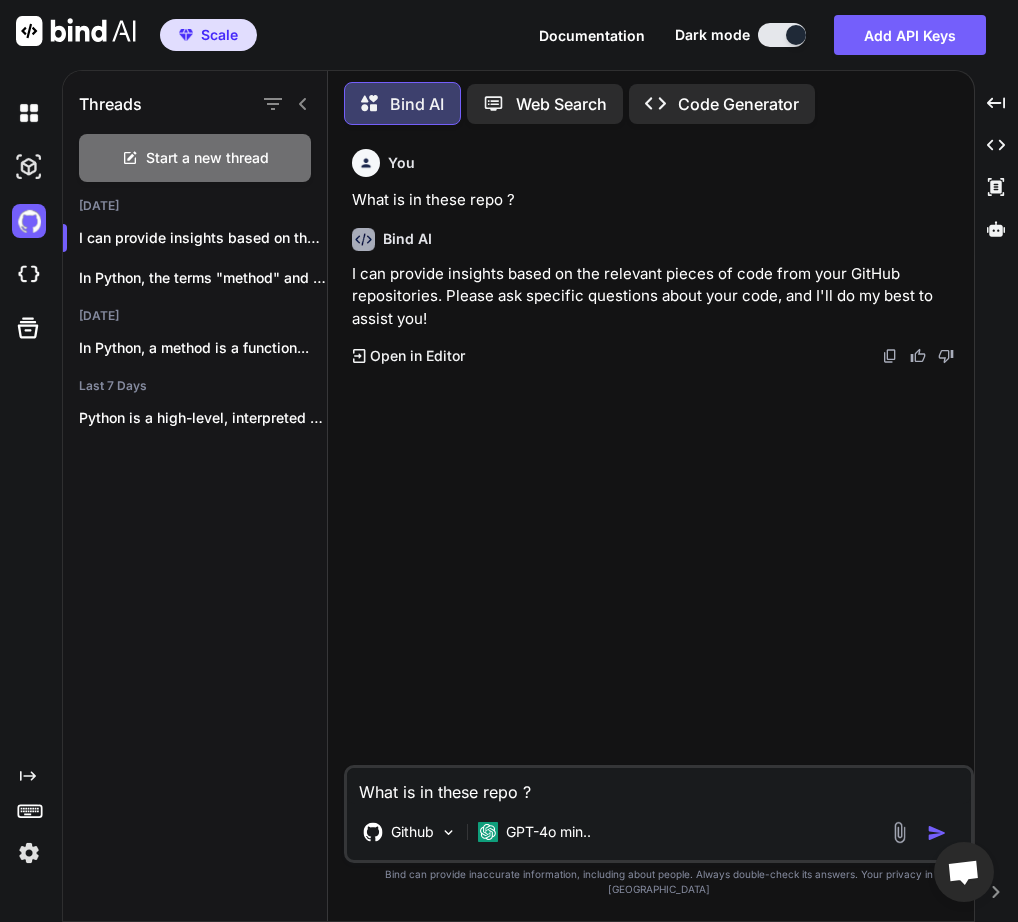 click on "What is in these repo ?" at bounding box center (659, 786) 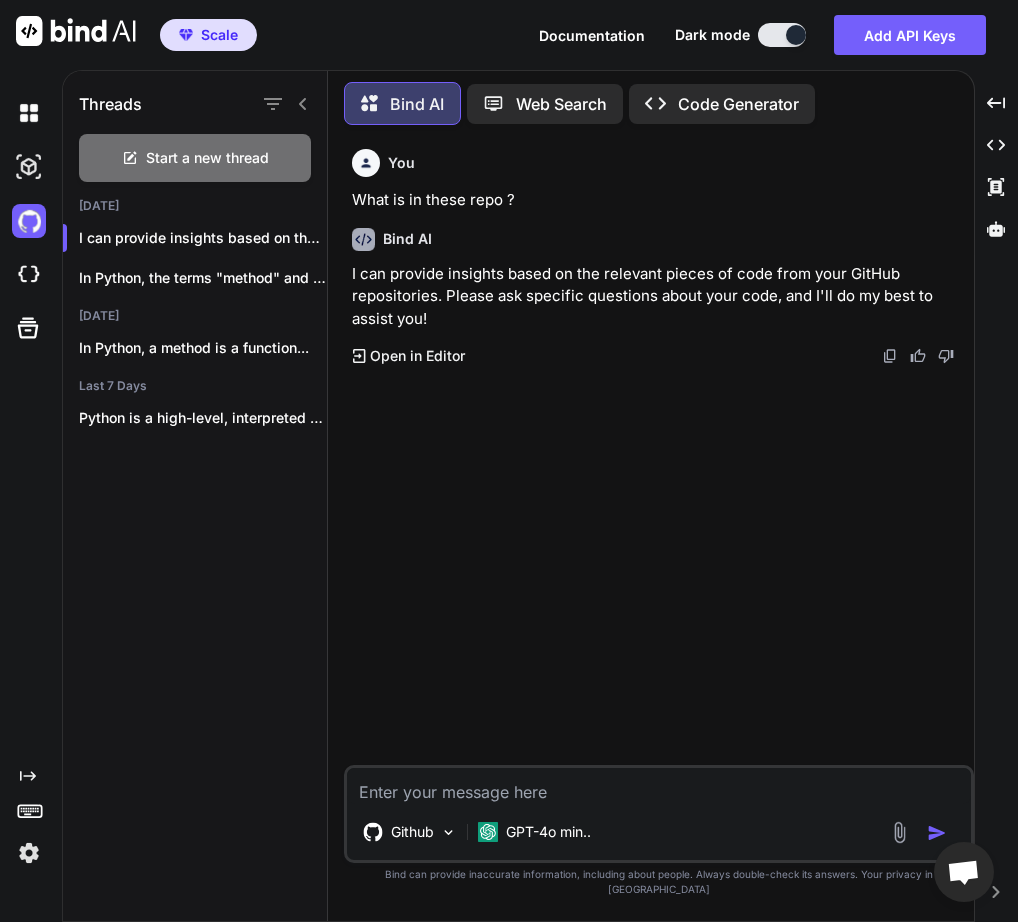 type on "I" 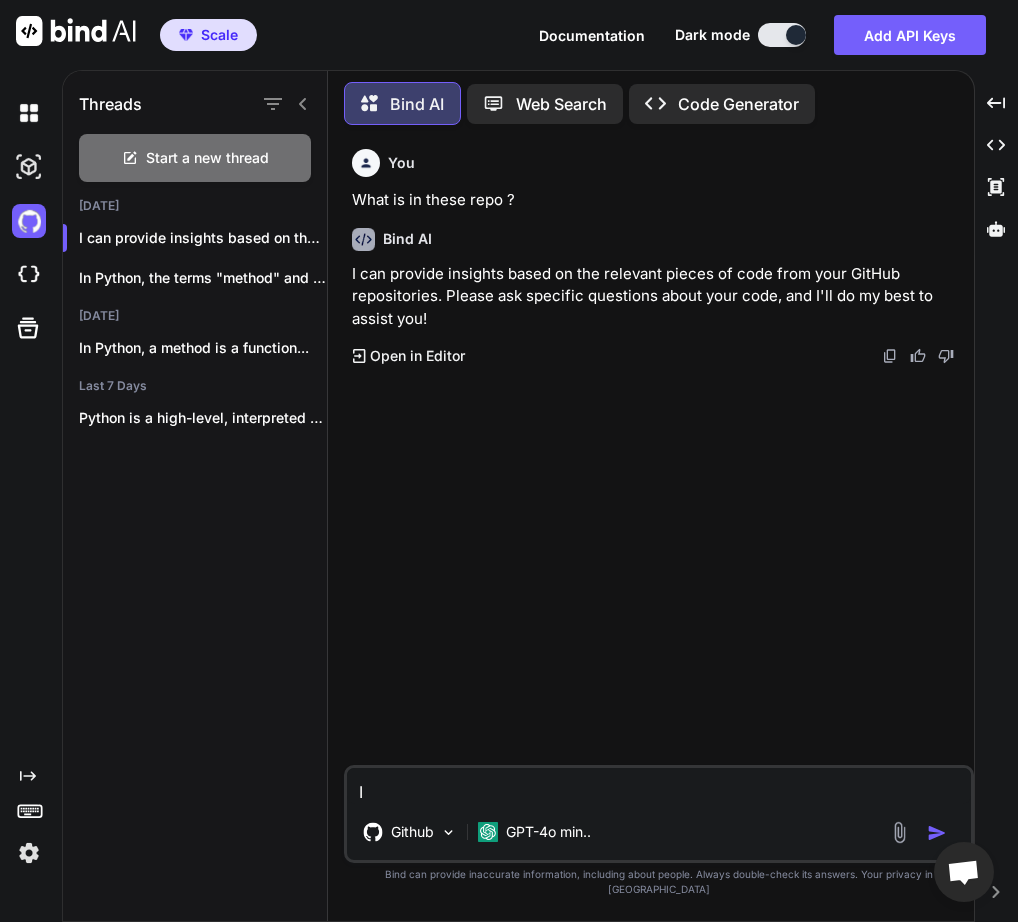 type on "x" 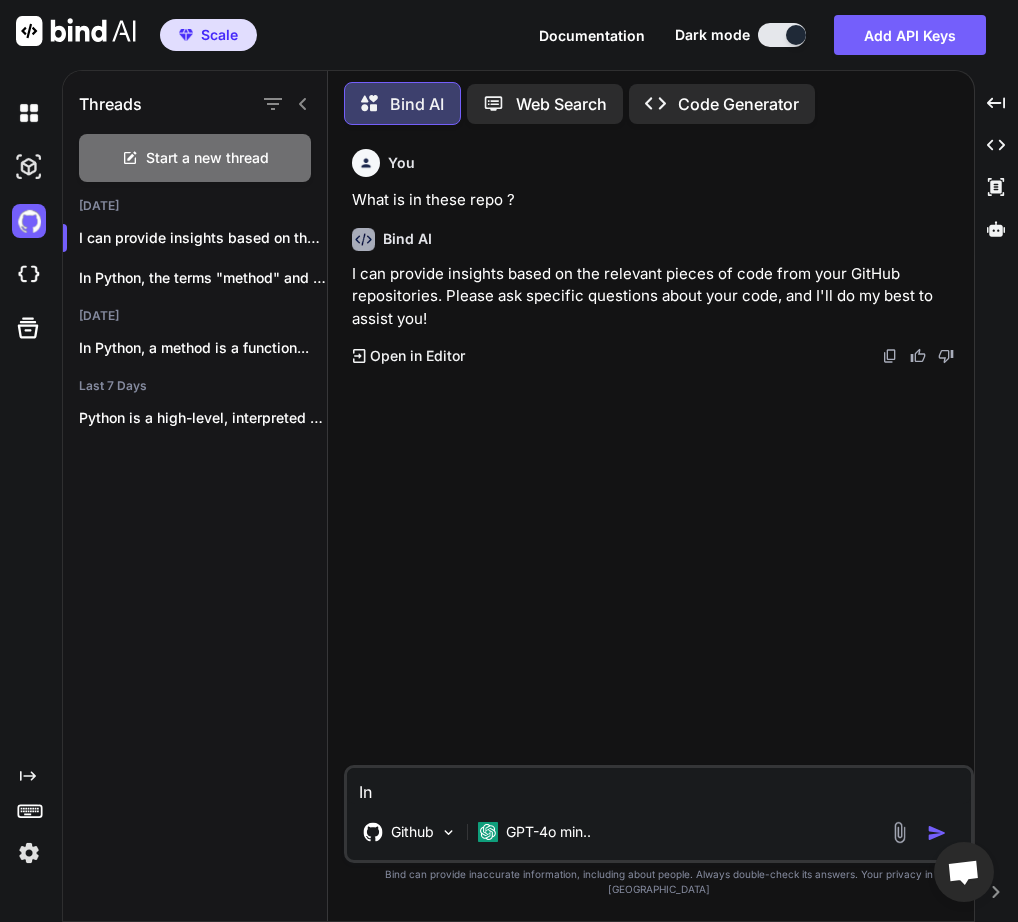 type on "In" 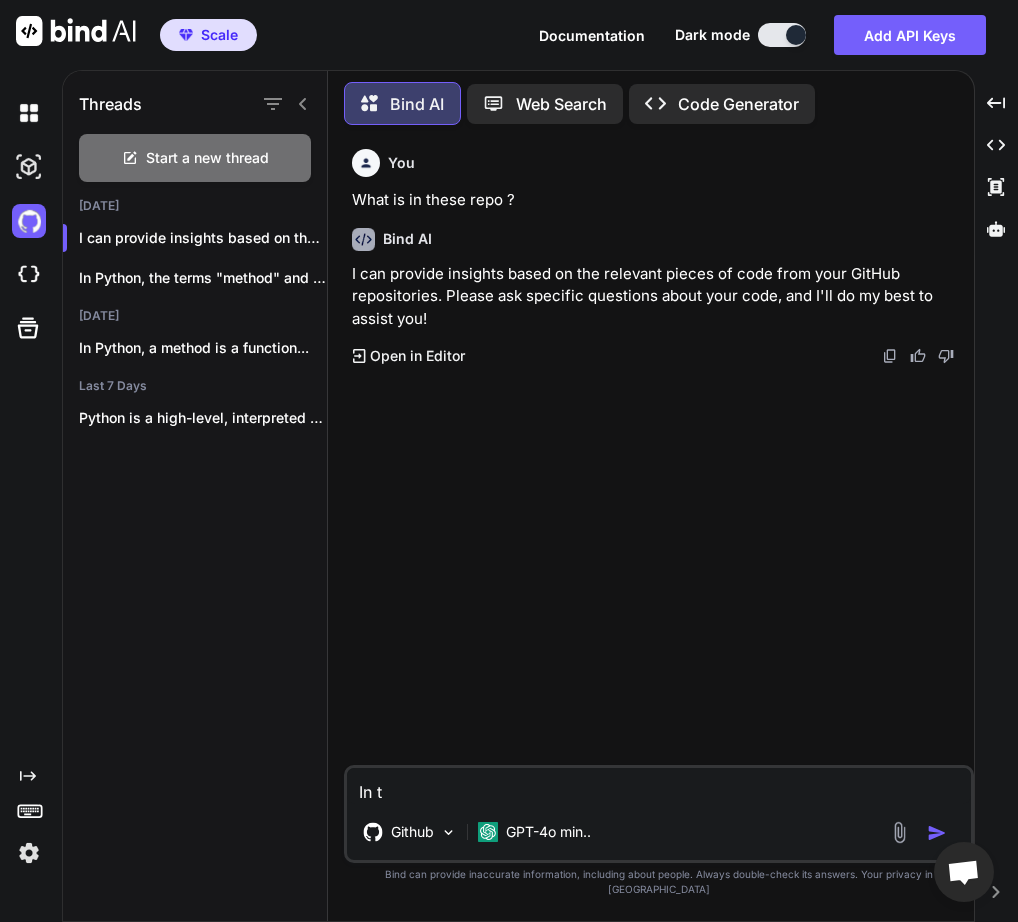 type on "x" 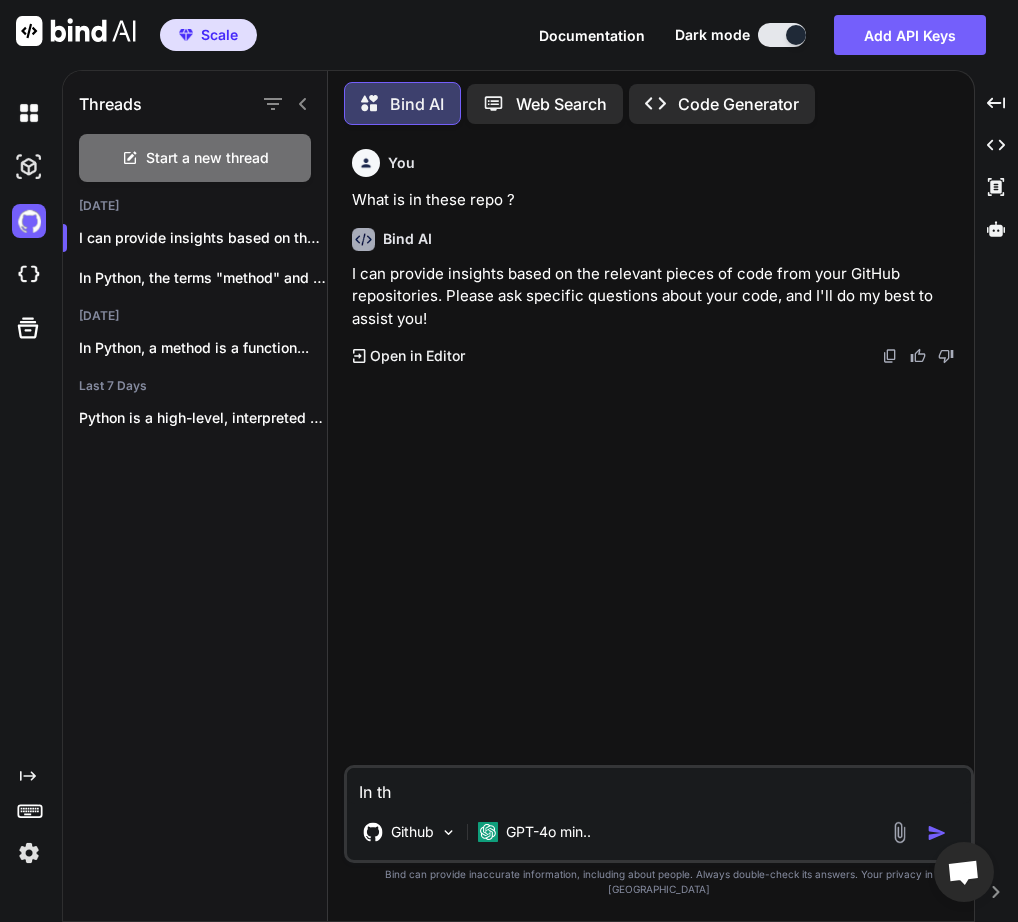 type on "In the" 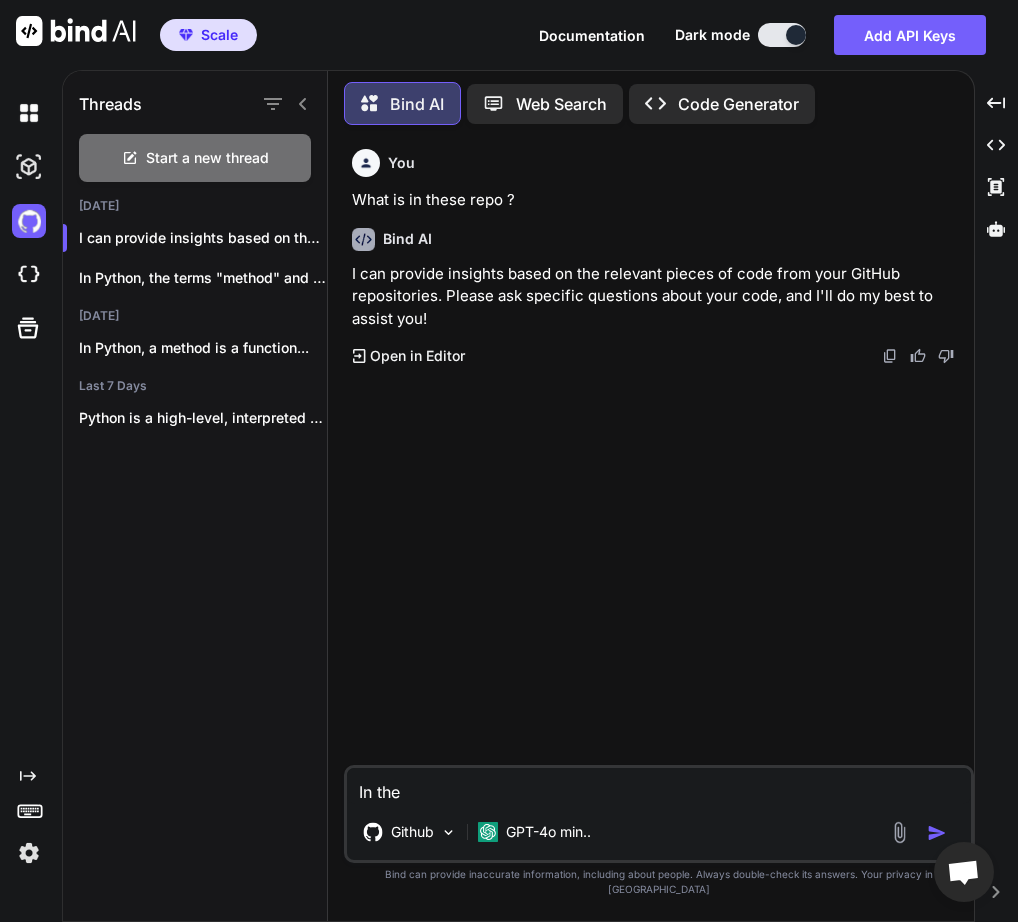 type on "In thes" 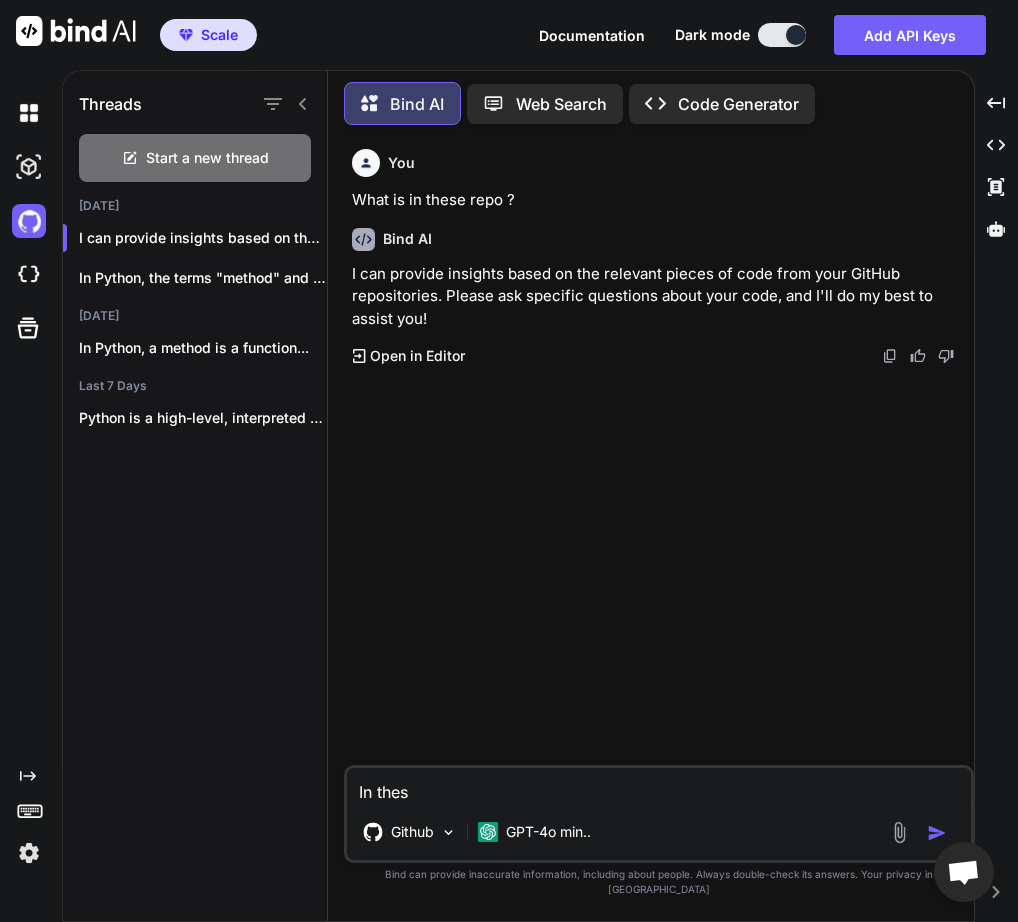 type on "In these" 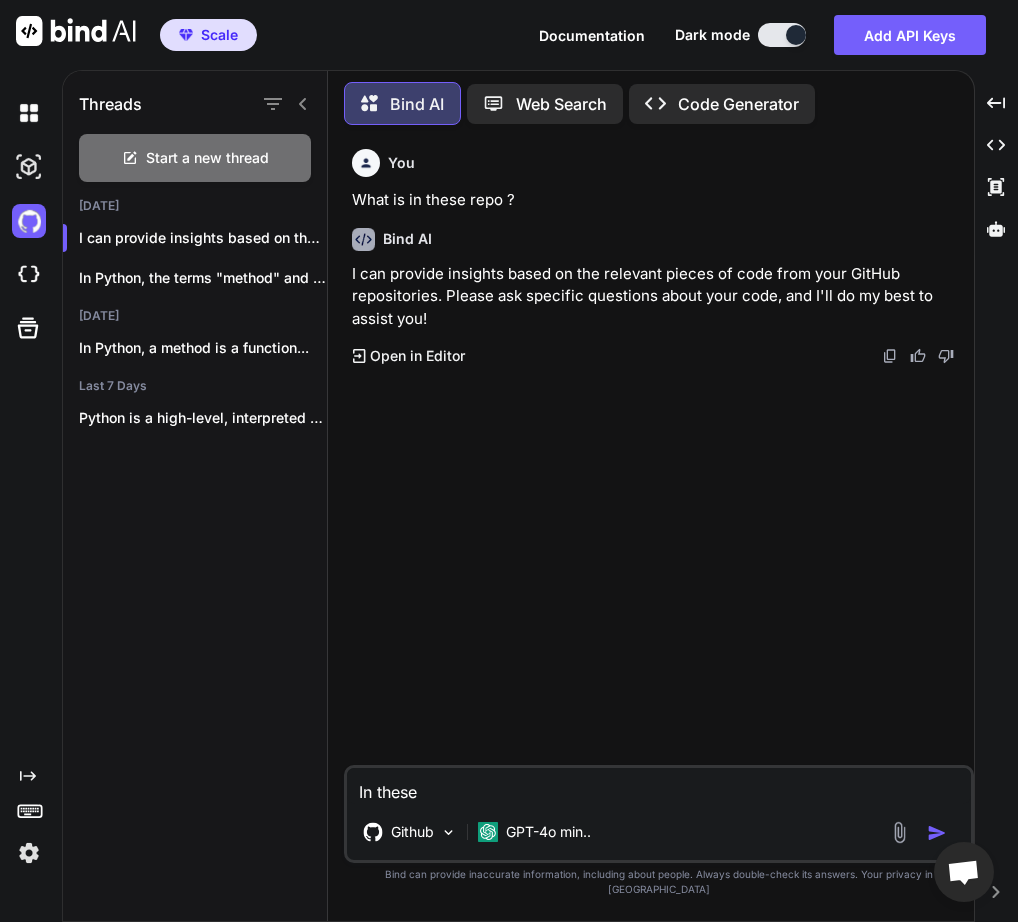 type on "In these" 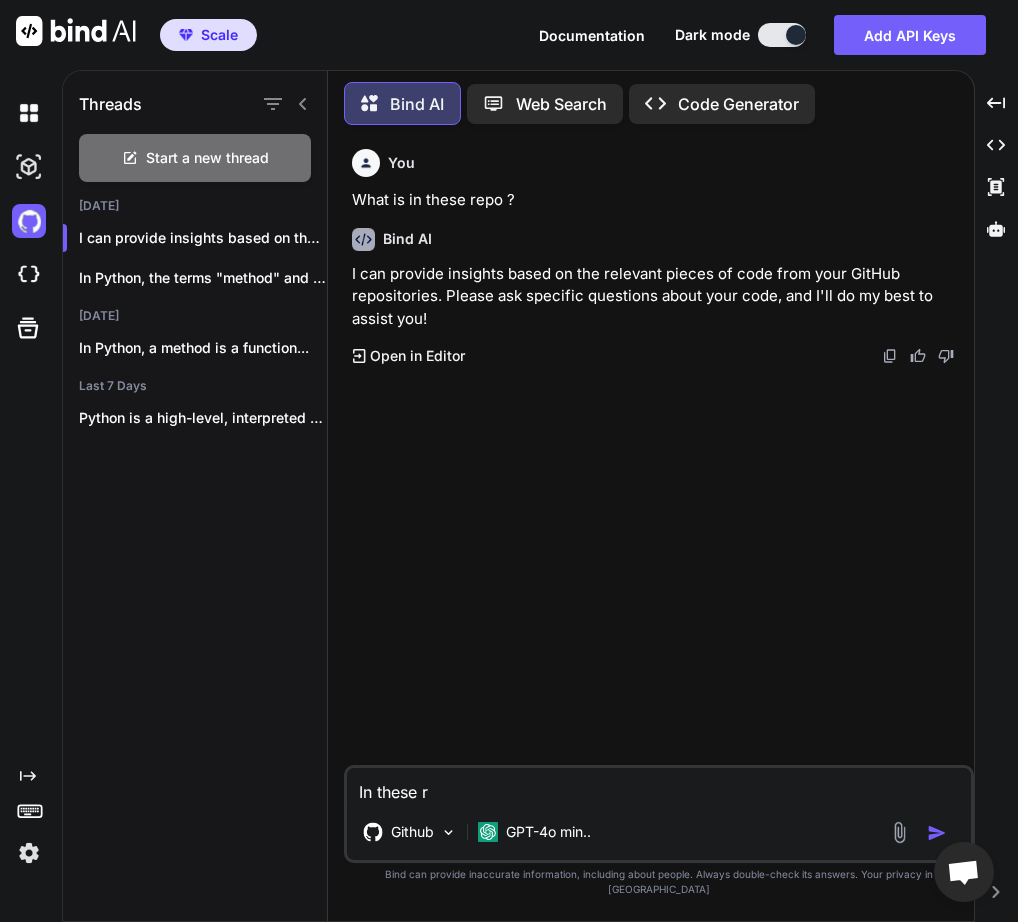 type on "x" 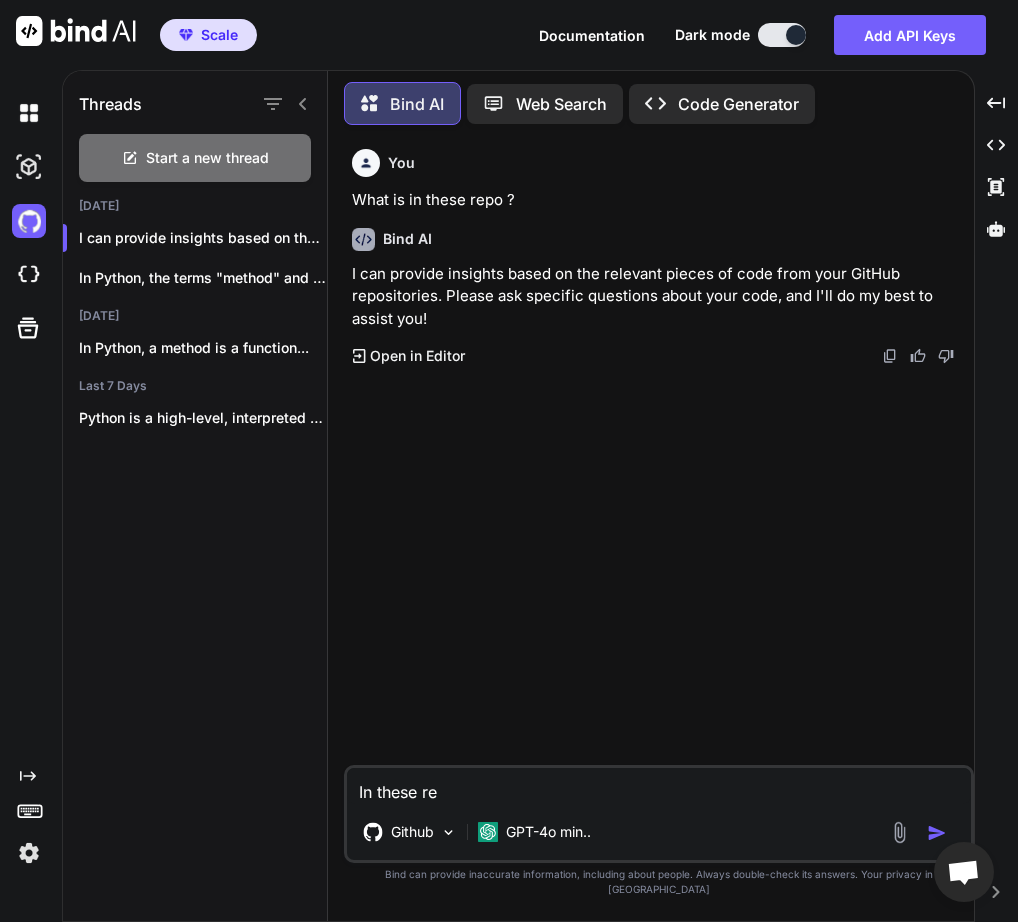 type on "In these rep" 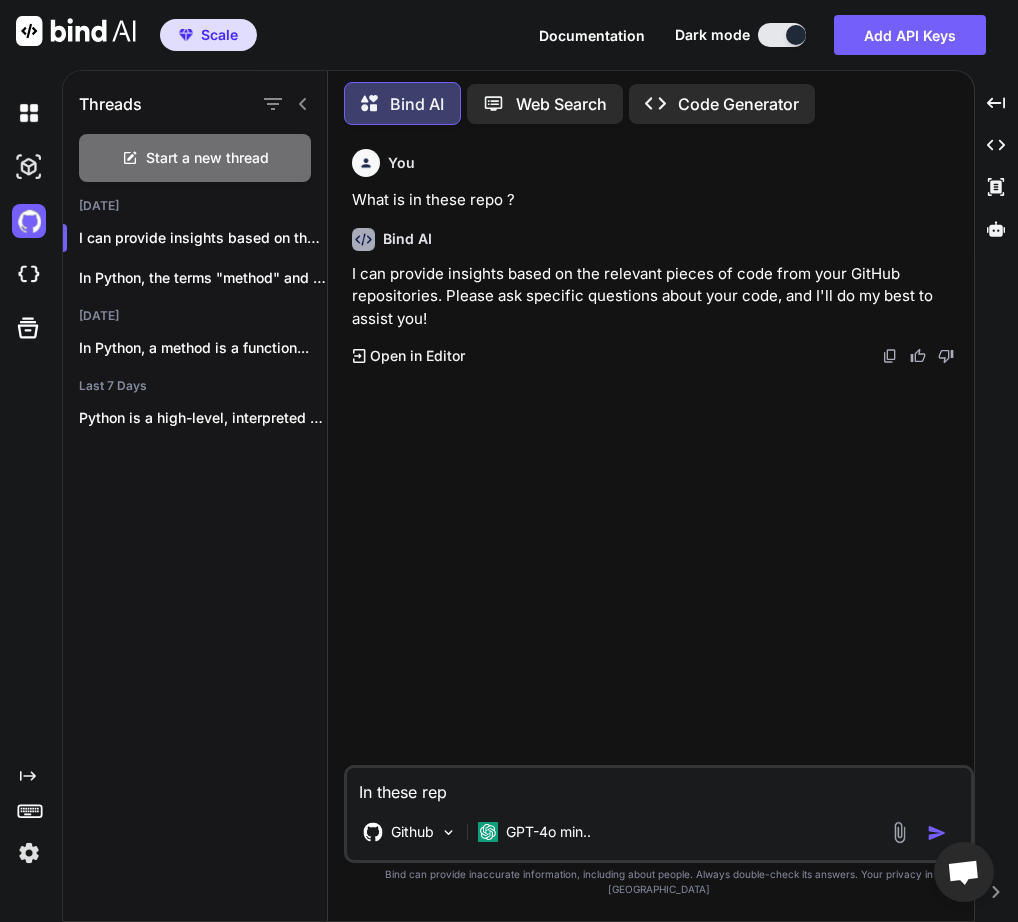 type on "x" 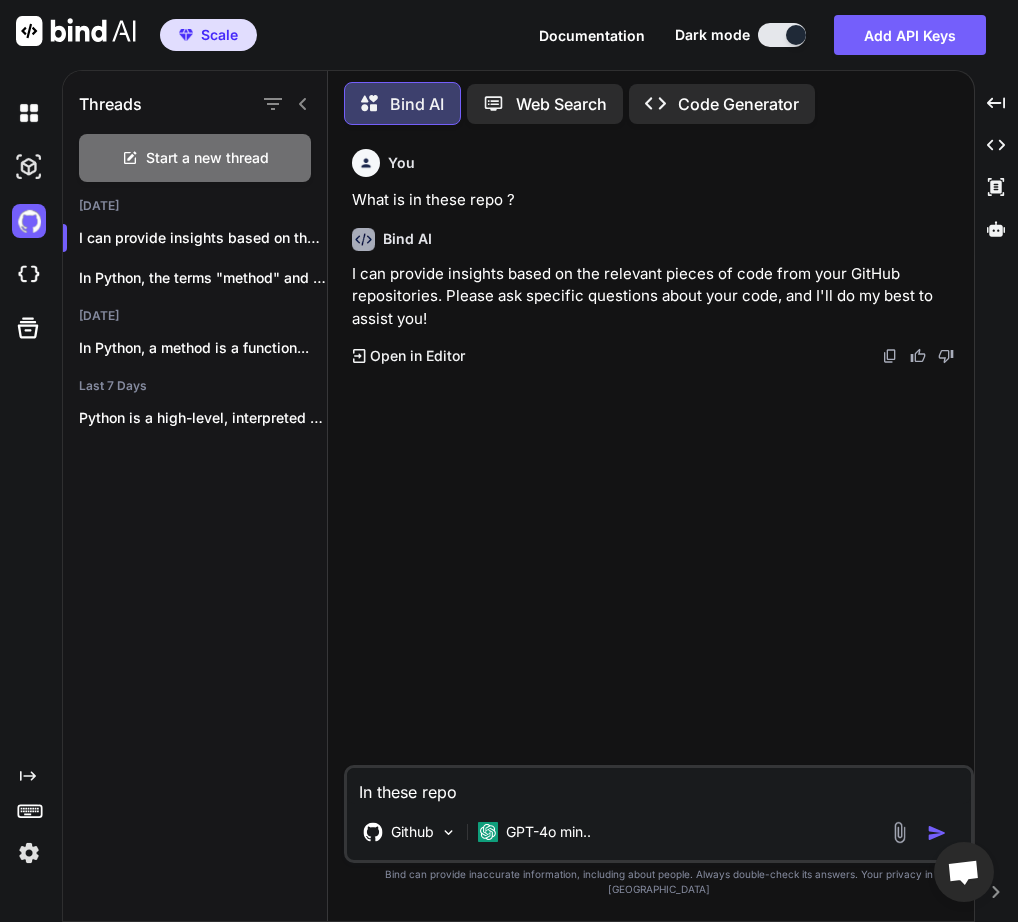 type on "In these repo" 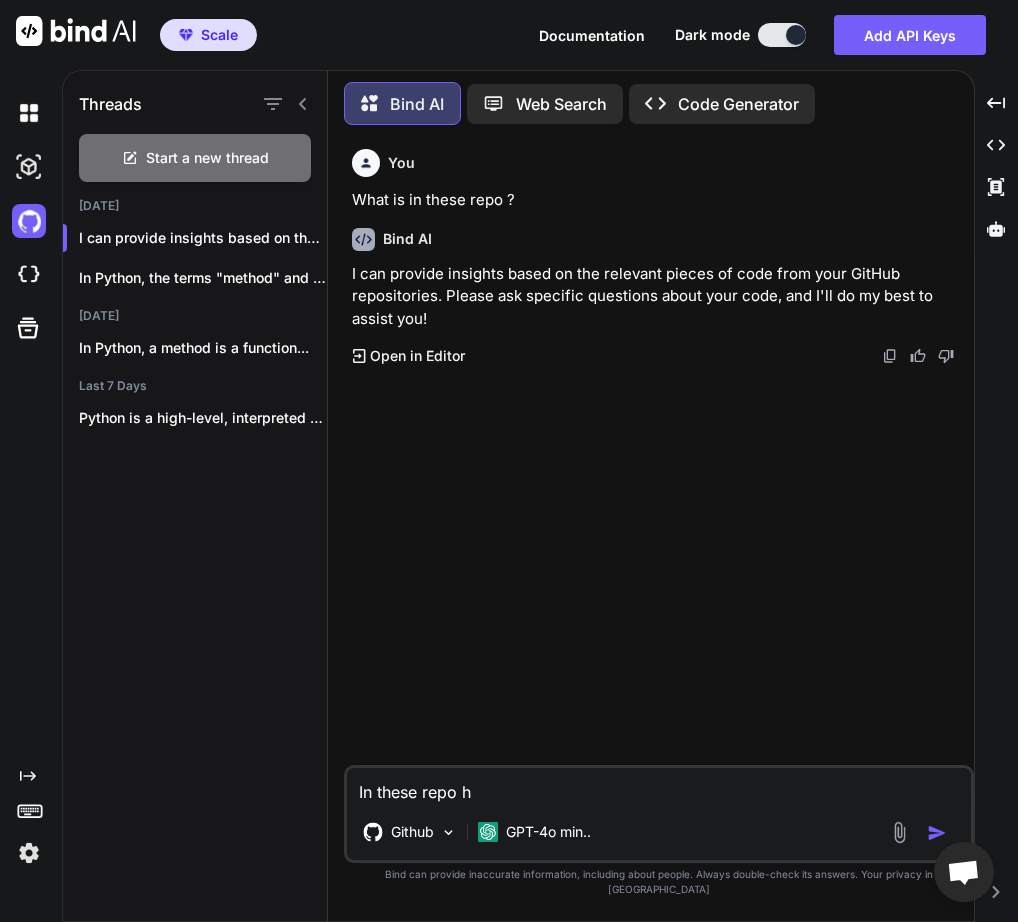 type on "x" 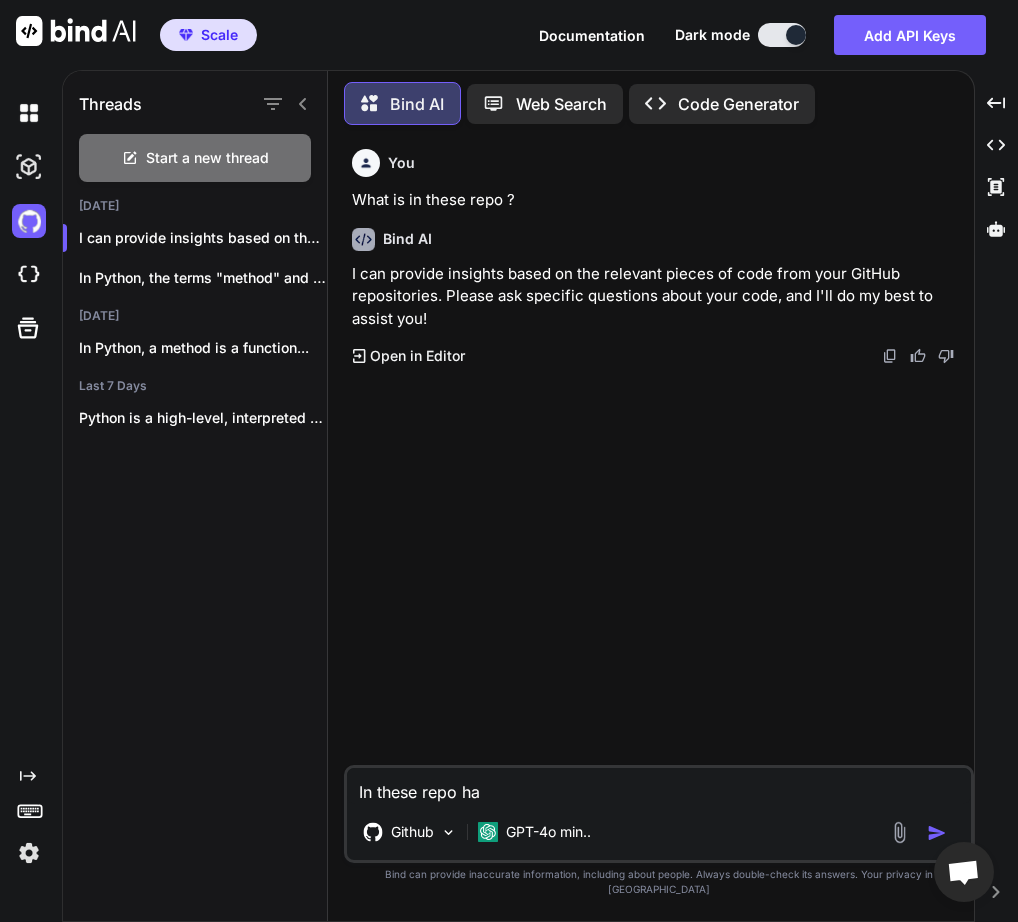 type on "x" 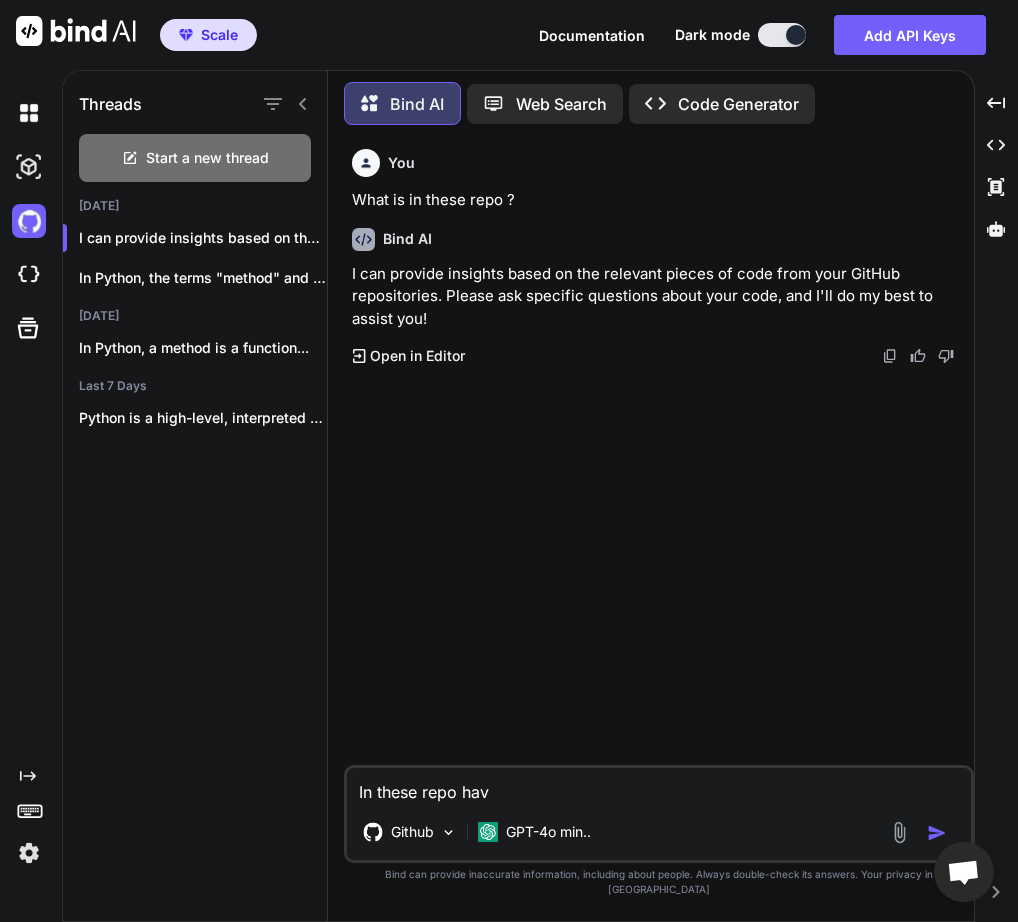 type on "In these repo have" 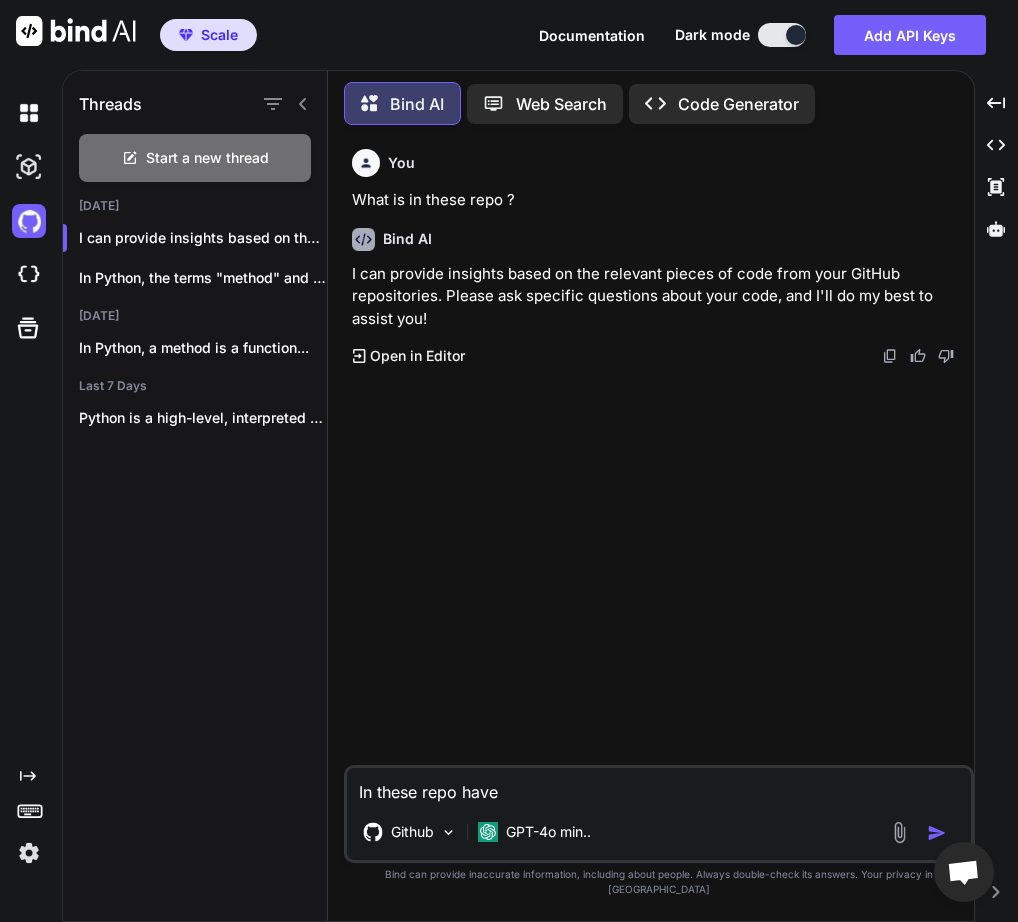 type on "In these repo have" 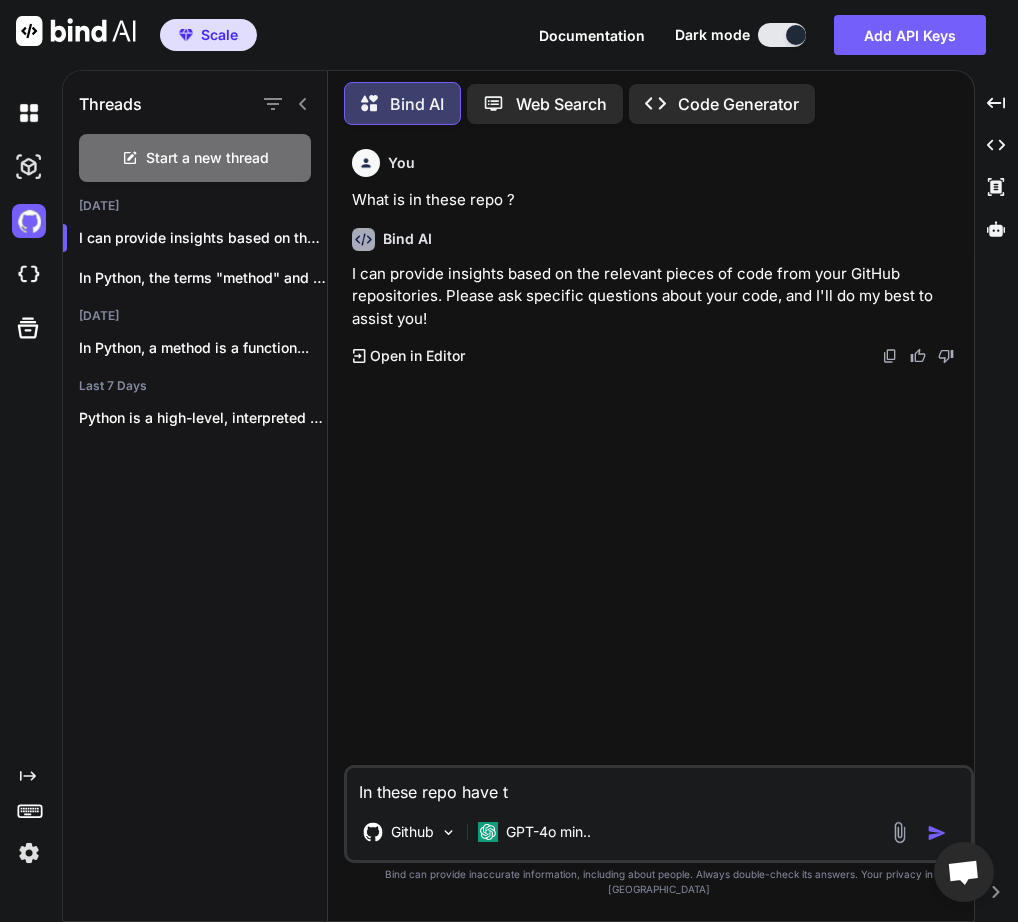 type on "In these repo have th" 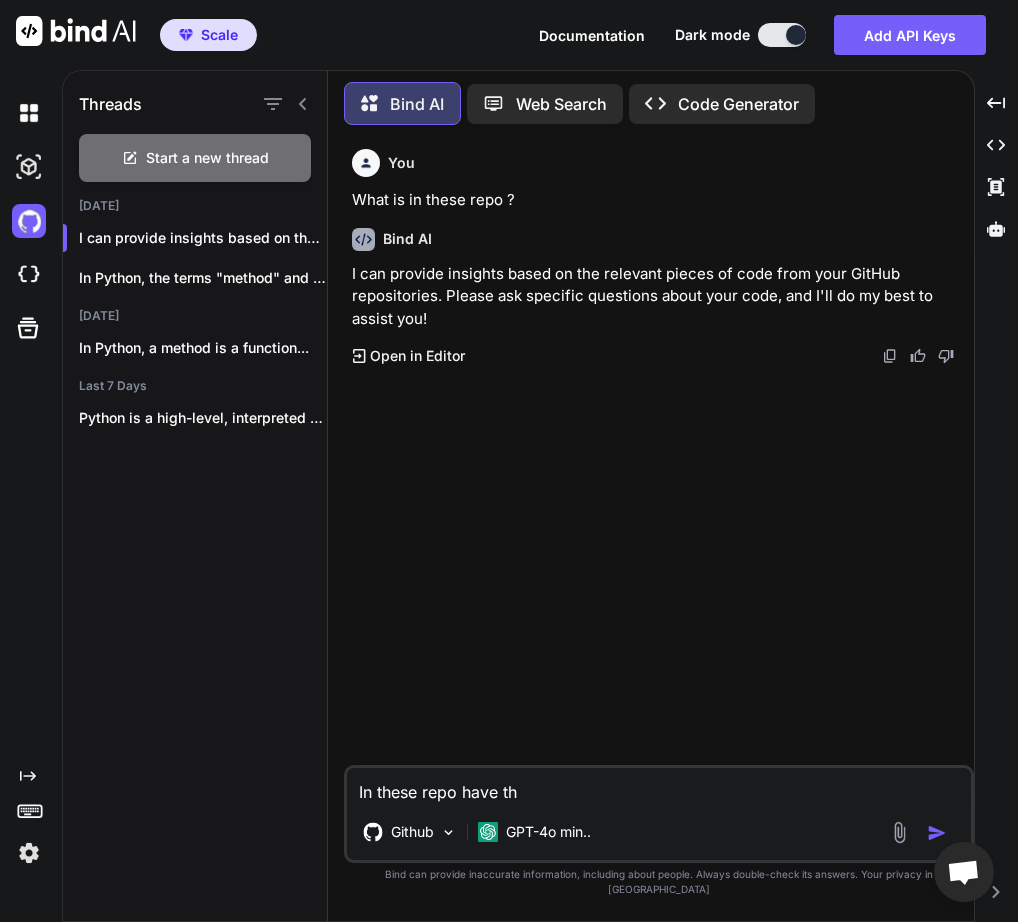 type on "x" 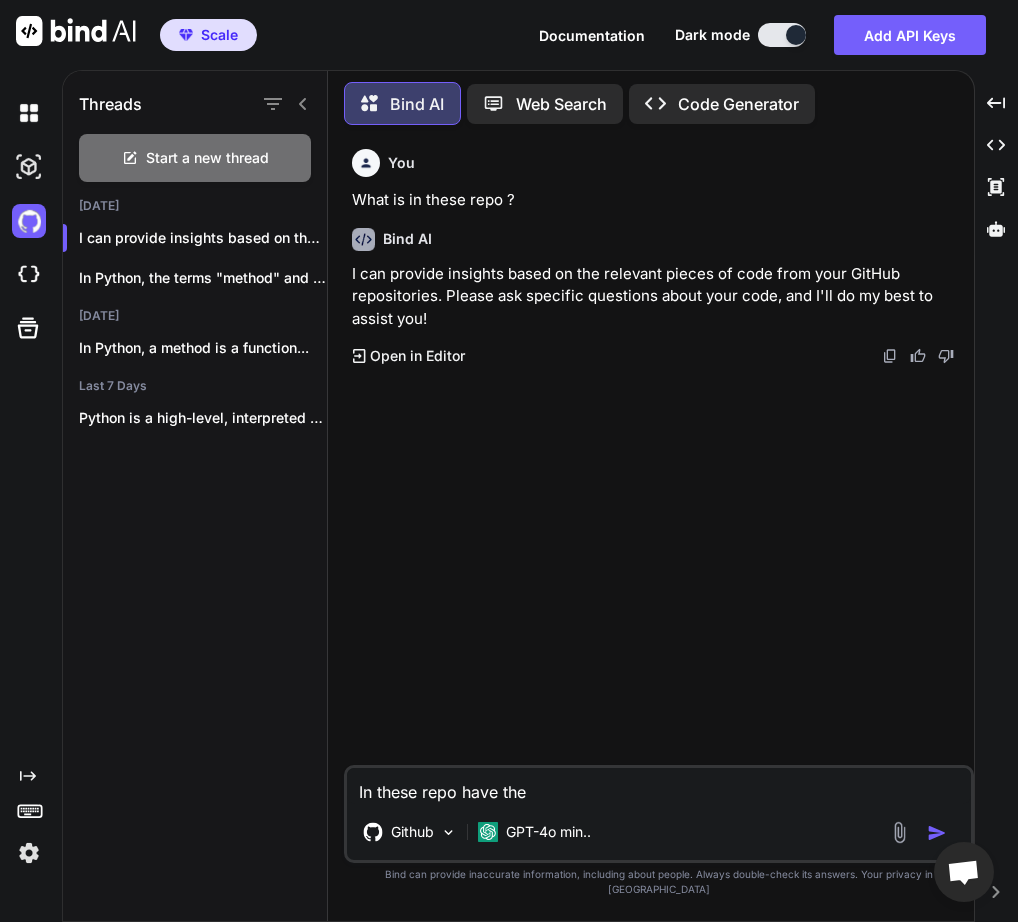 type on "In these repo have the" 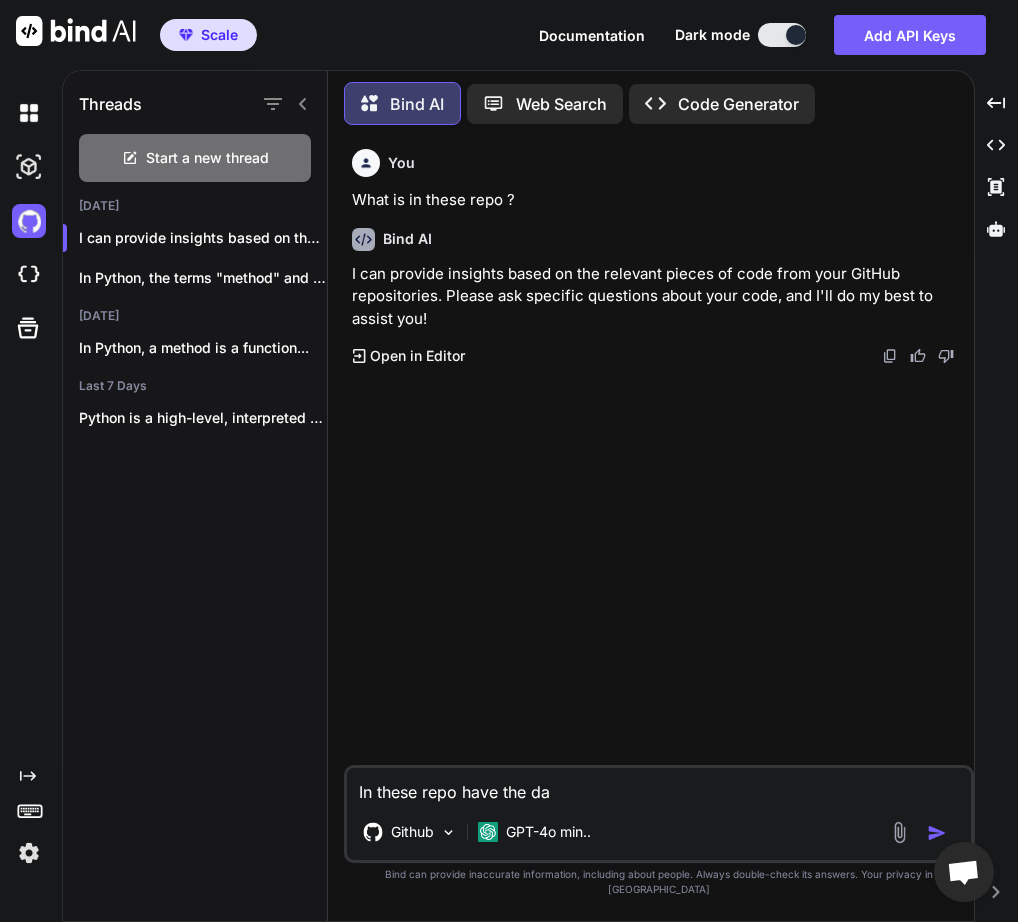type on "In these repo have the daj" 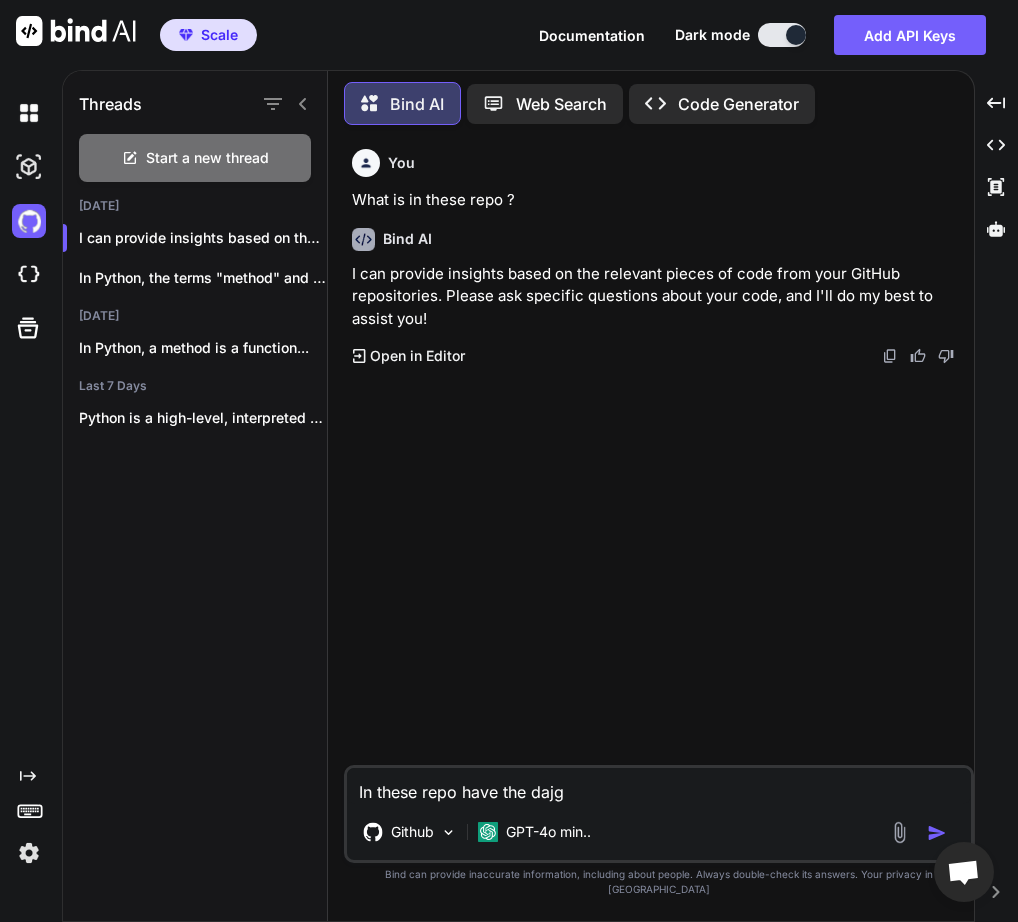 type on "In these repo have the dajgn" 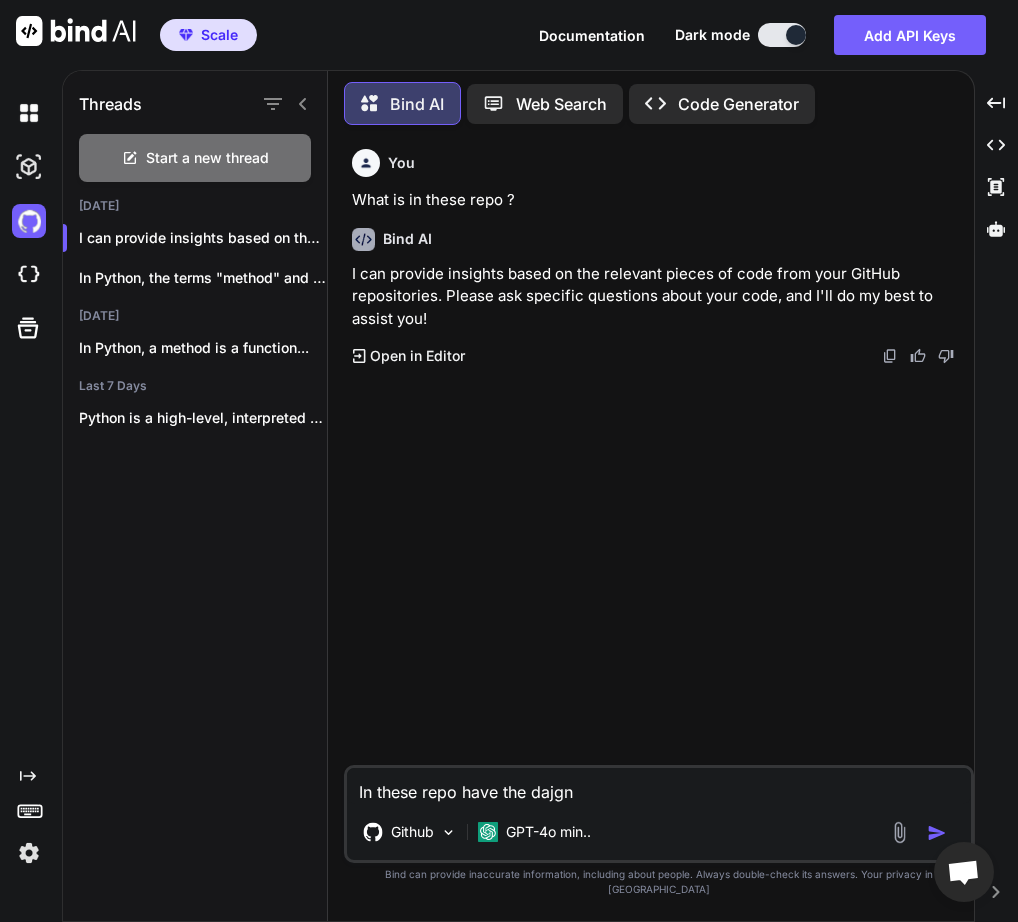type on "In these repo have the dajgno" 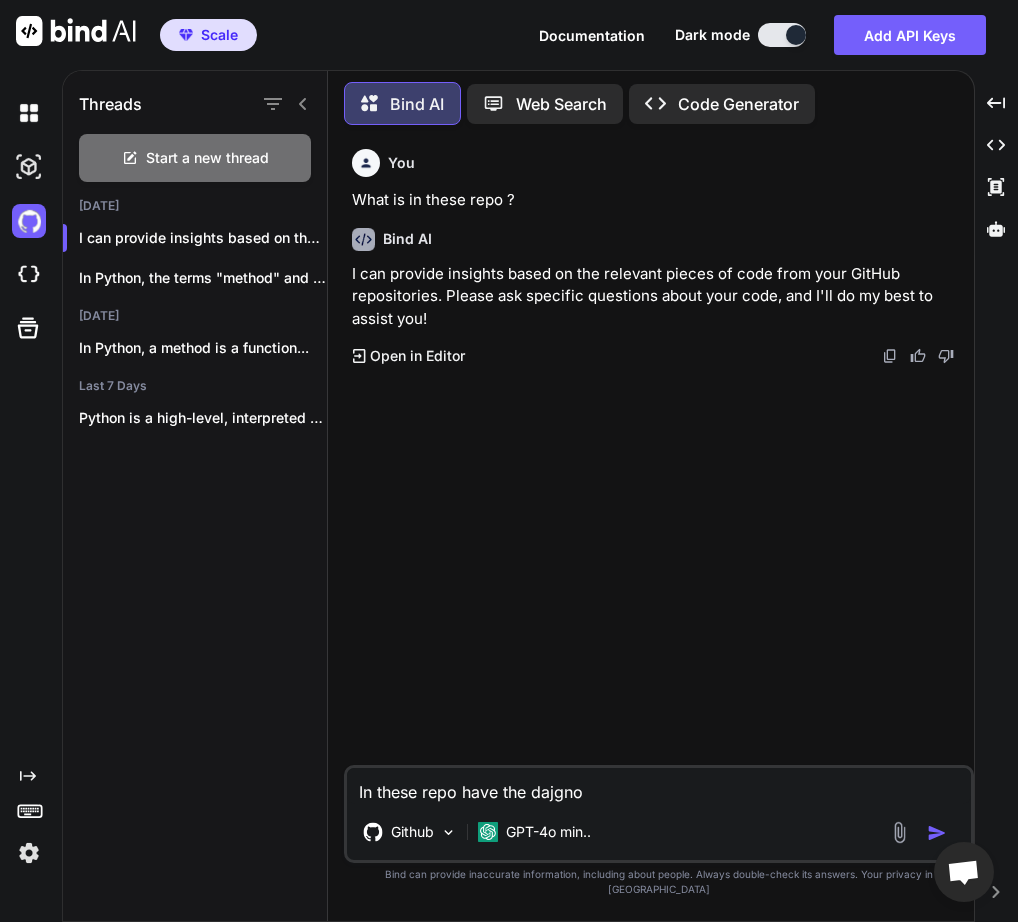 type on "In these repo have the dajgno" 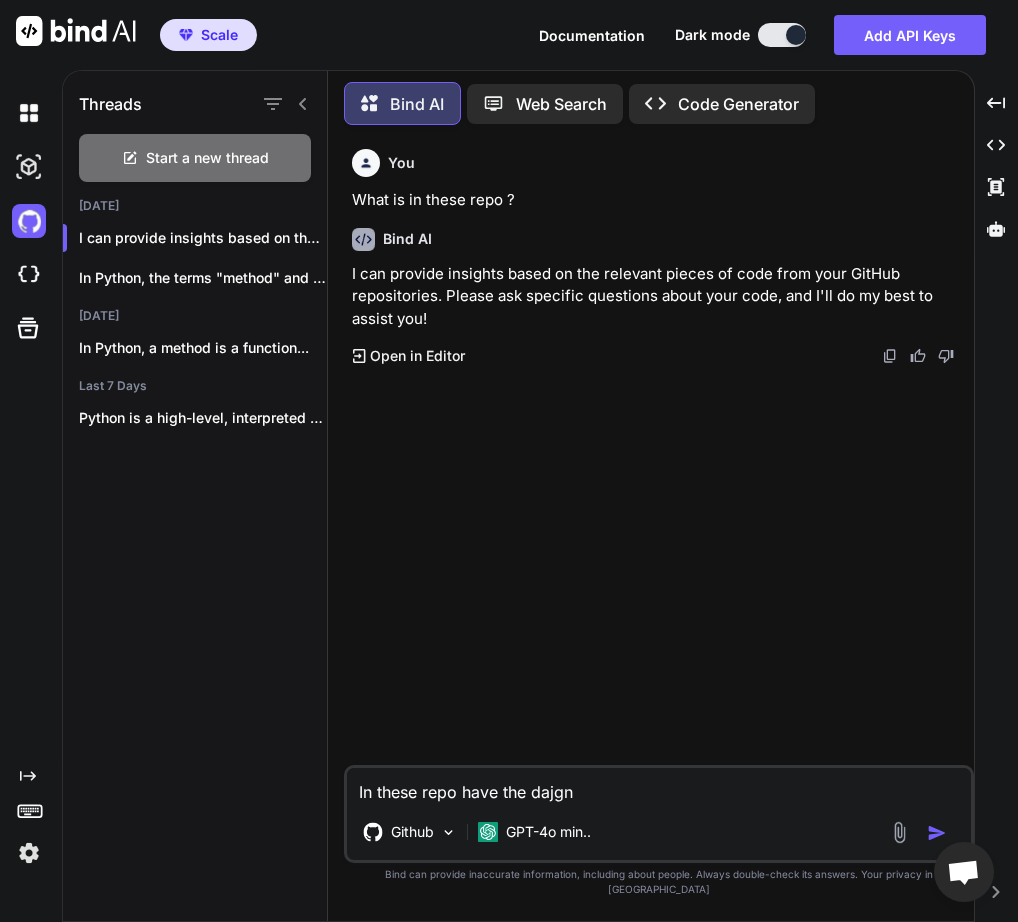 type on "In these repo have the dajg" 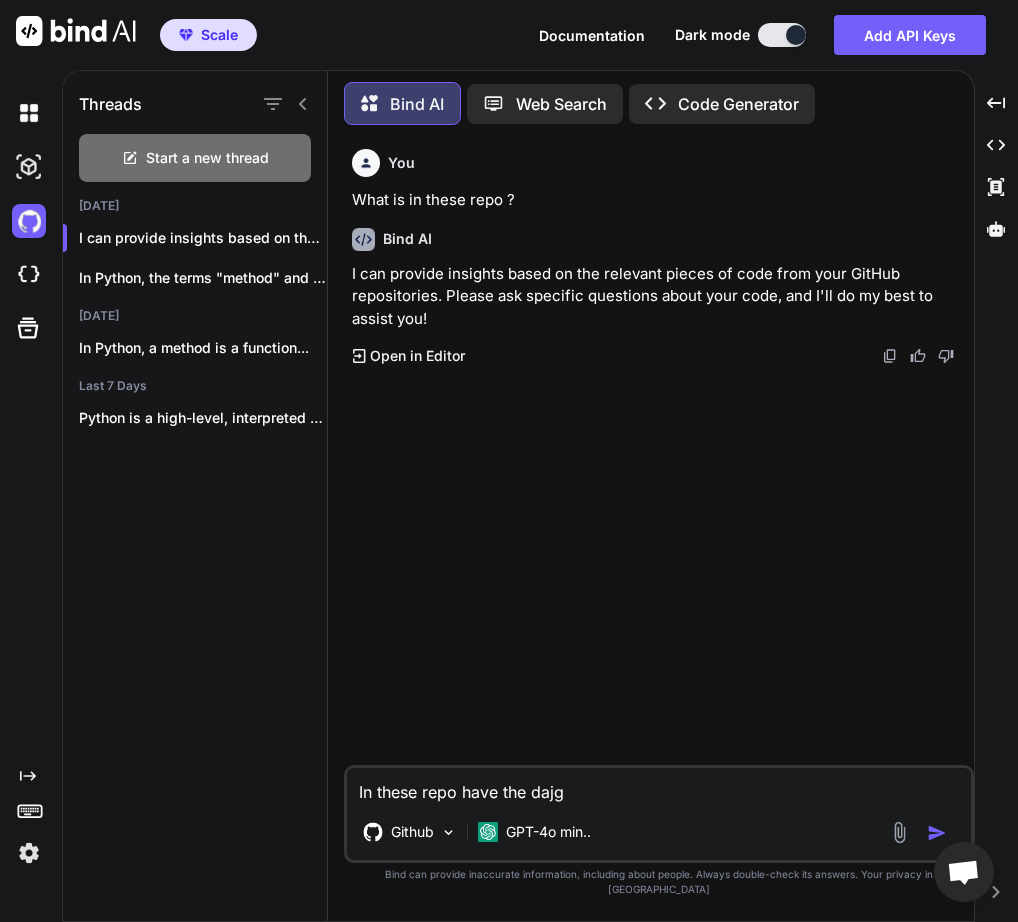 type on "In these repo have the daj" 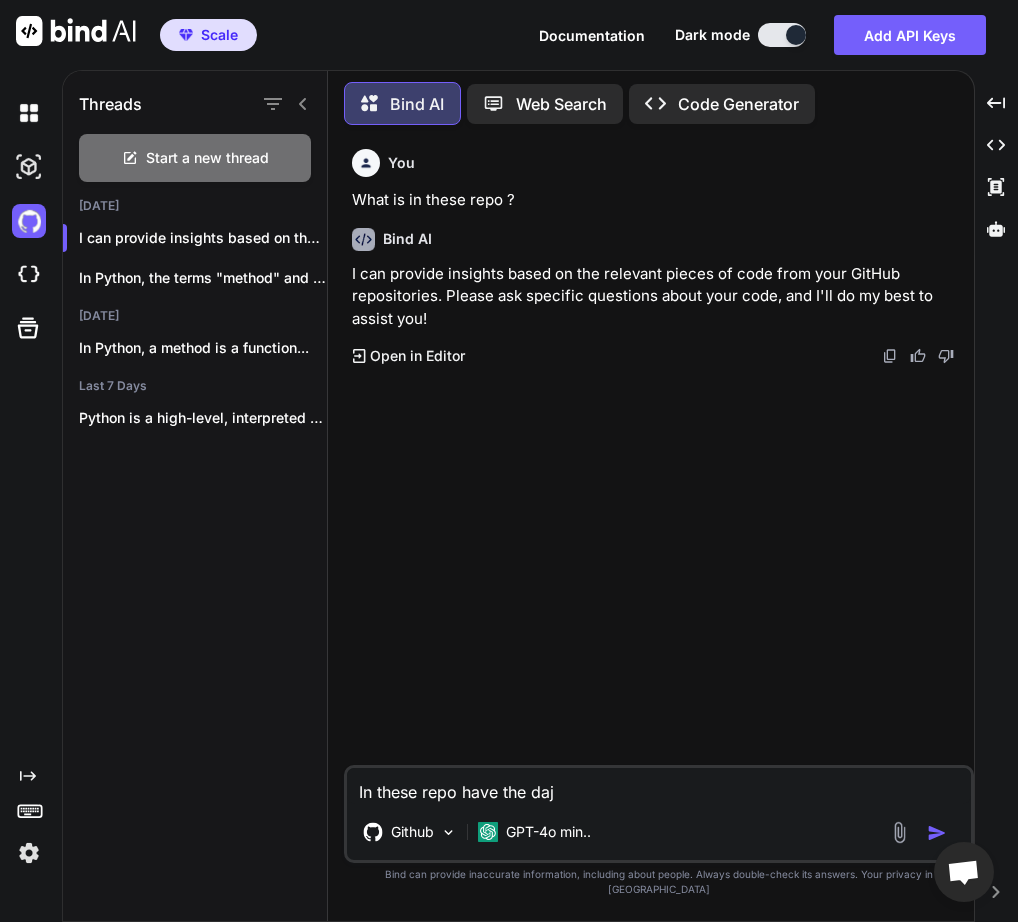type on "In these repo have the da" 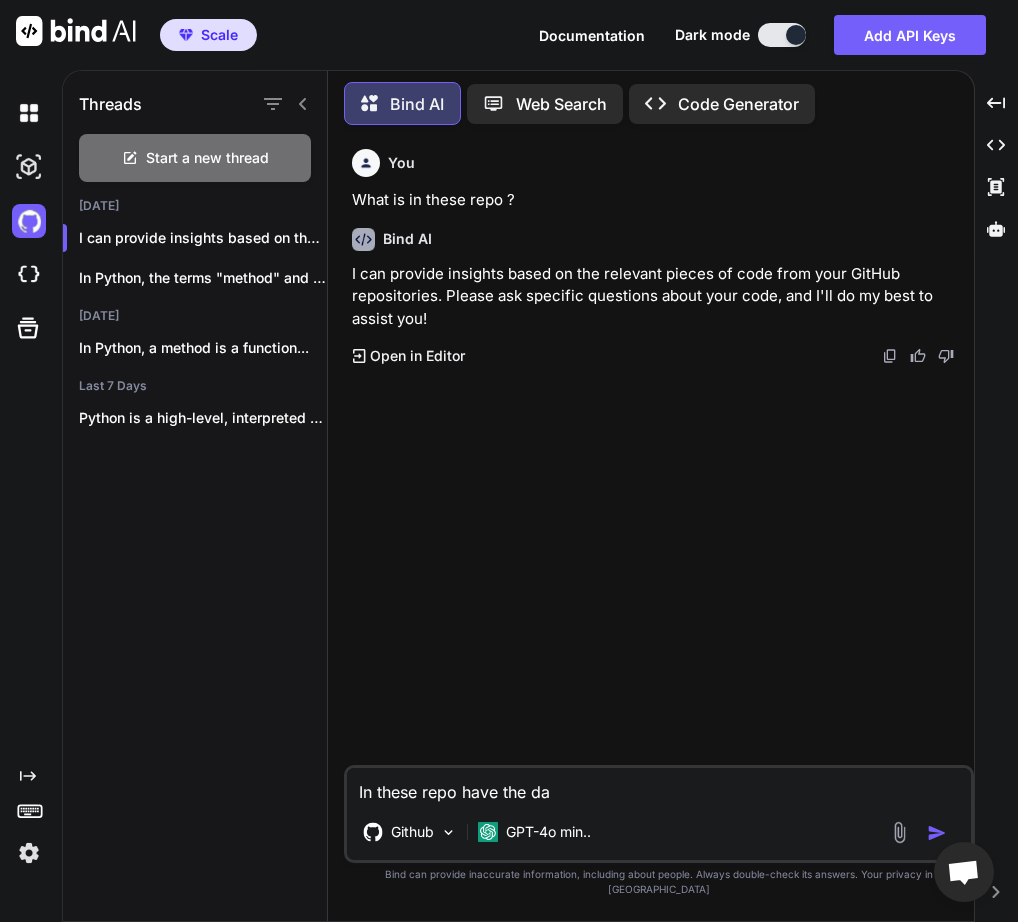 type on "In these repo have the d" 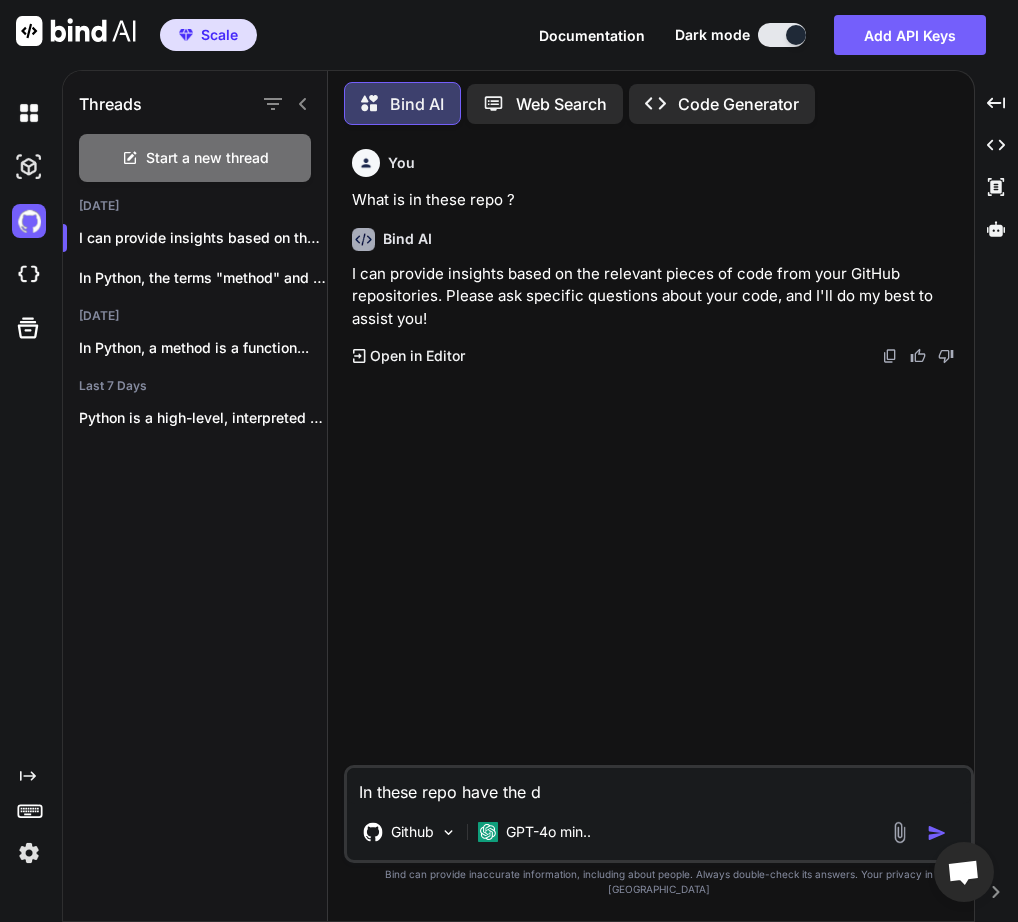 type on "In these repo have the" 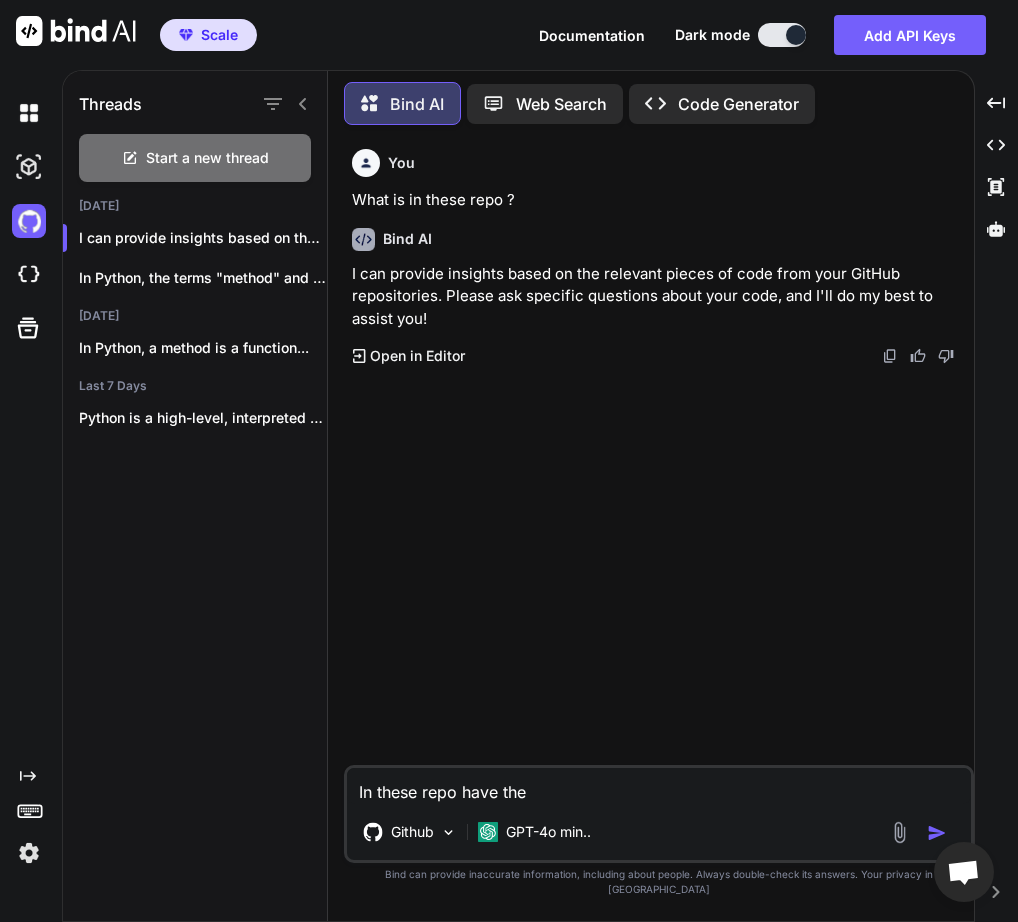 type on "In these repo have the d" 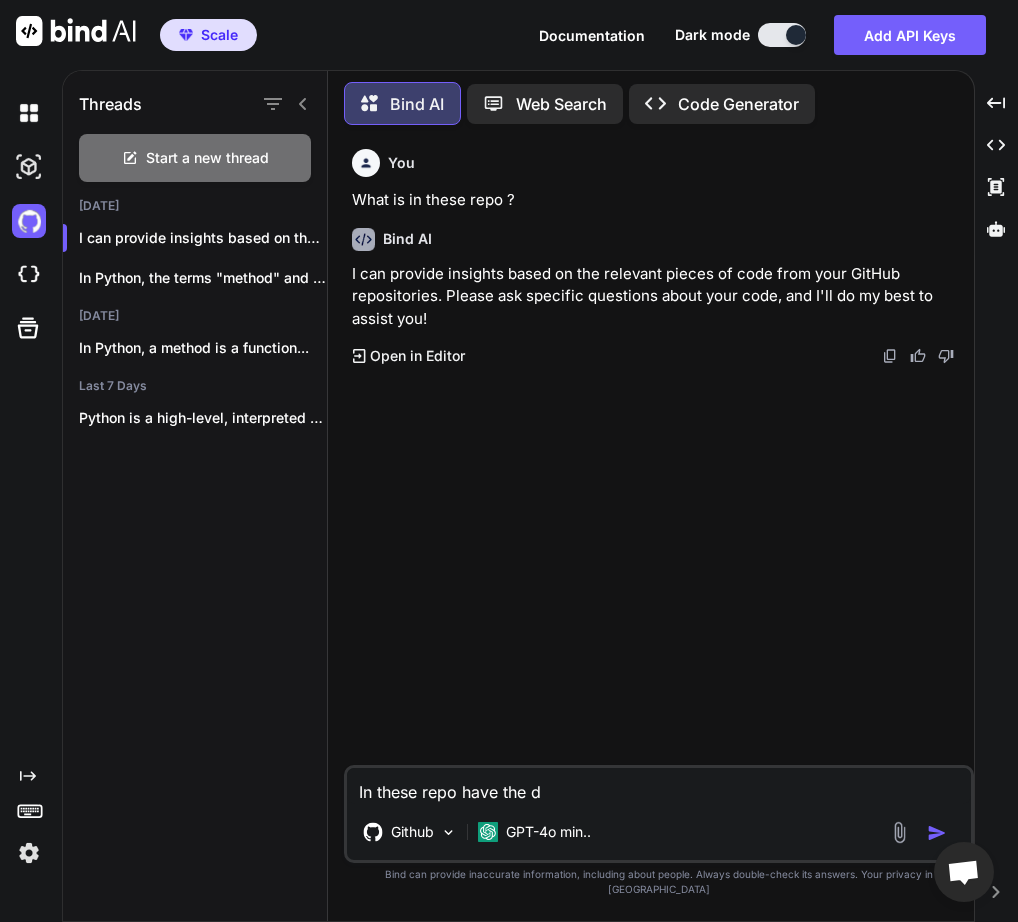 type on "In these repo have the dj" 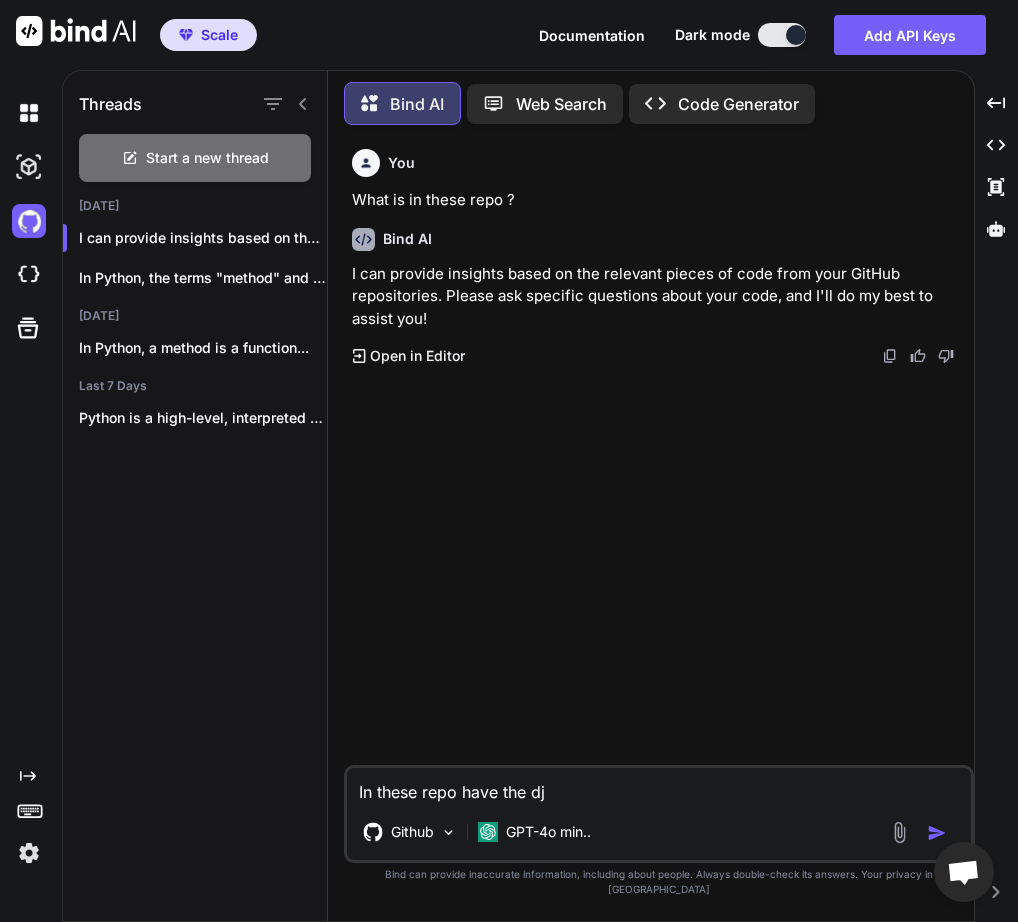 type on "x" 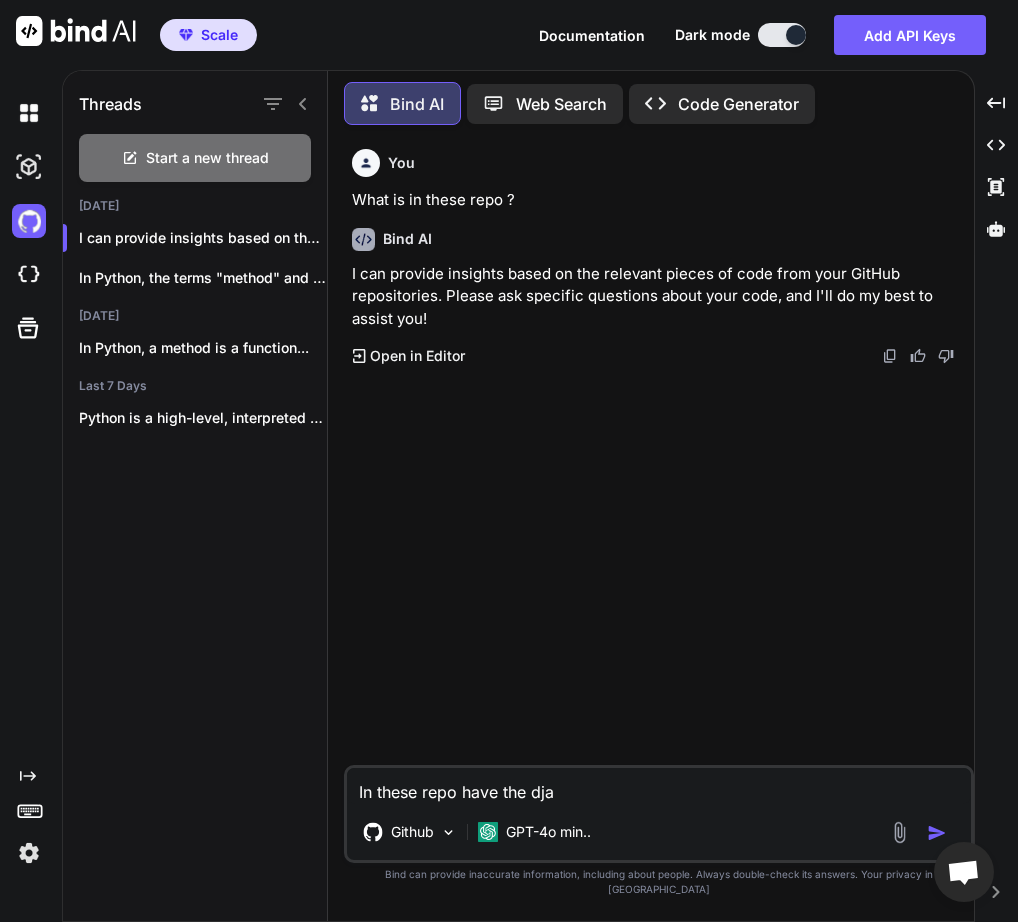type on "In these repo have the djan" 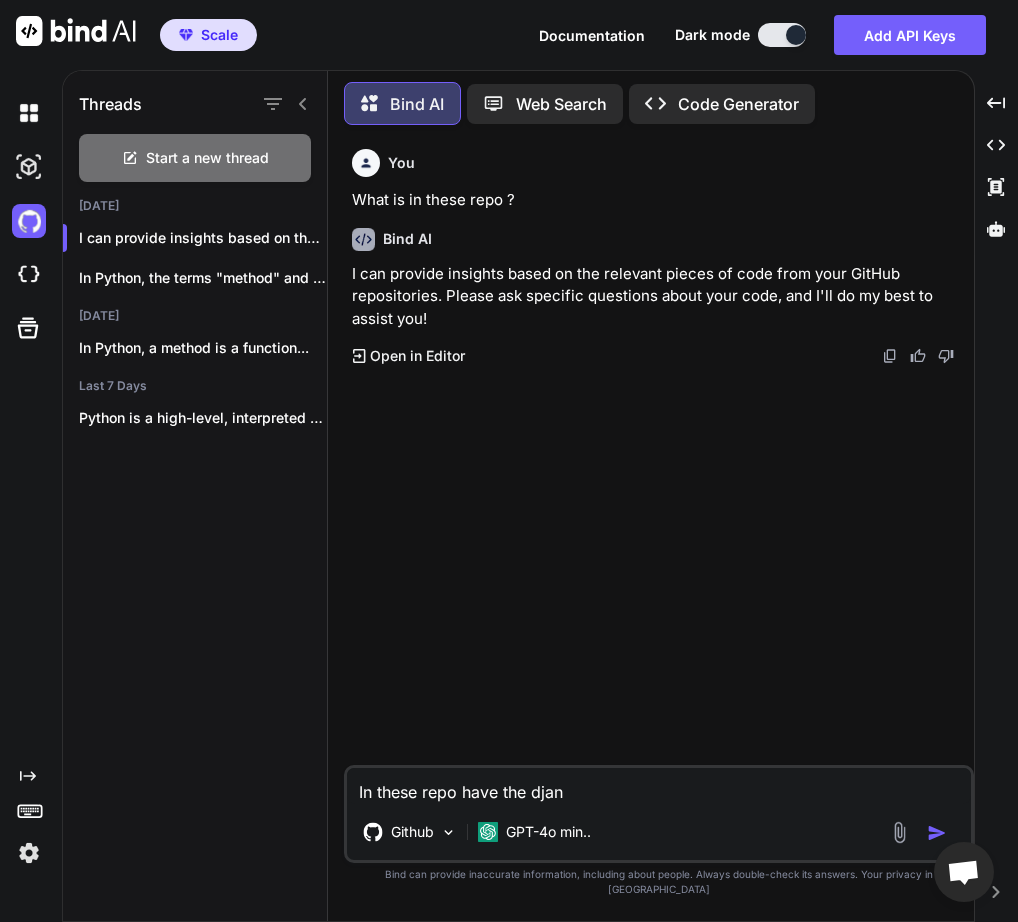 type on "x" 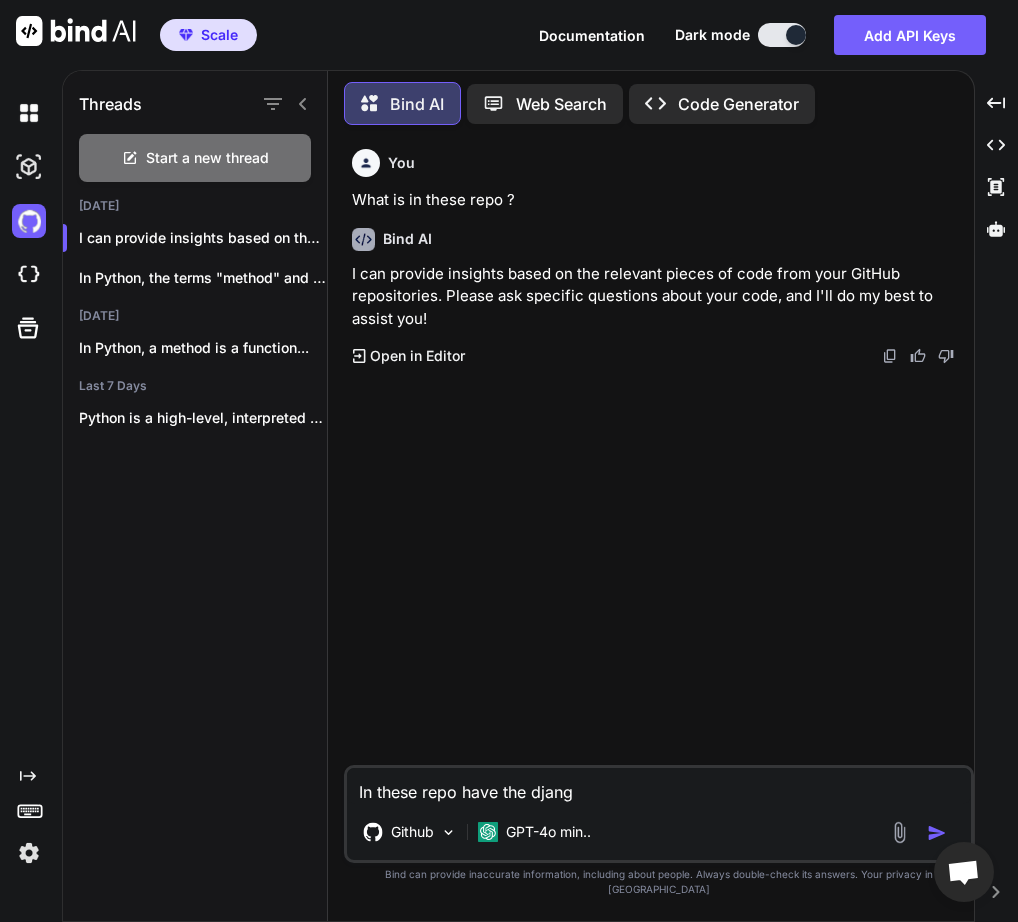 type on "In these repo have the django" 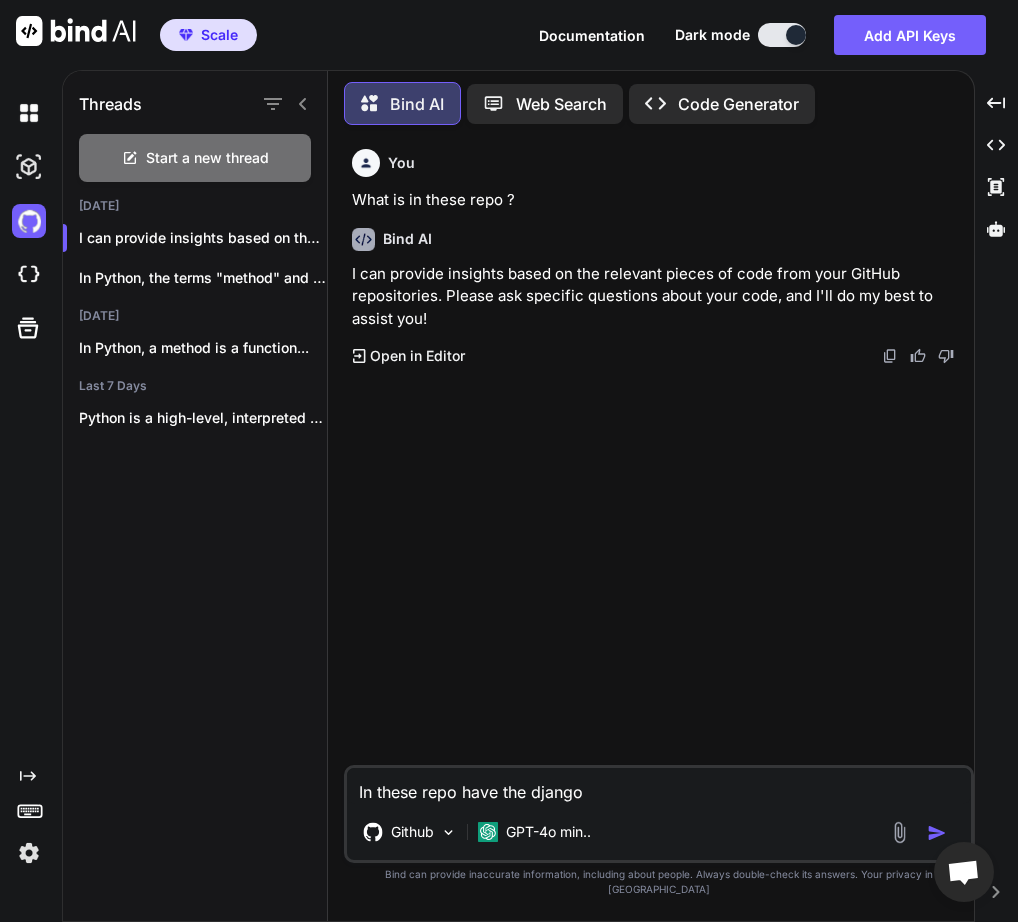 type on "In these repo have the django" 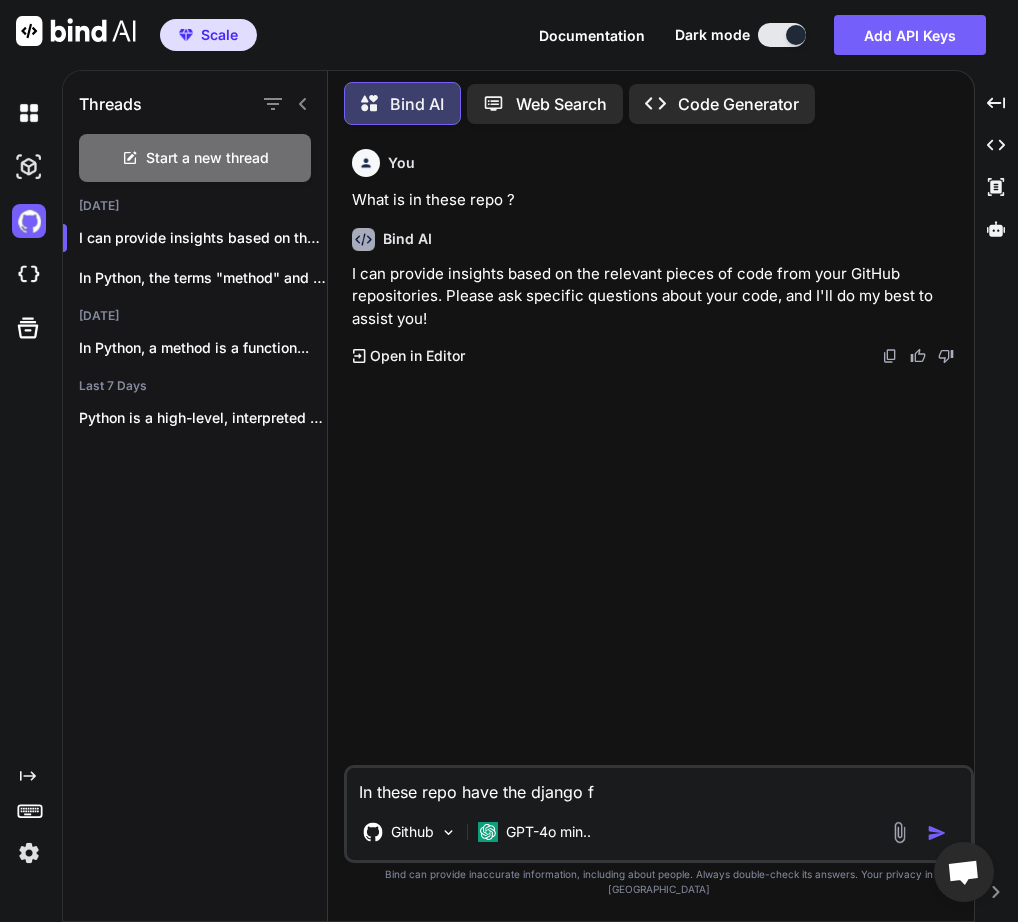 type on "x" 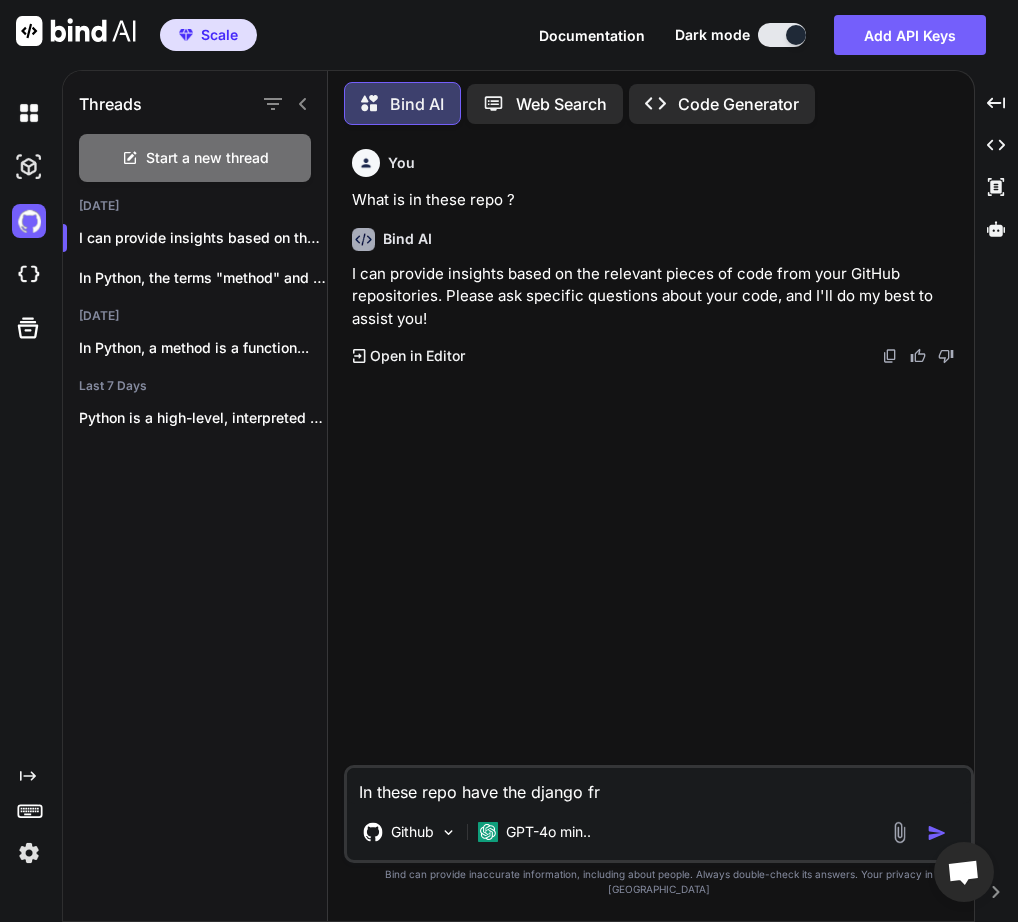 type on "In these repo have the django fra" 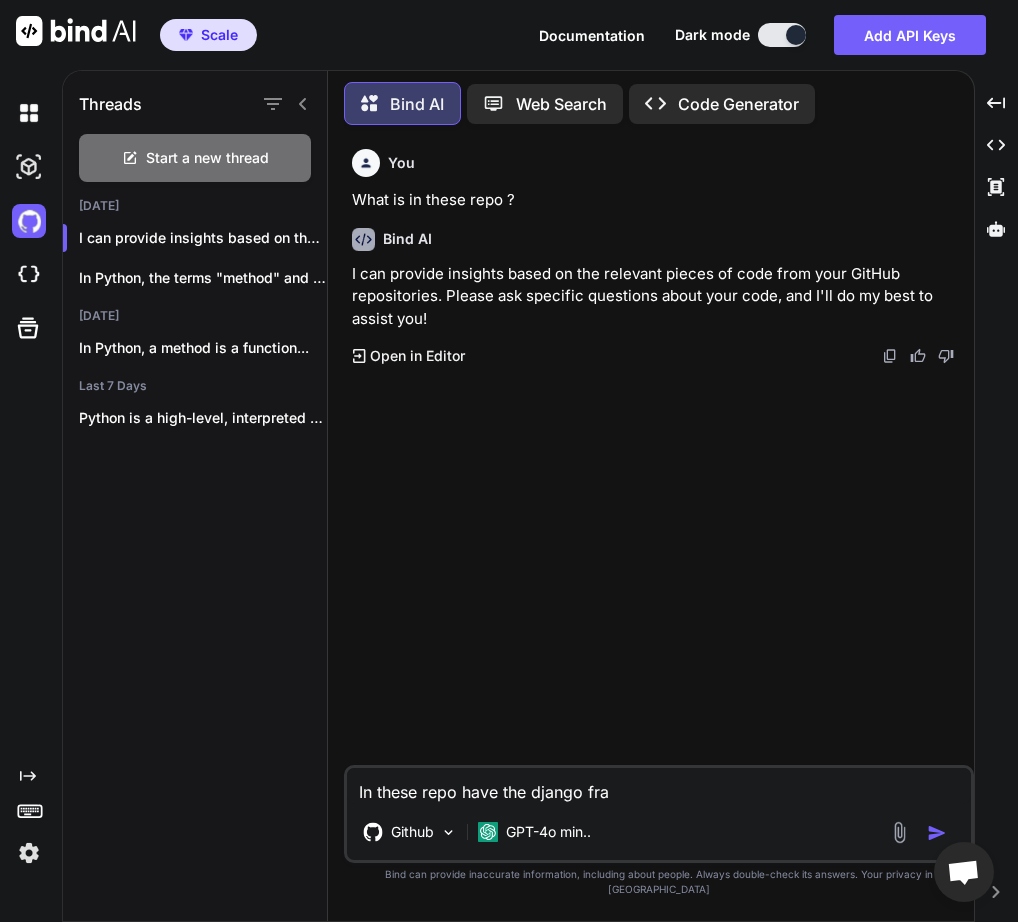 type on "In these repo have the django fram" 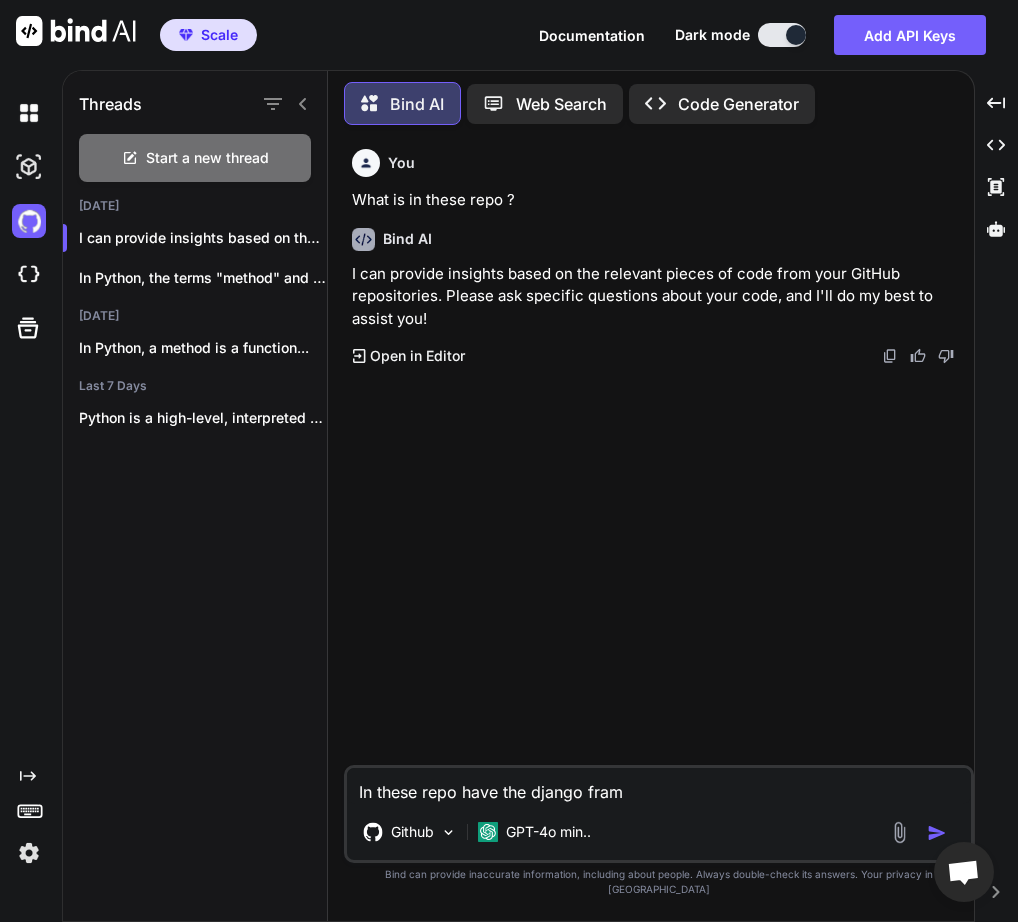 type on "x" 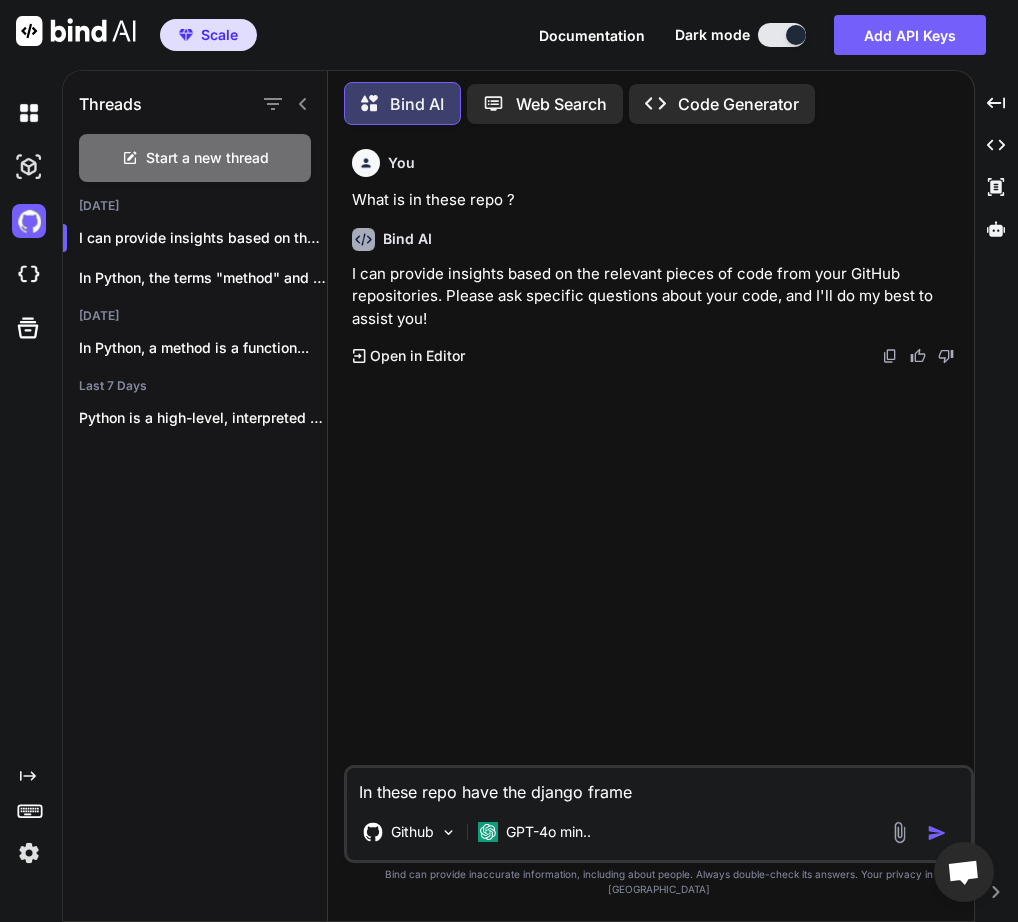 type on "In these repo have the django framew" 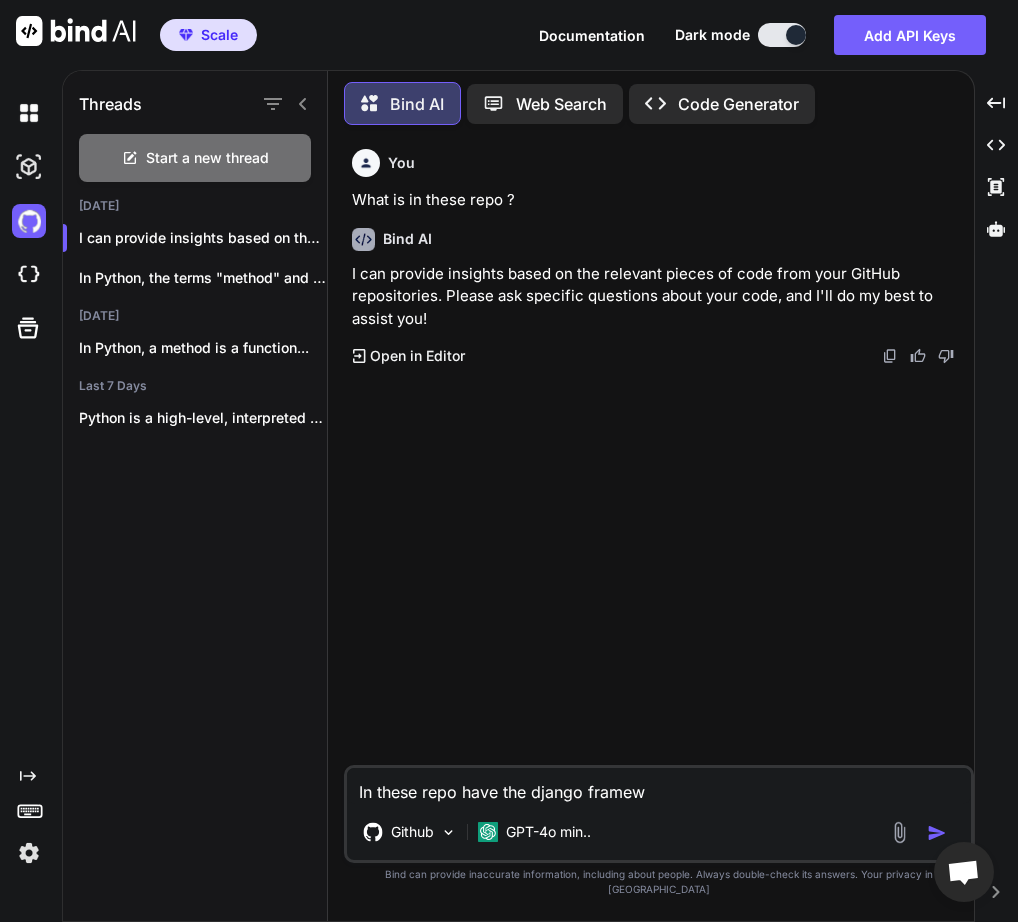 type on "In these repo have the django framewo" 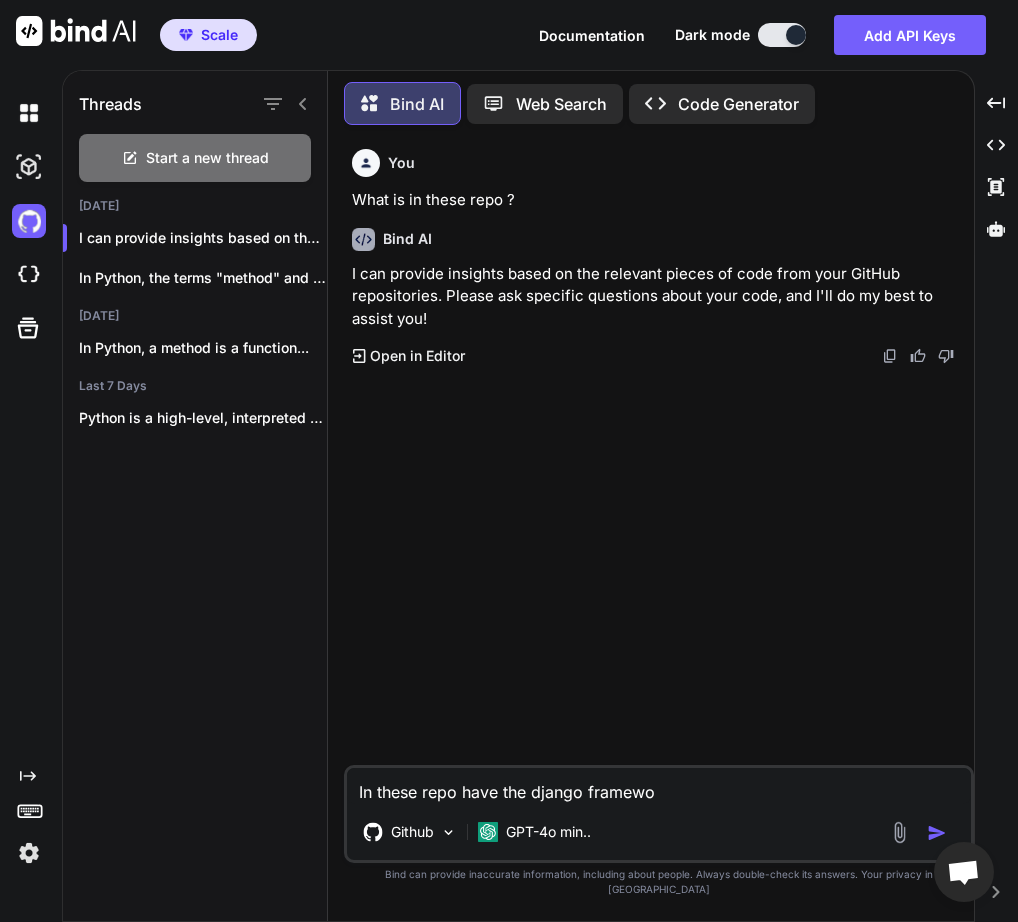 type on "In these repo have the django framewor" 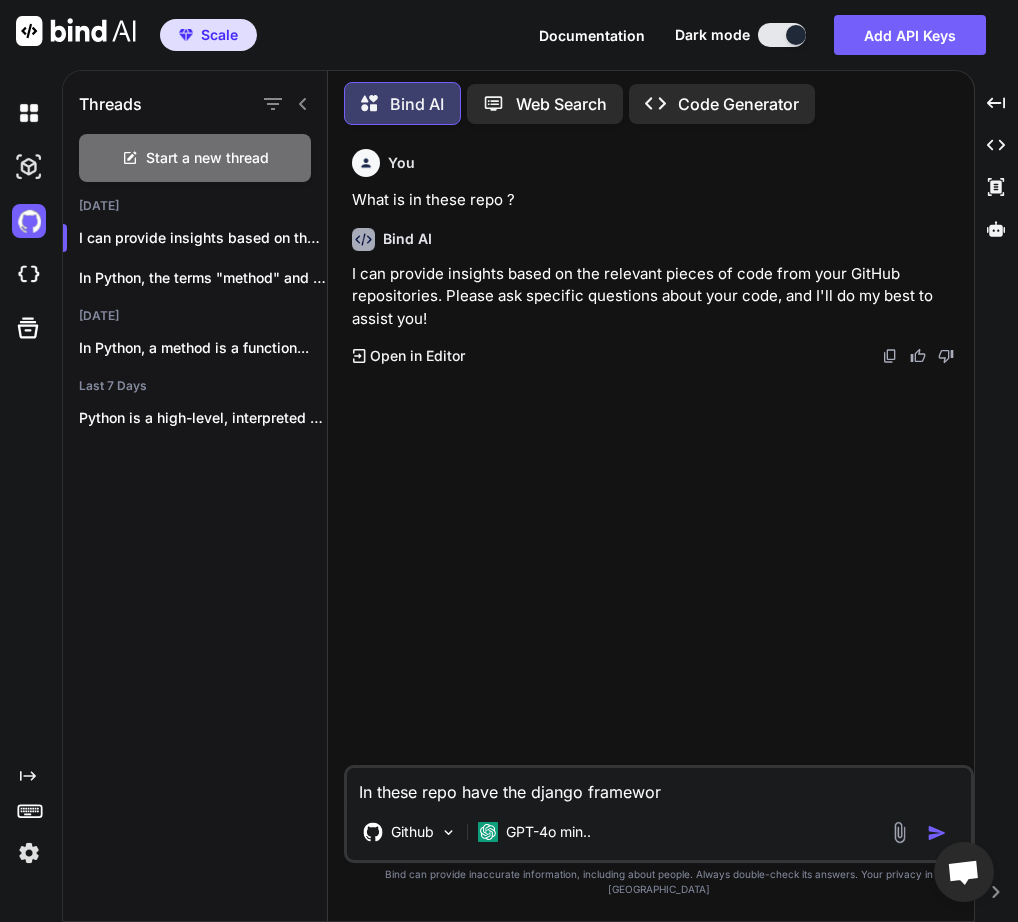 type on "In these repo have the django framework" 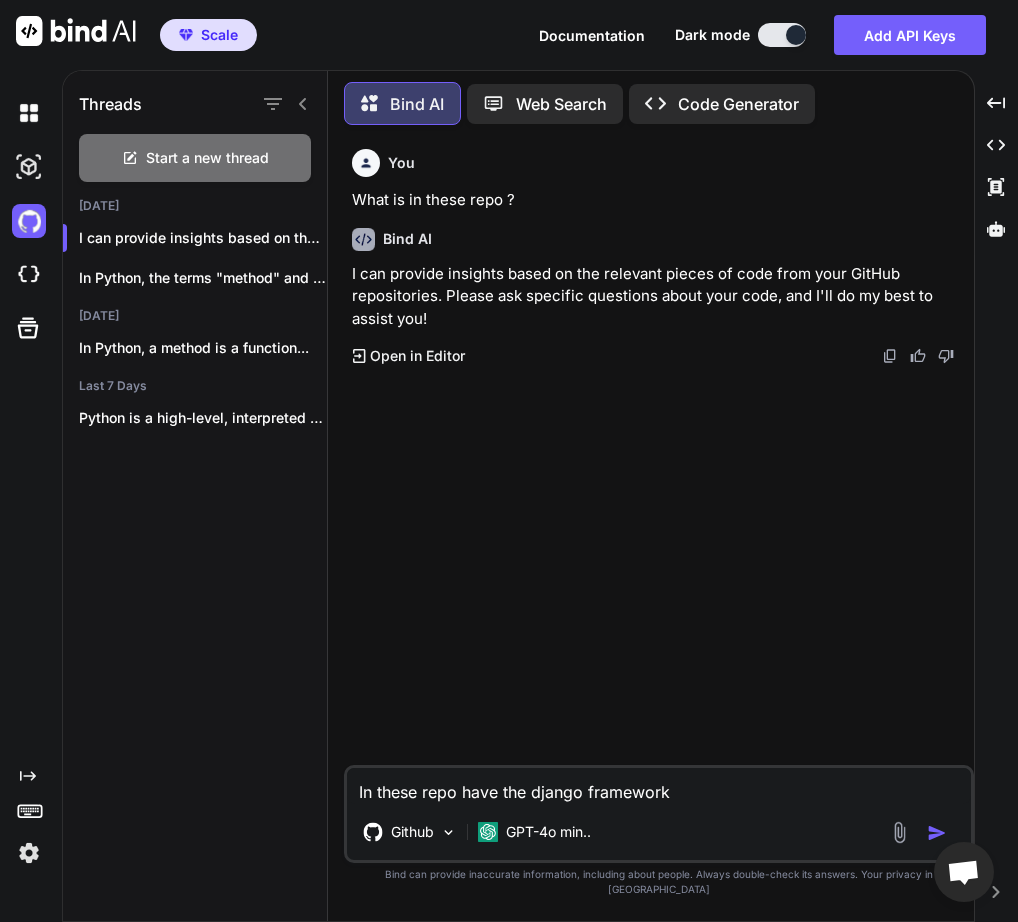 type on "x" 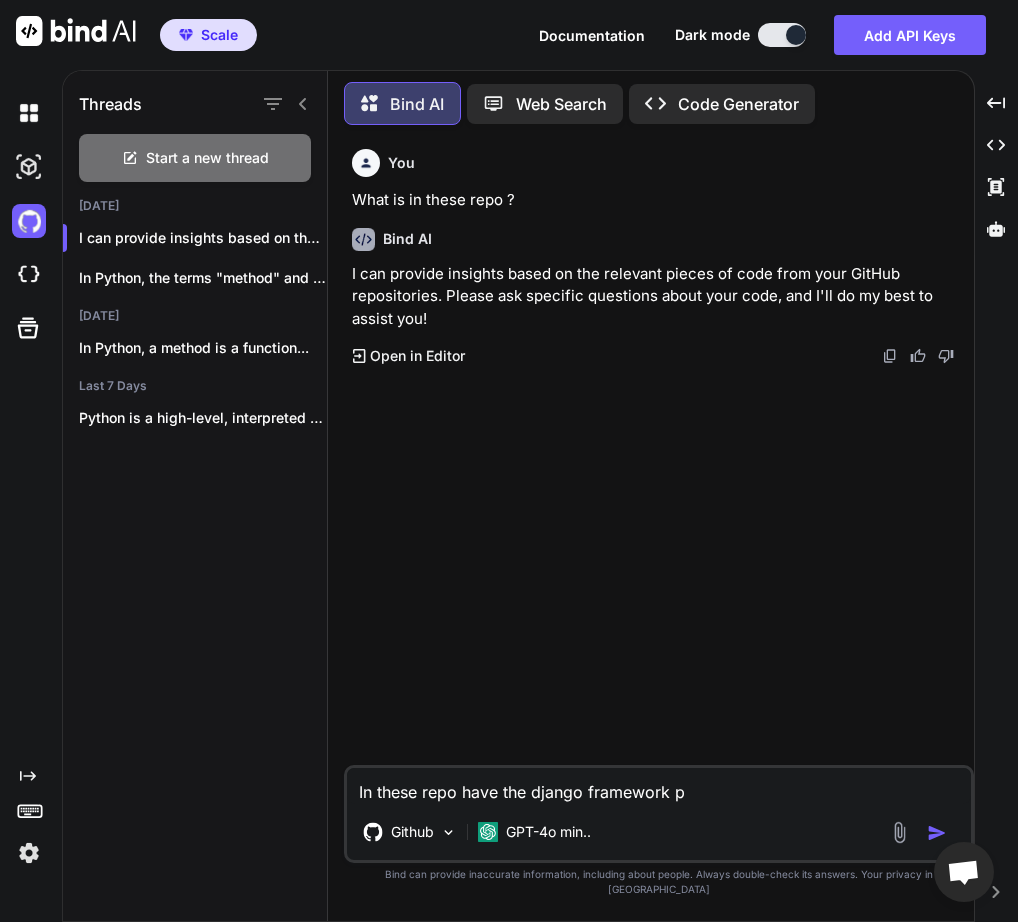 type on "In these repo have the django framework pr" 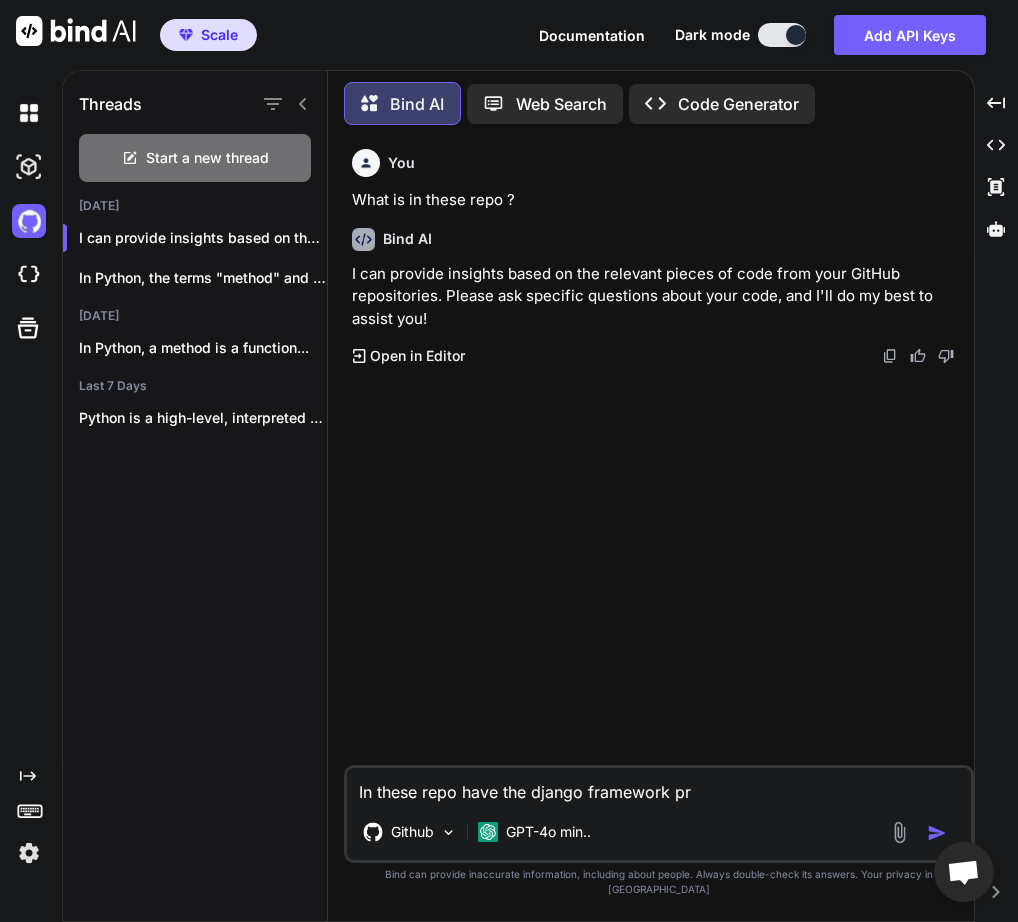 type on "In these repo have the django framework pro" 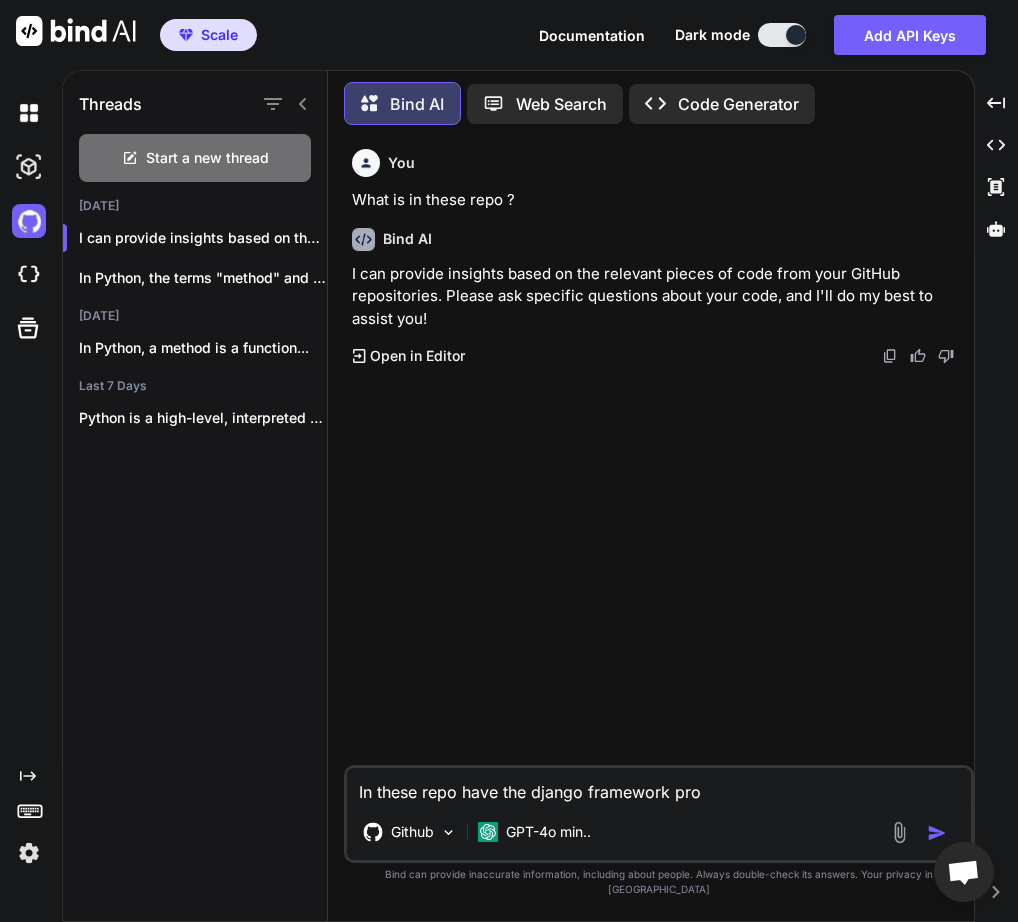 type on "In these repo have the django framework proj" 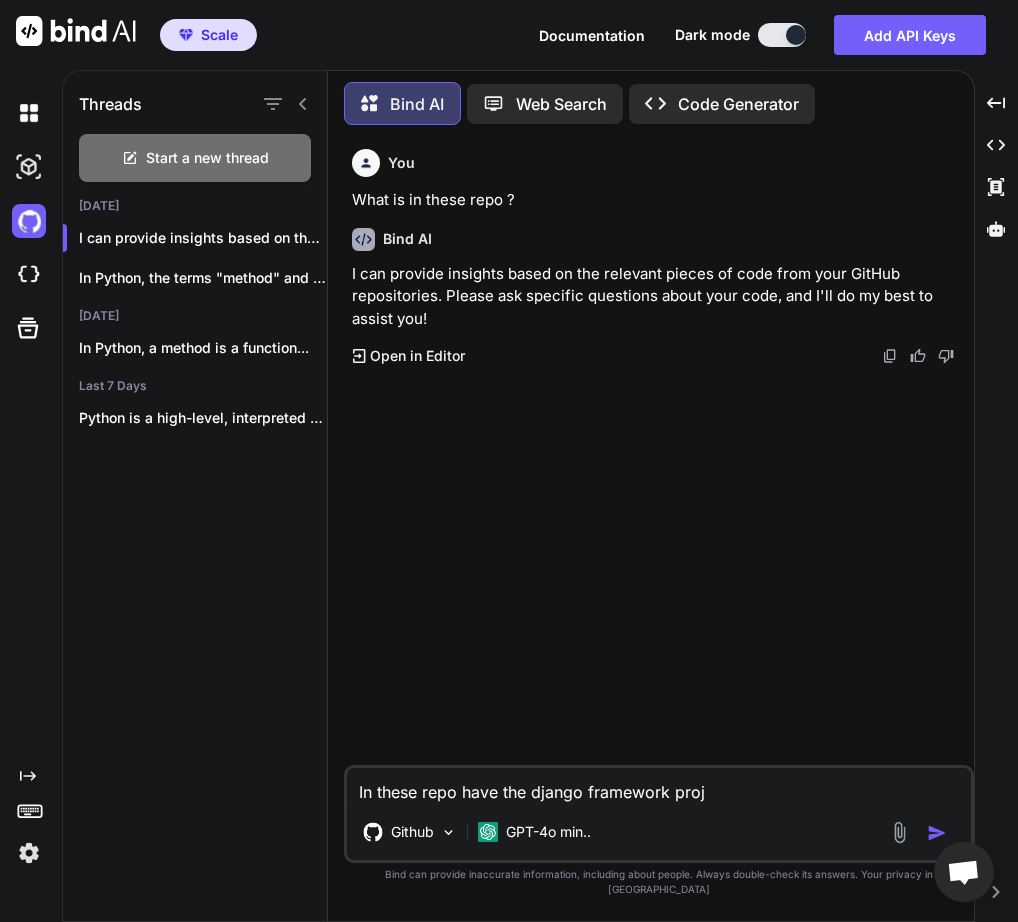 type on "In these repo have the django framework proje" 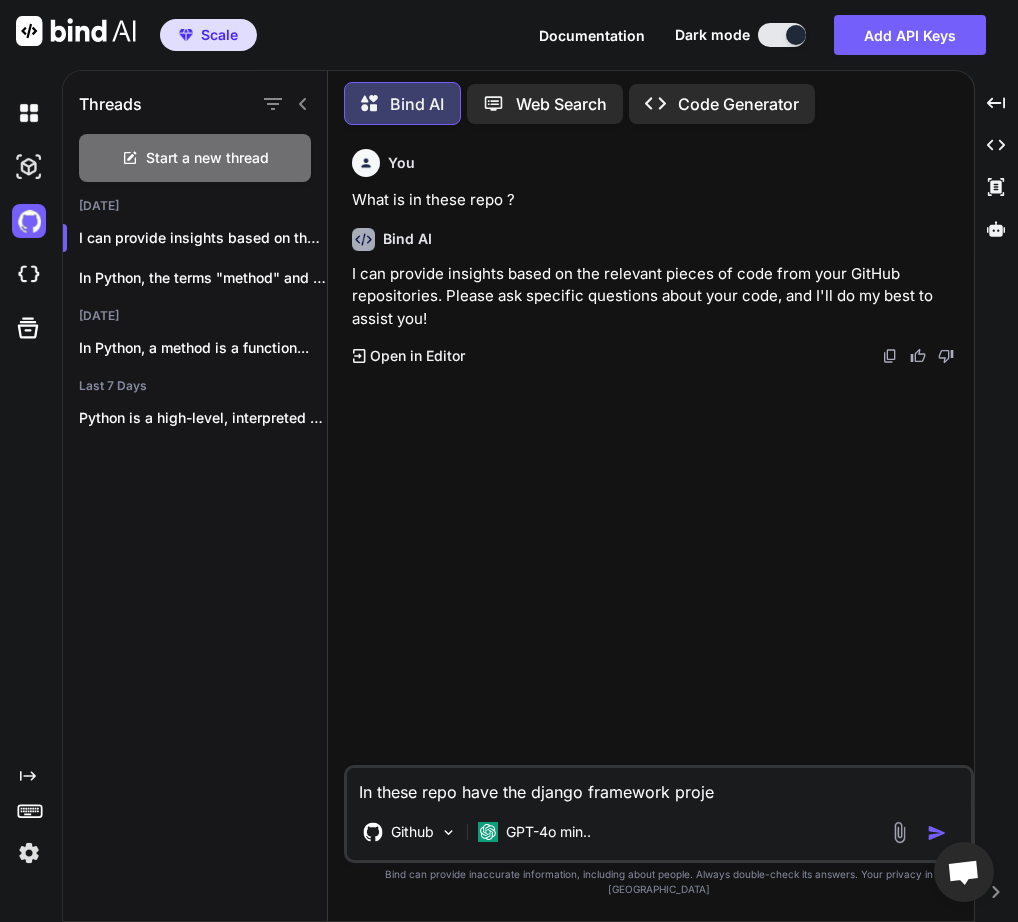 type on "In these repo have the django framework projec" 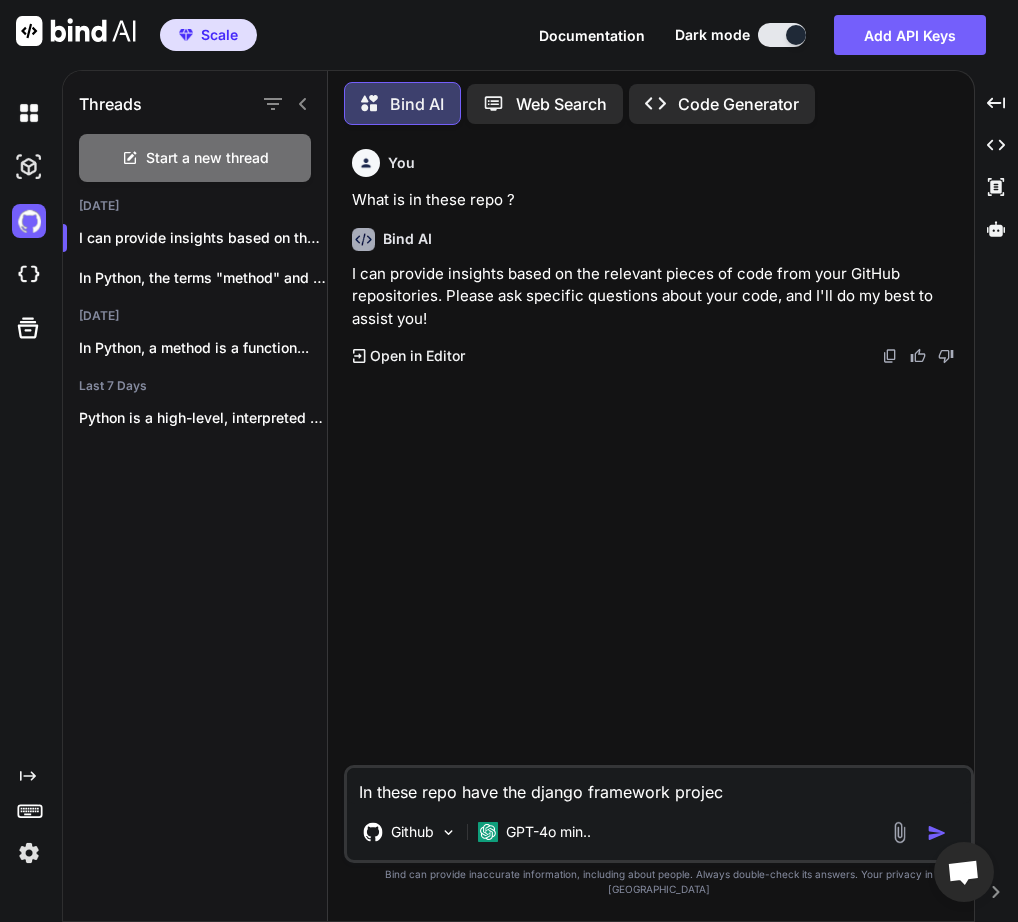 type on "In these repo have the django framework project" 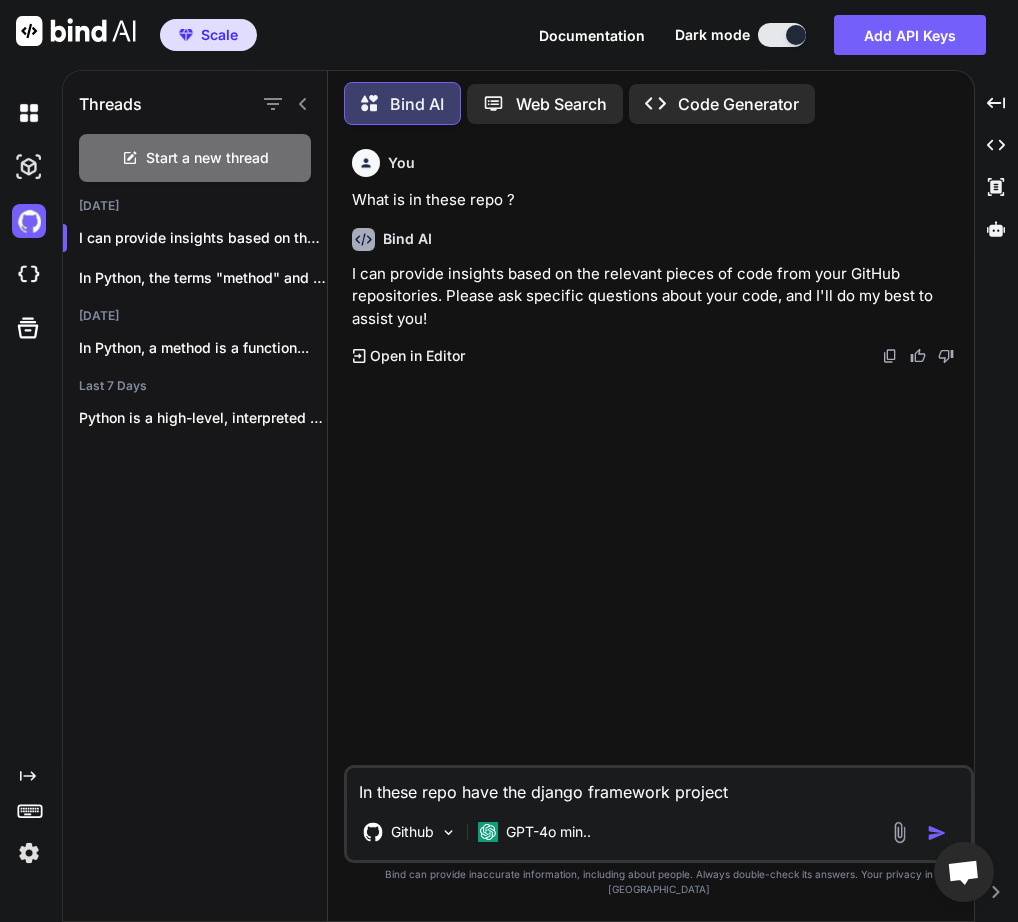 type on "In these repo have the django framework project" 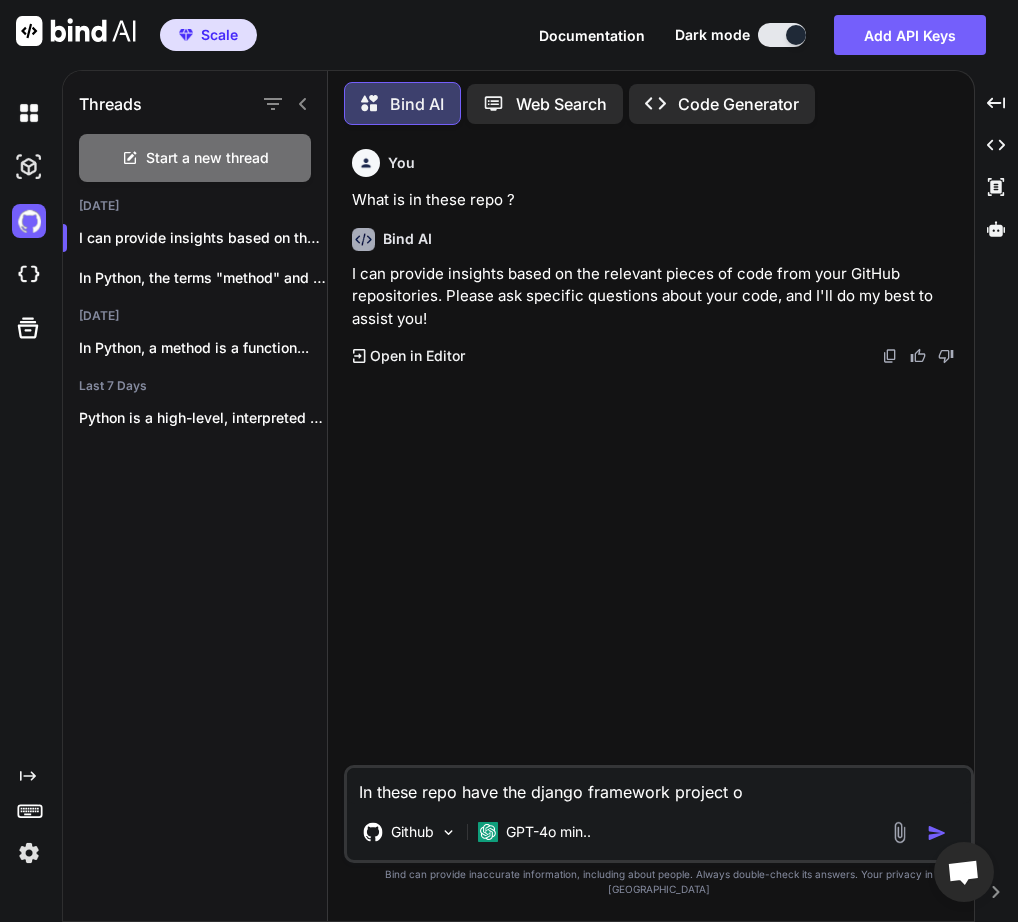 type on "In these repo have the django framework project or" 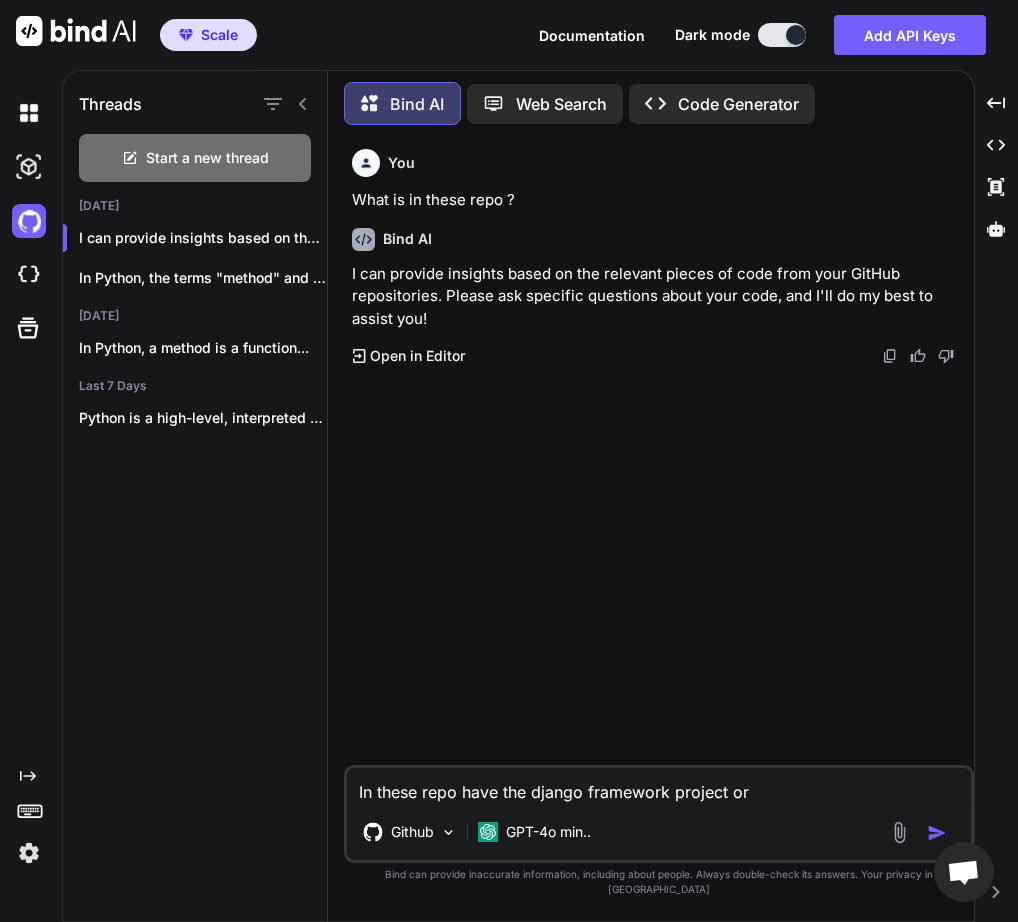 type on "In these repo have the django framework project or" 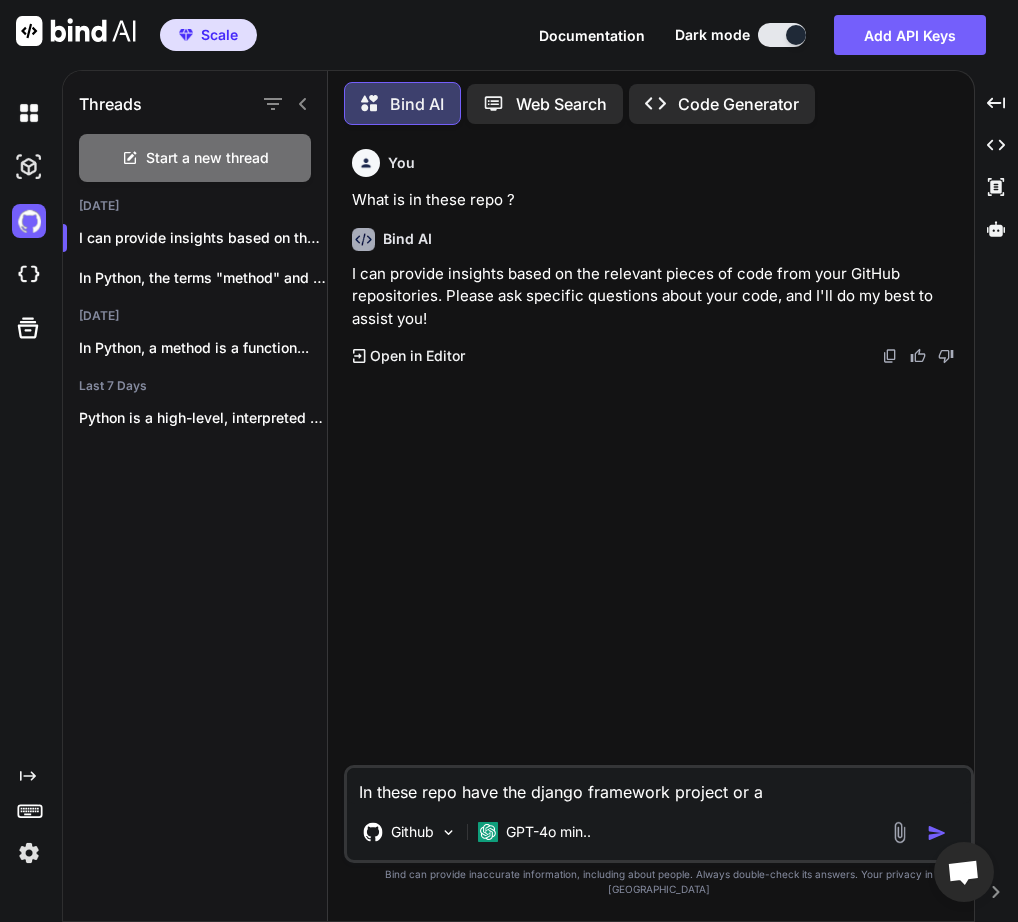 type on "x" 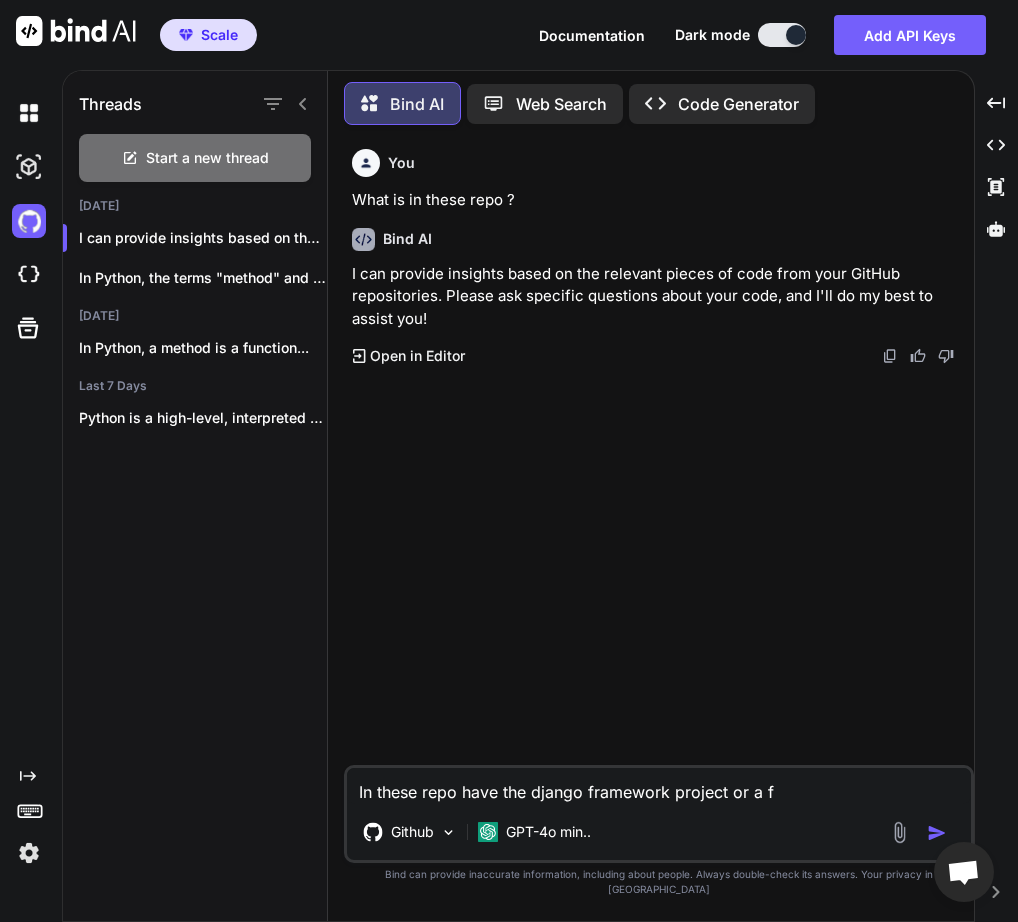 type on "In these repo have the django framework project or a fl" 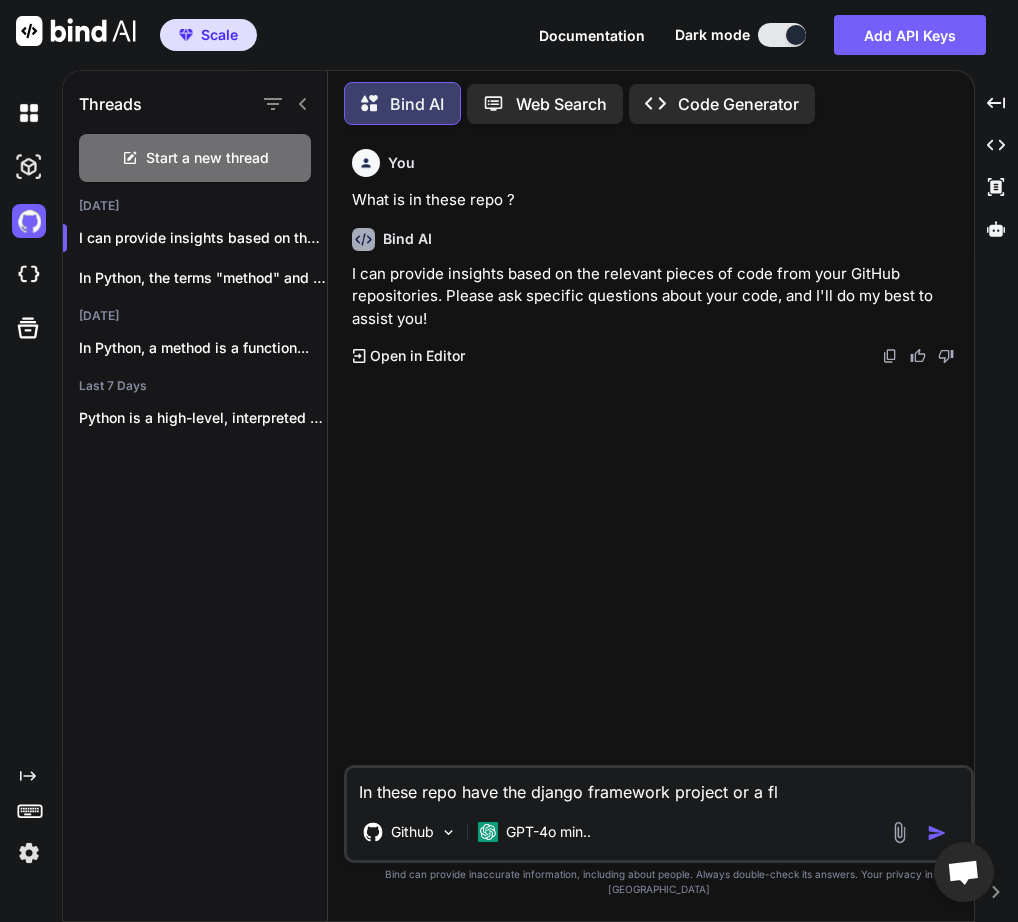 type on "In these repo have the django framework project or a fla" 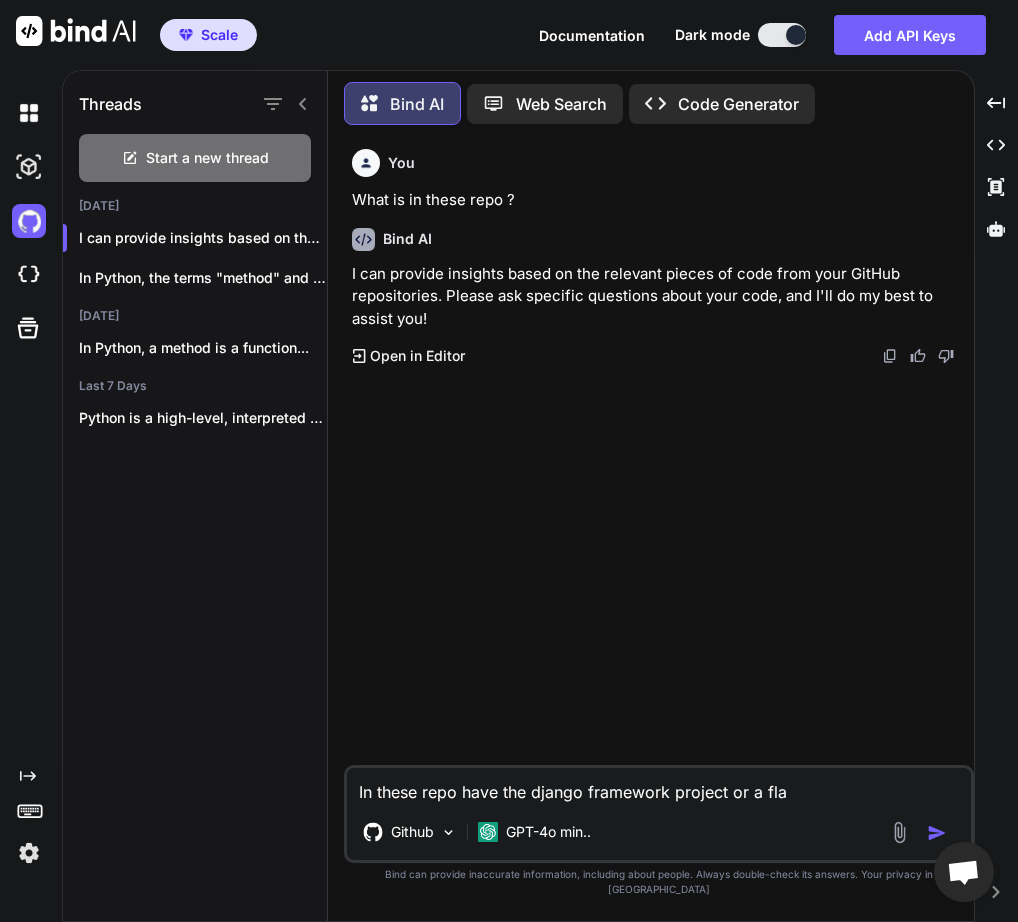type on "x" 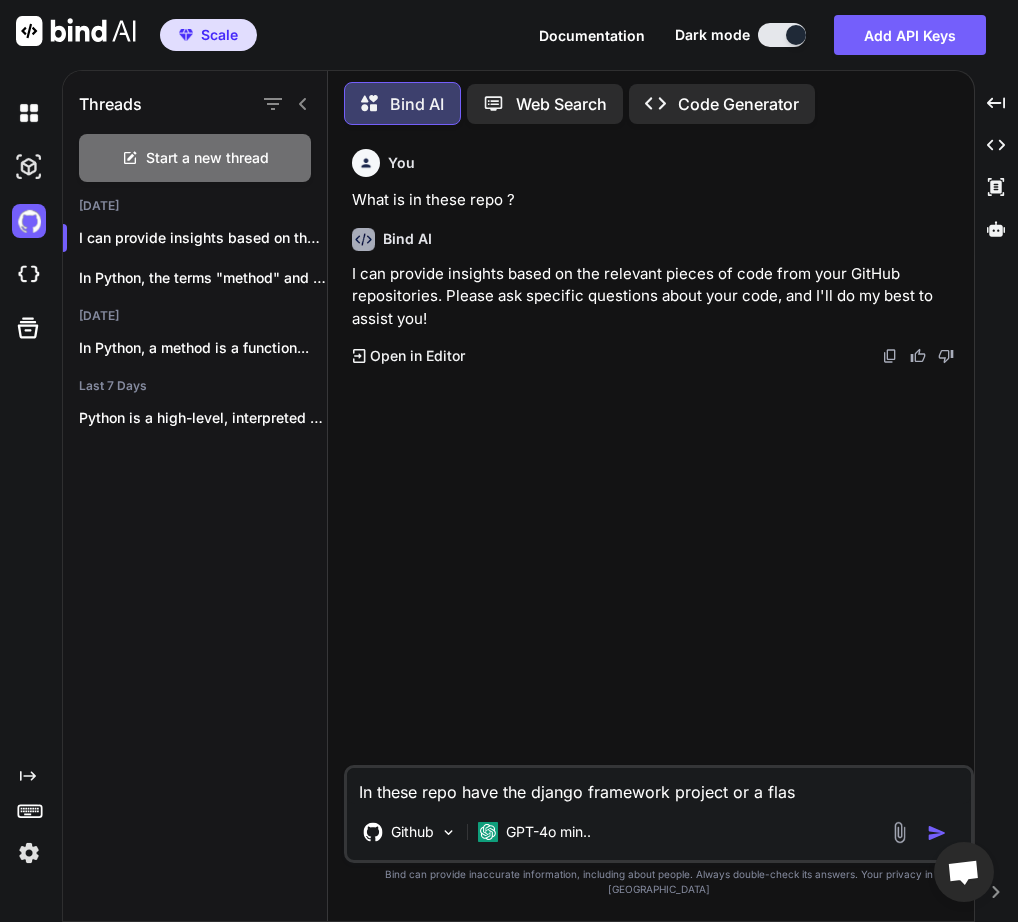 type on "In these repo have the django framework project or a flask" 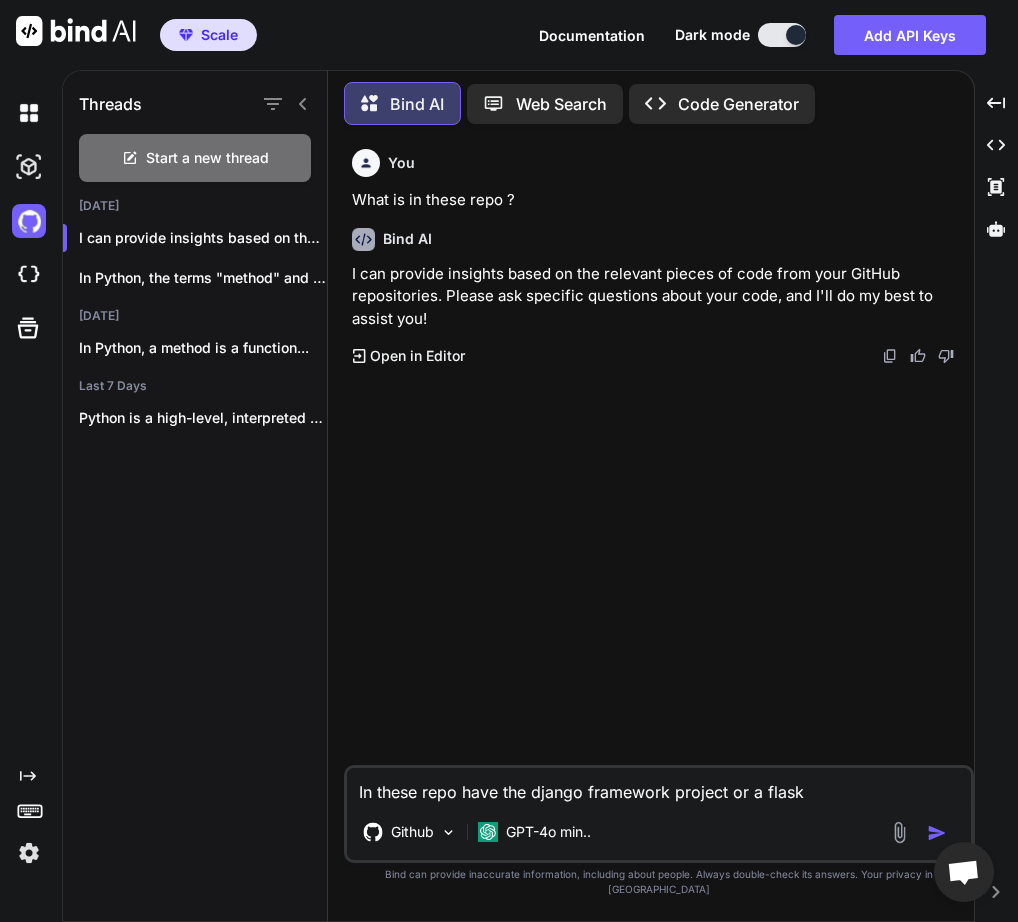 type on "In these repo have the django framework project or a flask" 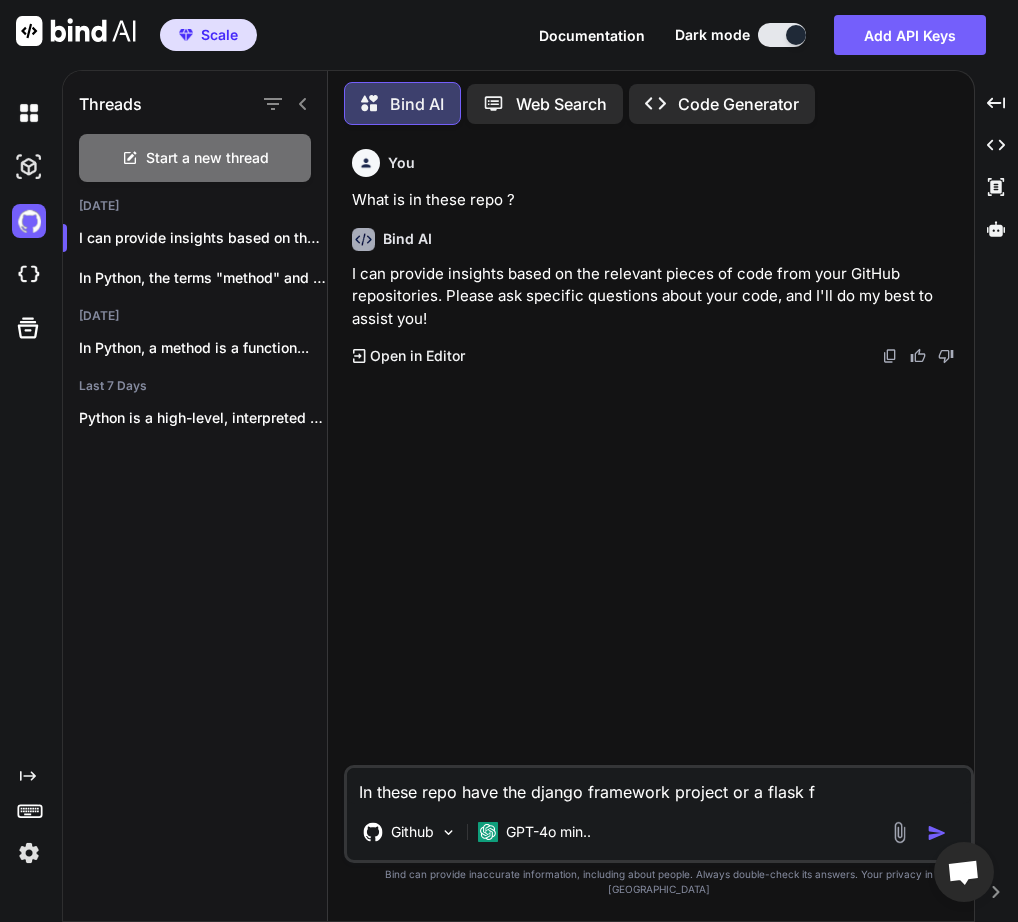type on "In these repo have the django framework project or a flask fr" 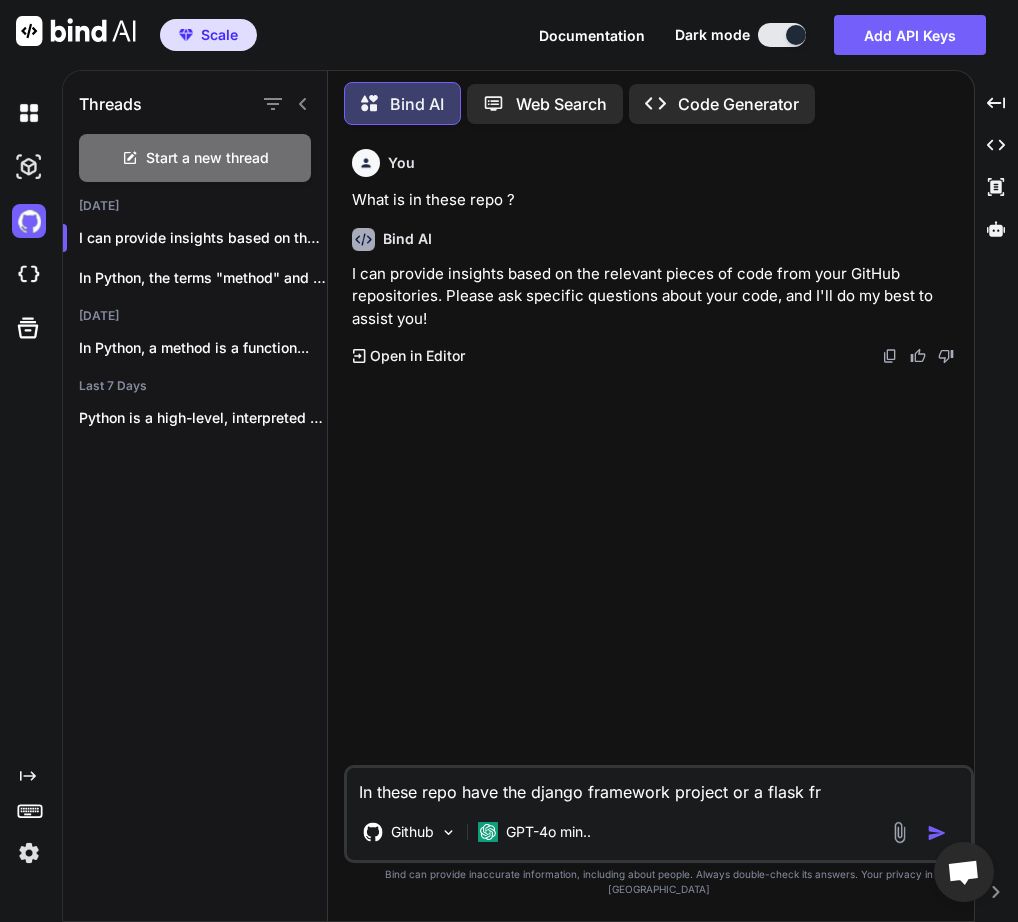 type on "x" 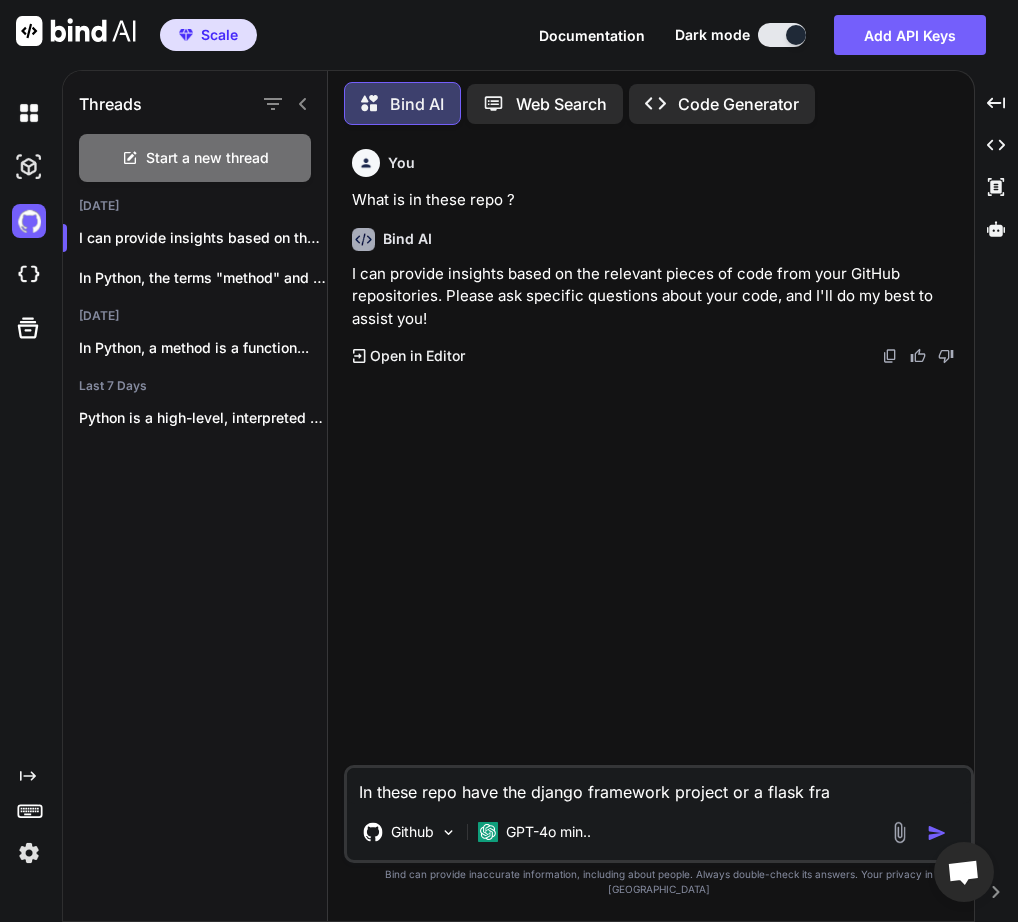 type on "In these repo have the django framework project or a flask fram" 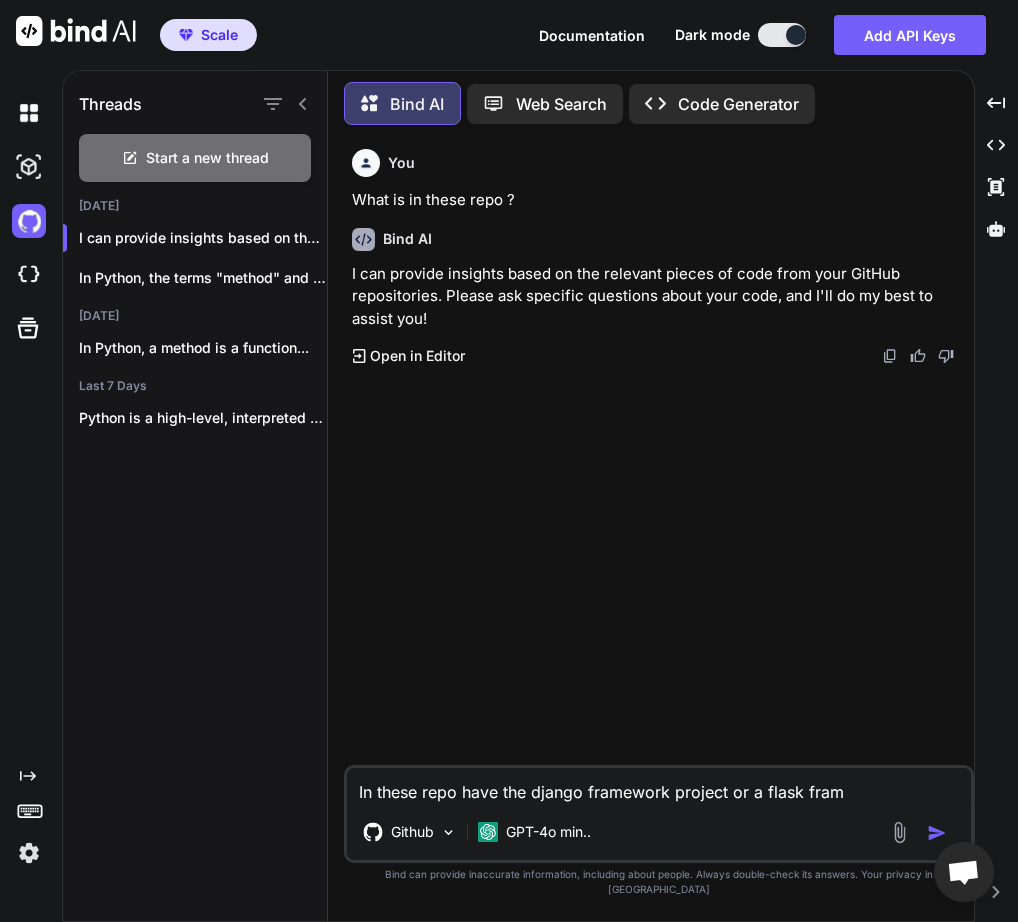 type on "In these repo have the django framework project or a flask framw" 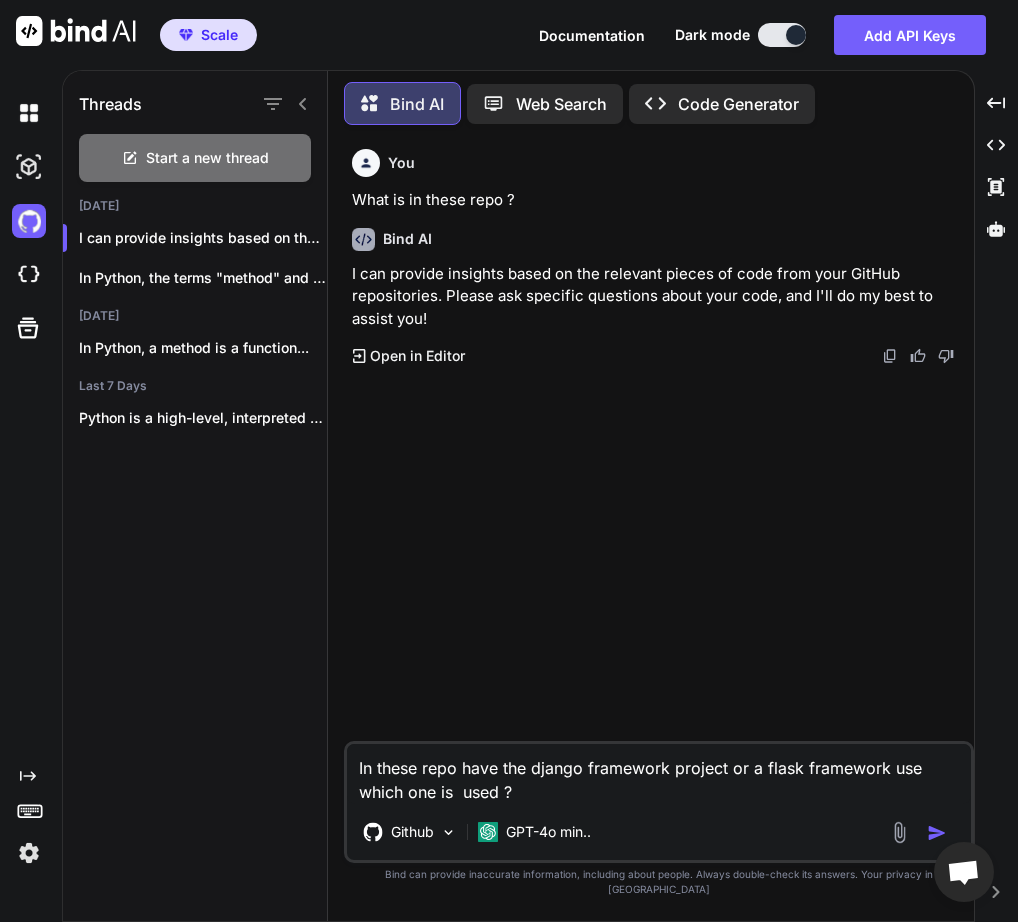 click at bounding box center (937, 833) 